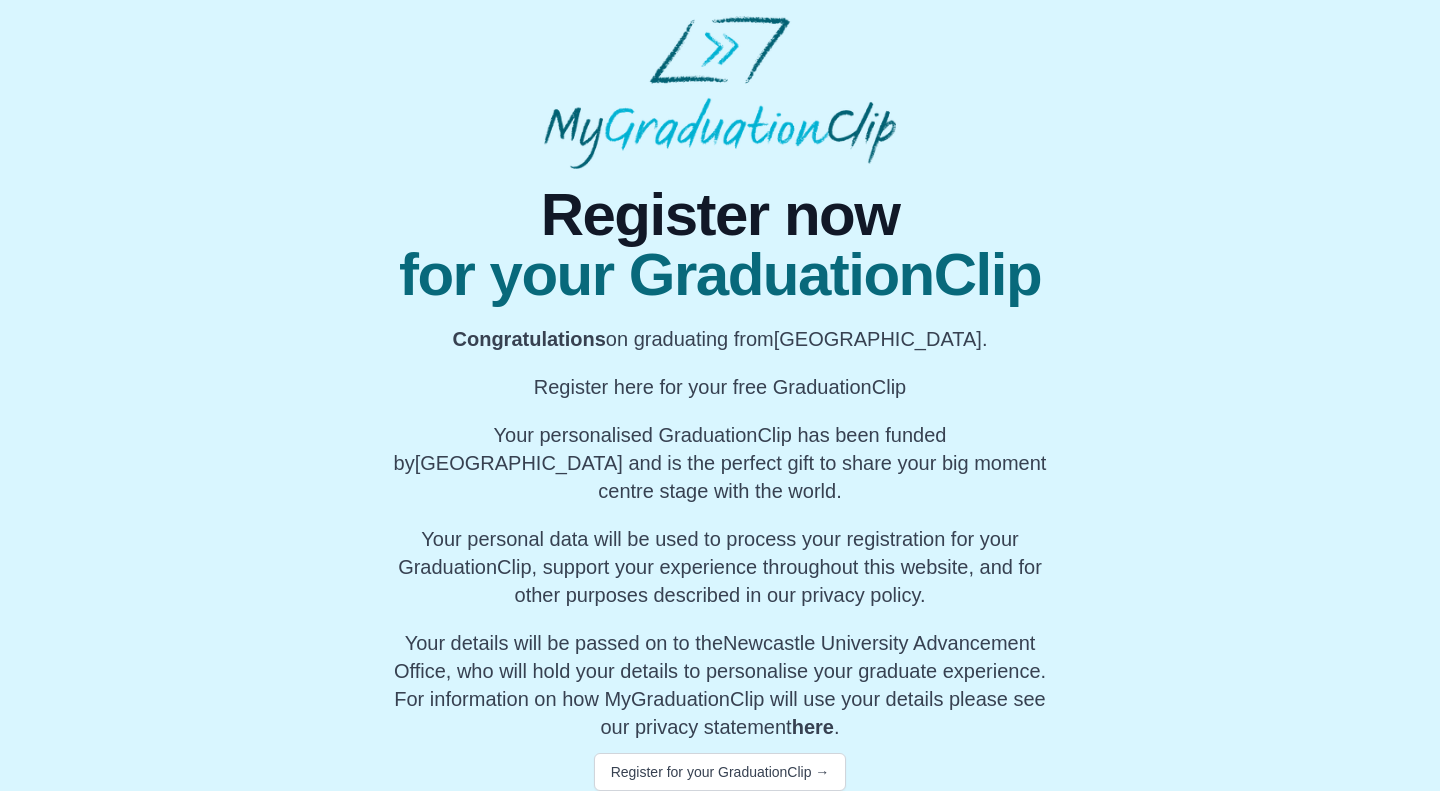 scroll, scrollTop: 16, scrollLeft: 0, axis: vertical 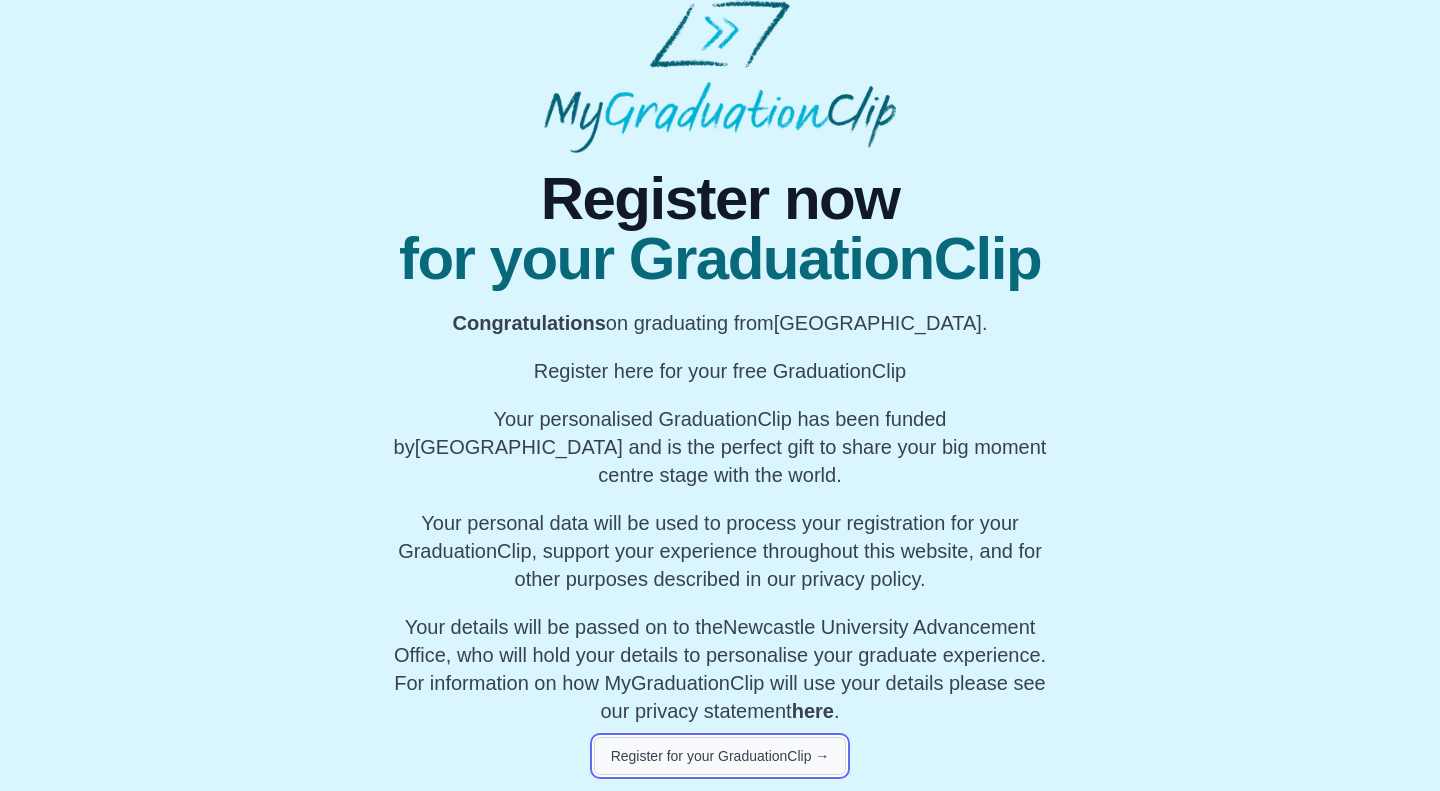 click on "Register for your GraduationClip →" at bounding box center [720, 756] 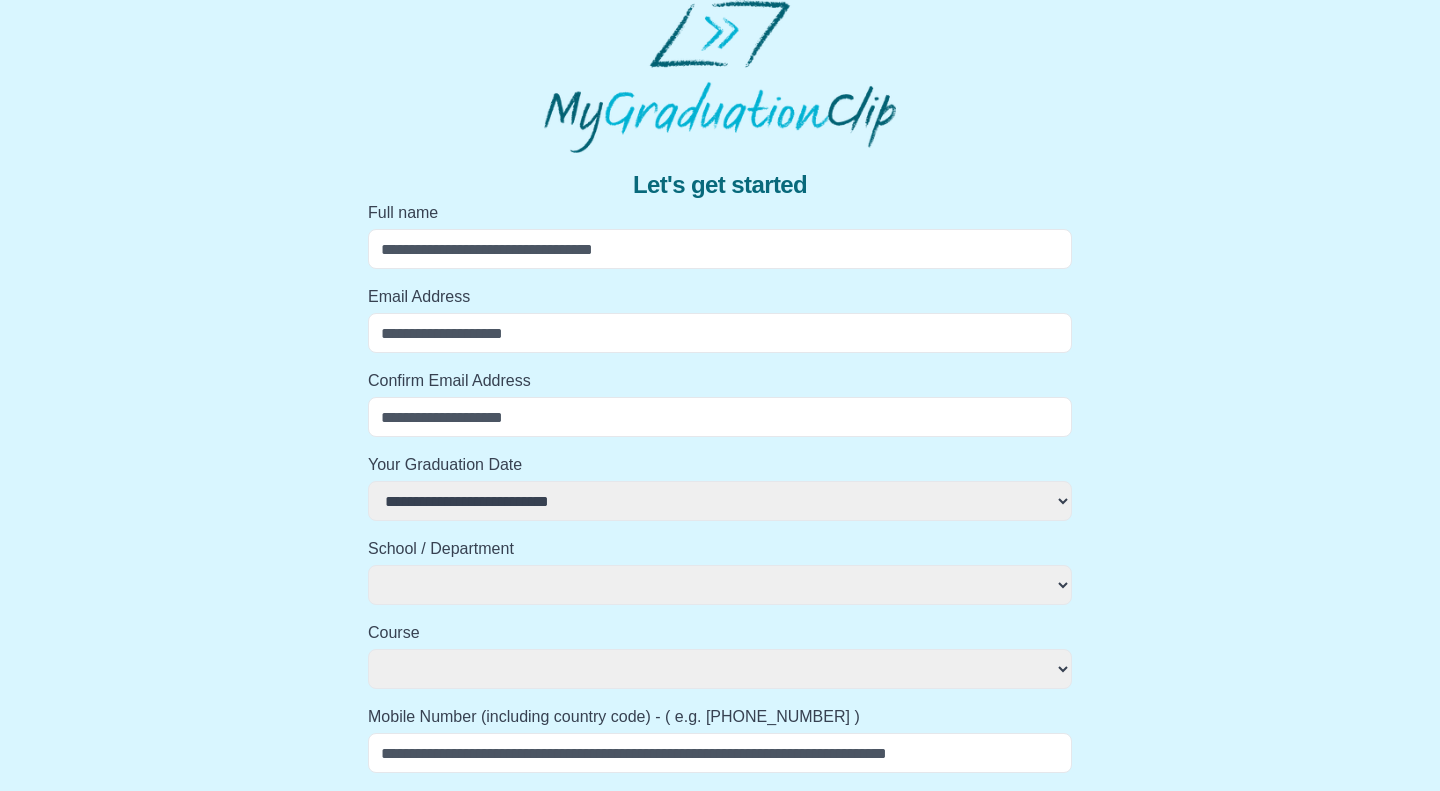 click on "Full name" at bounding box center [720, 249] 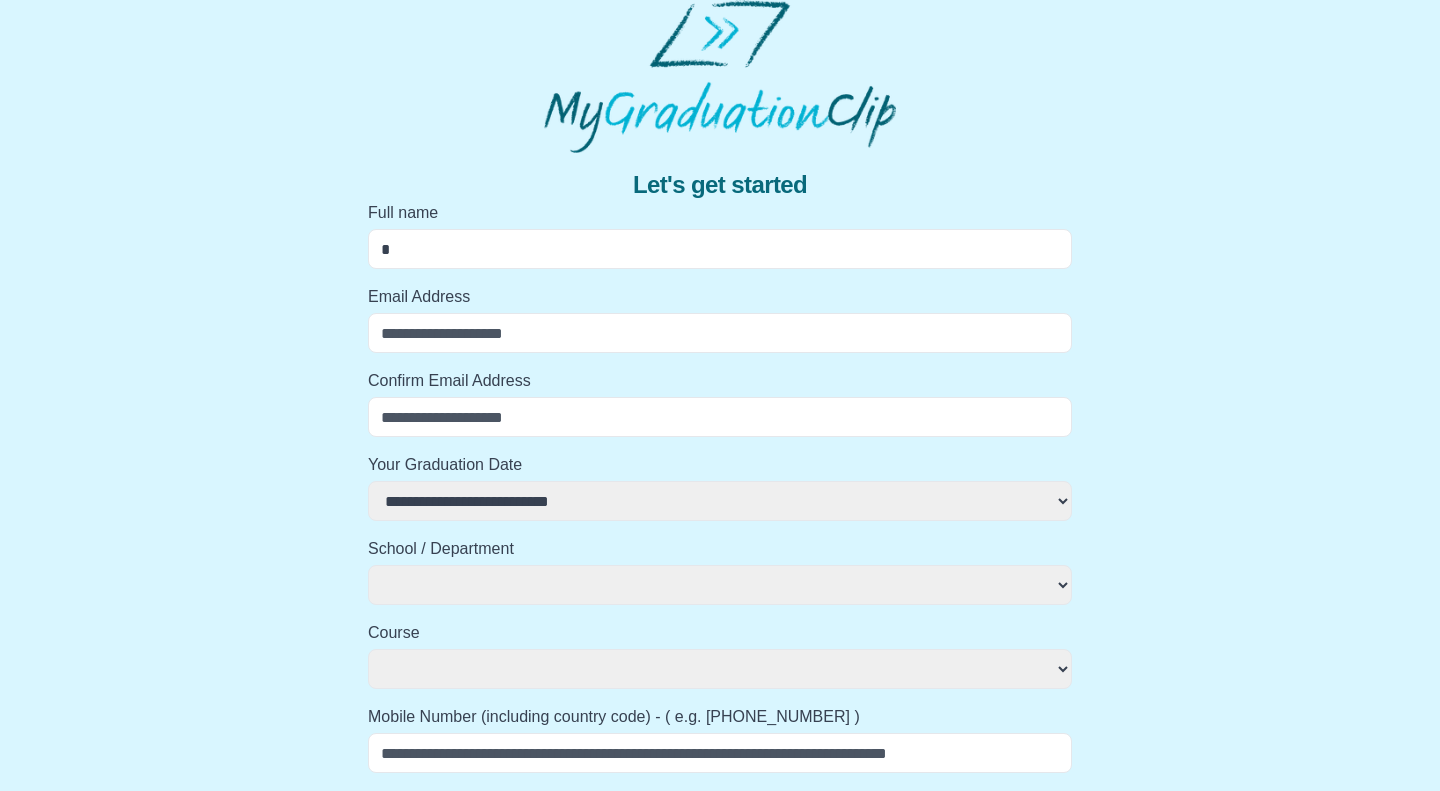 select 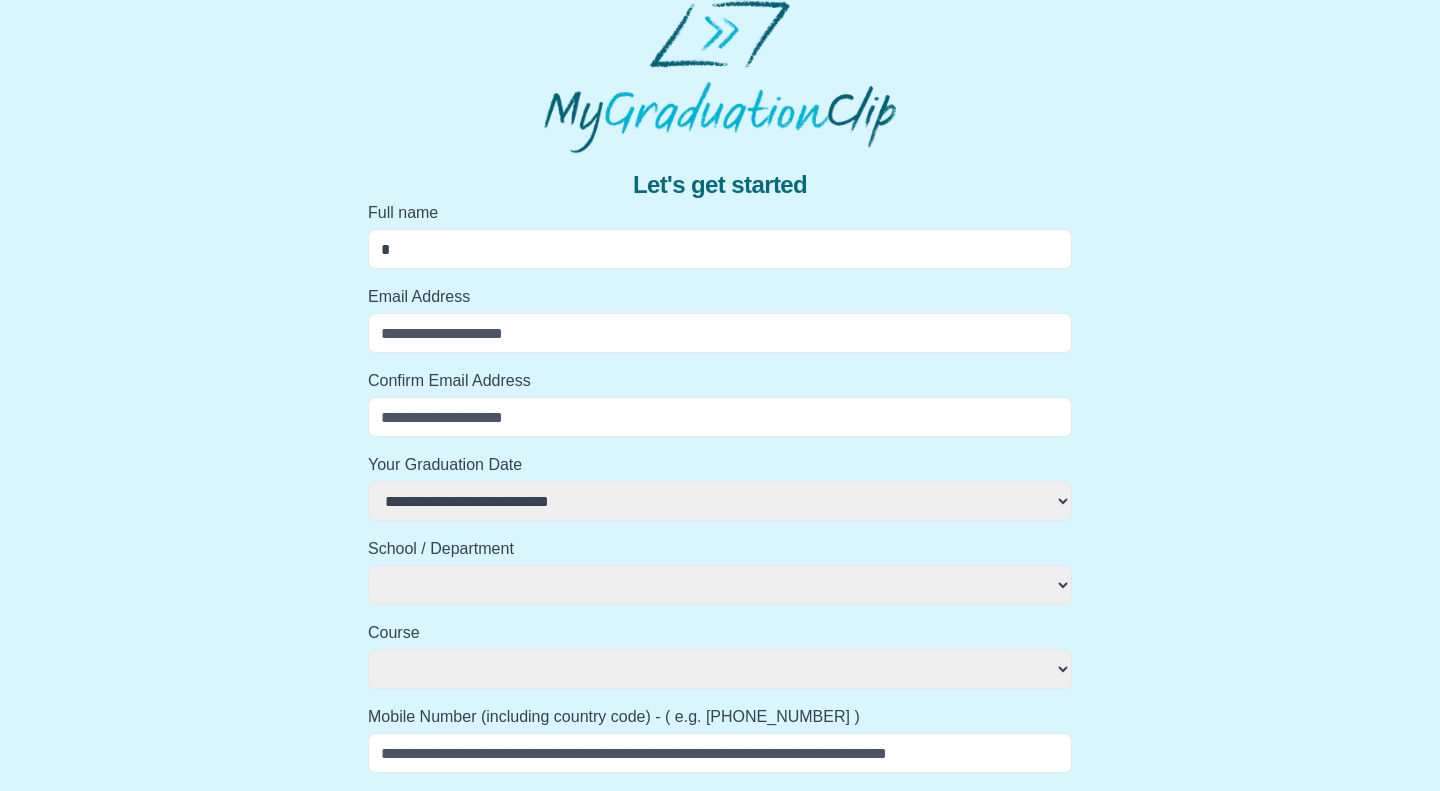 select 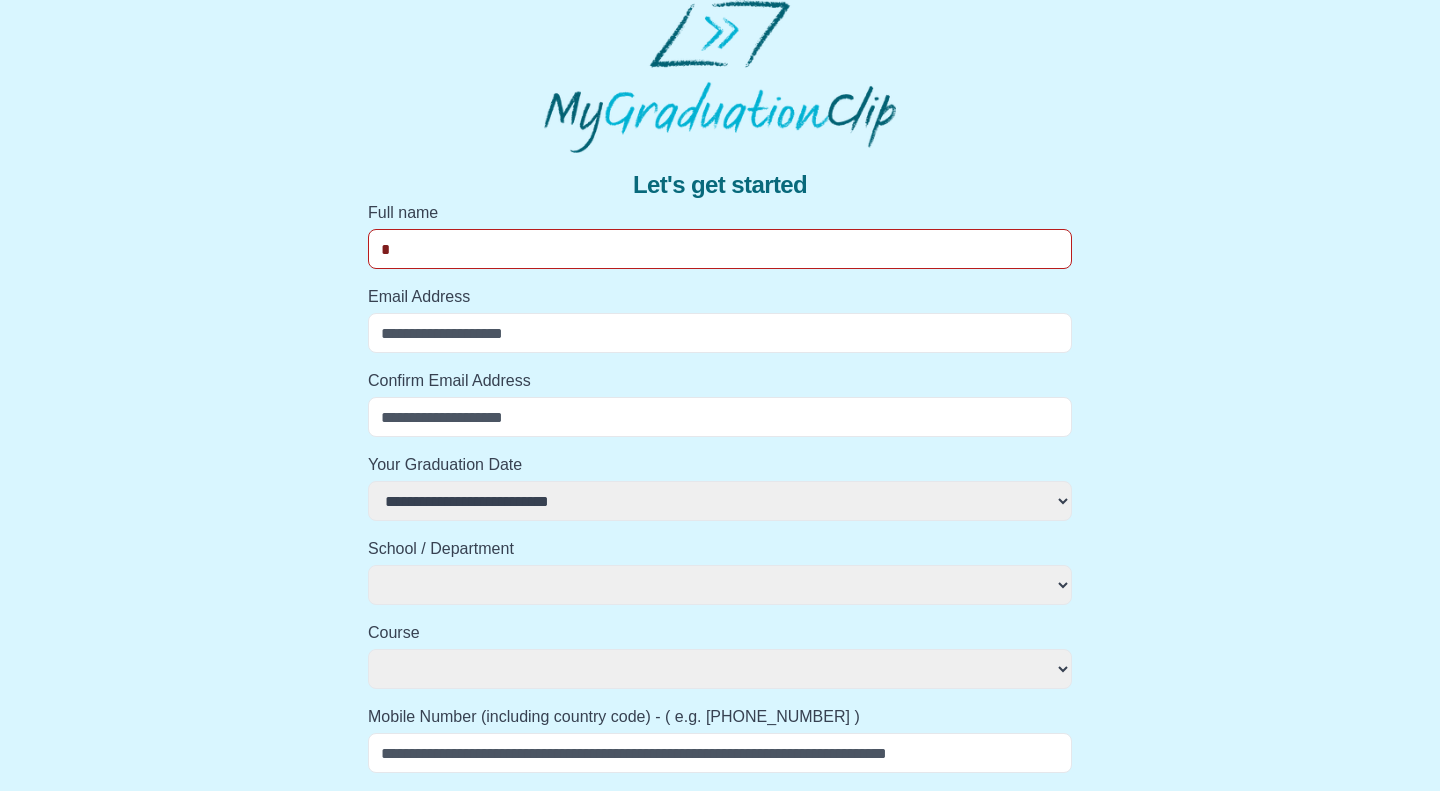 type on "**" 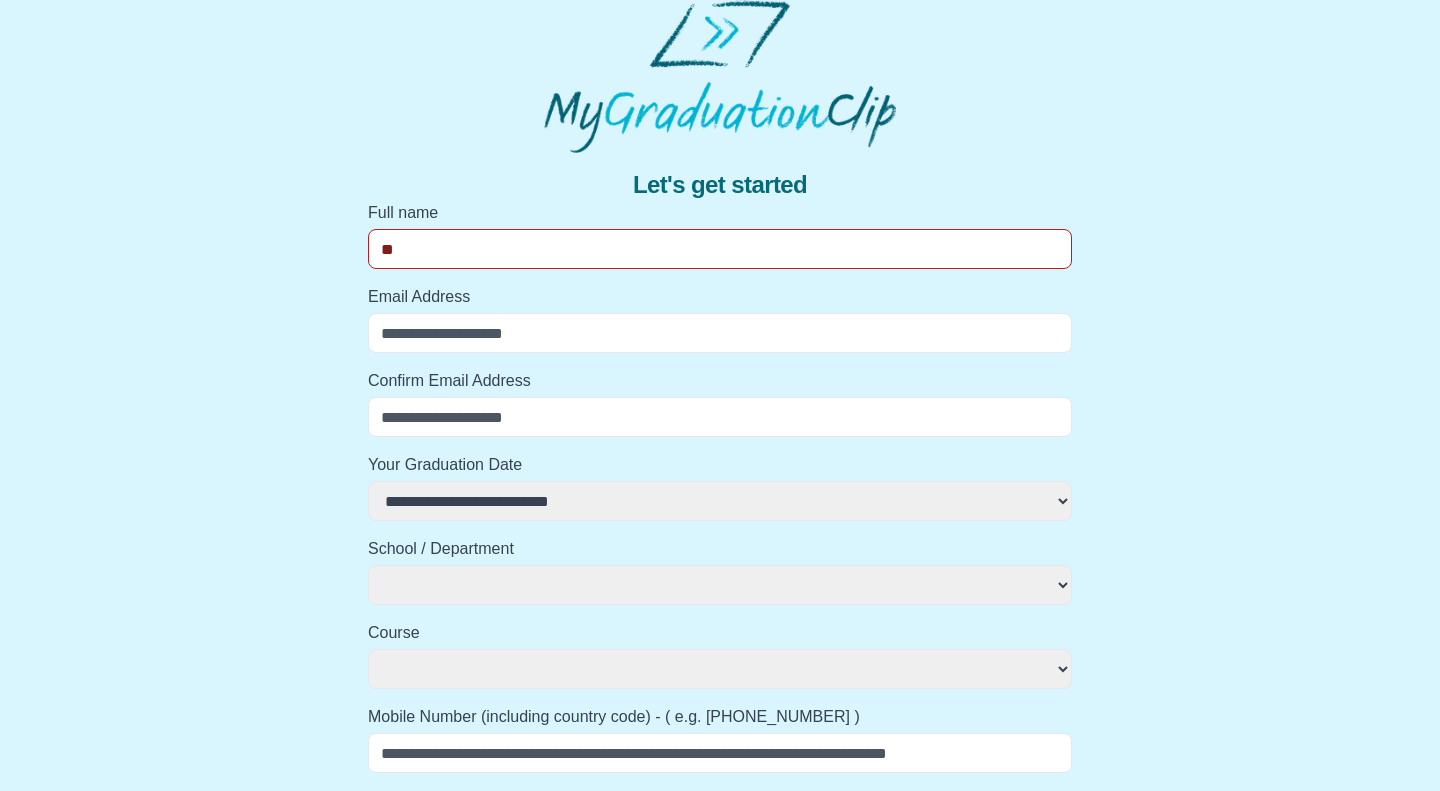 select 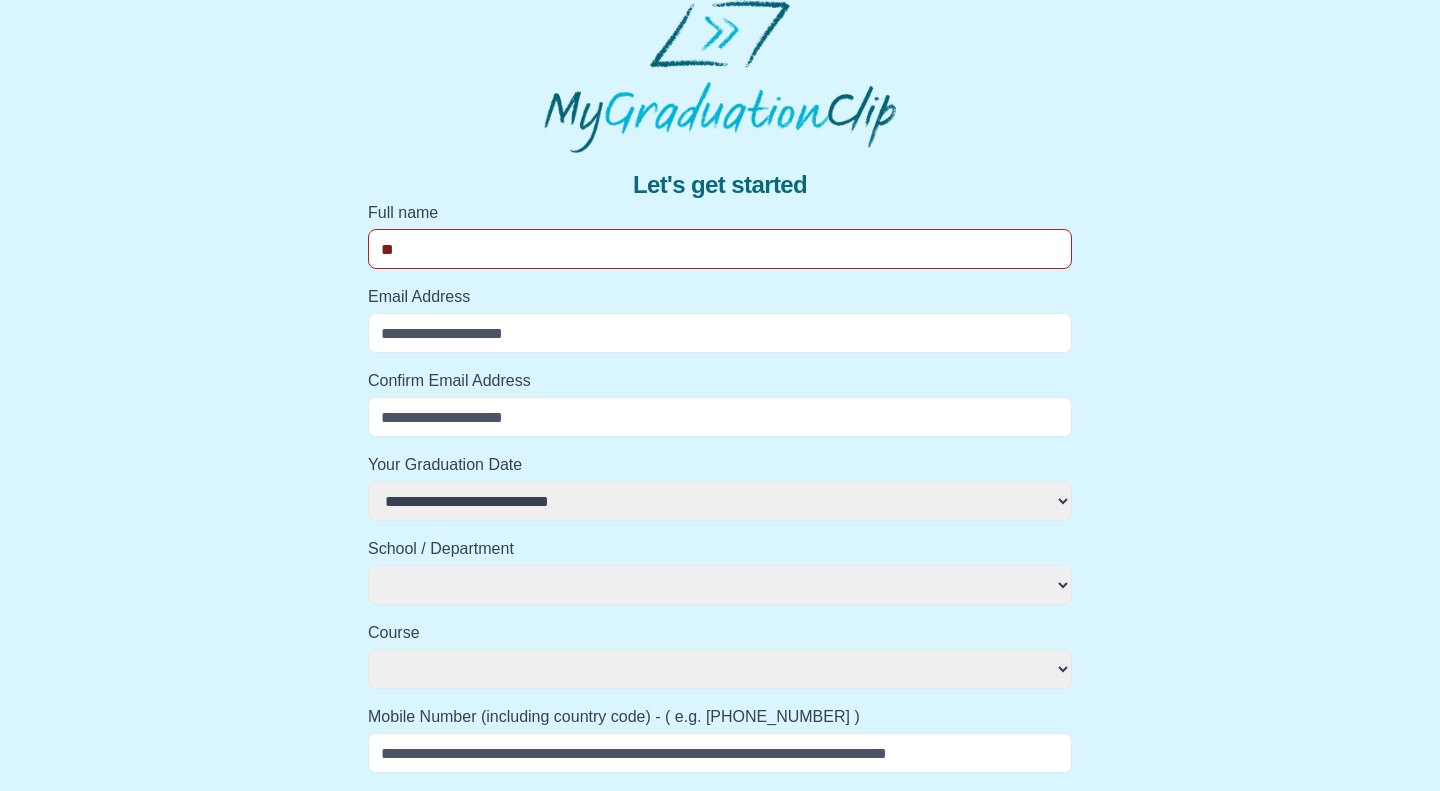 type on "***" 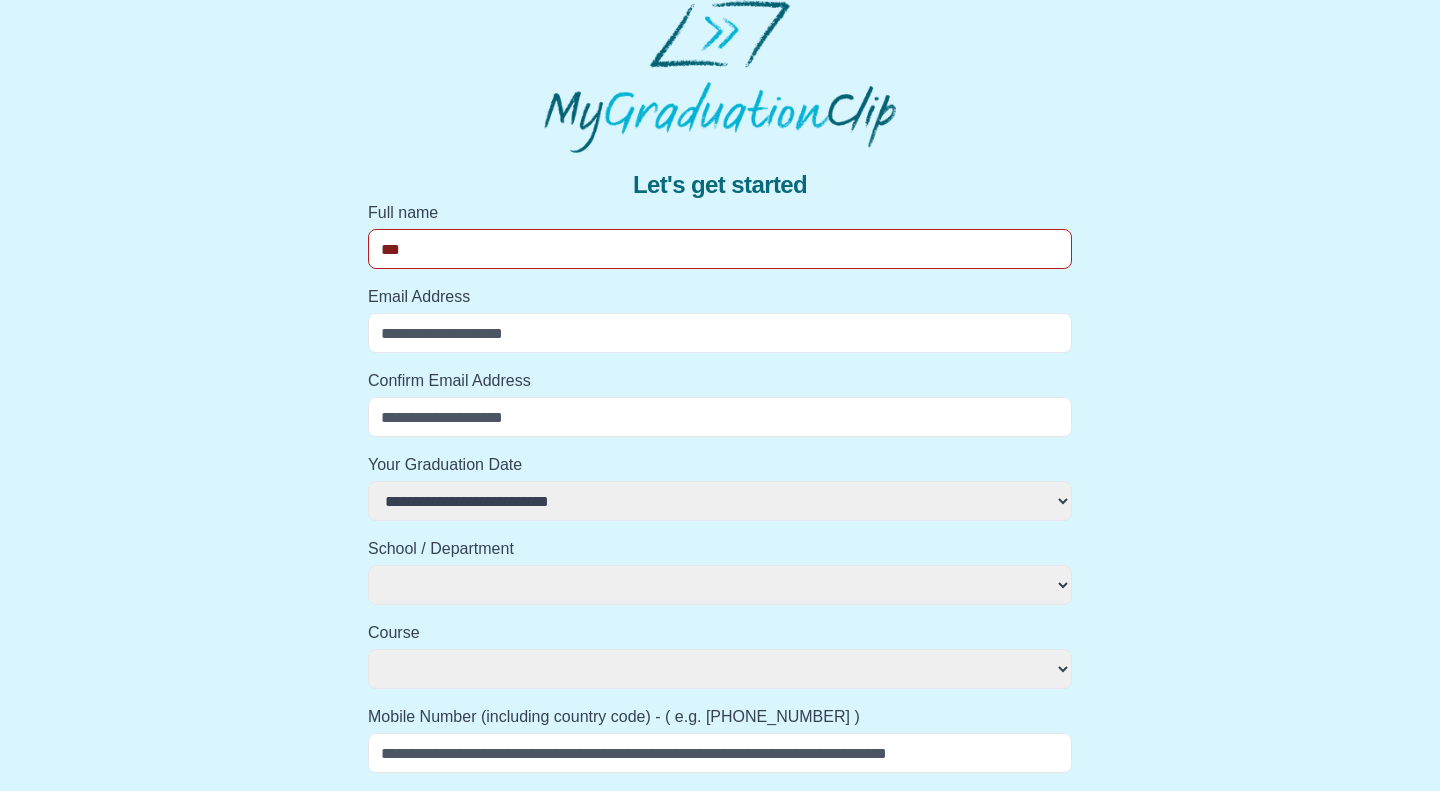 select 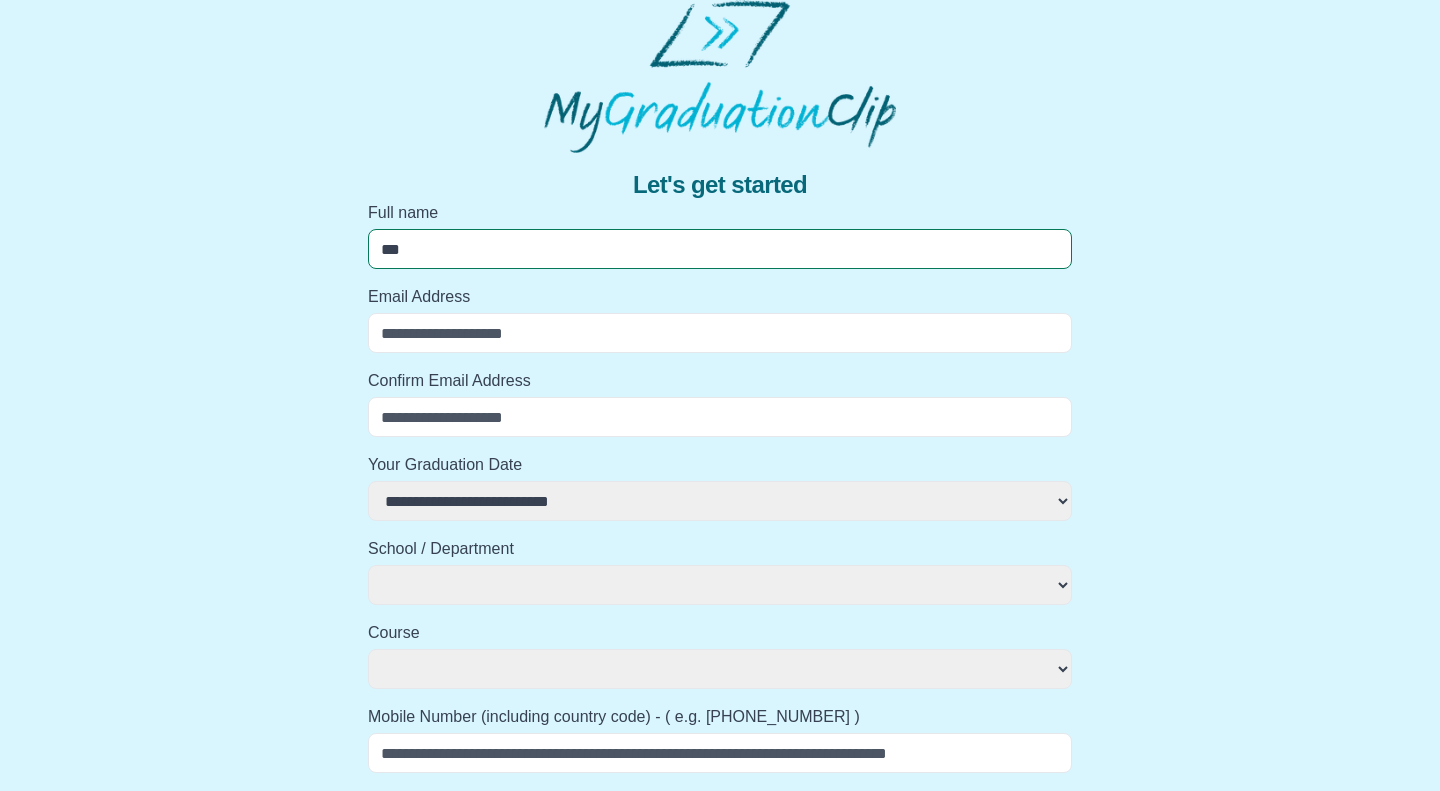 type on "****" 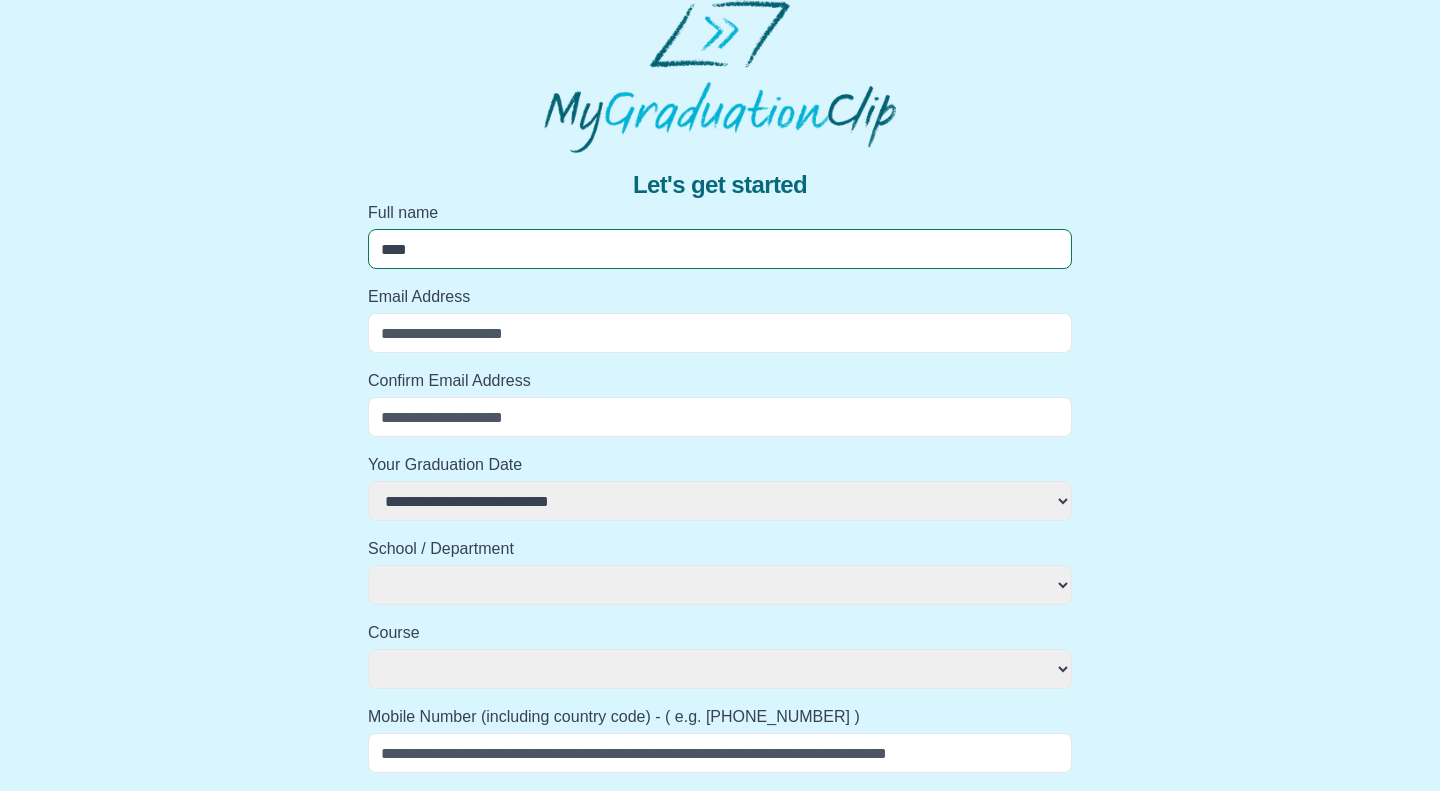 select 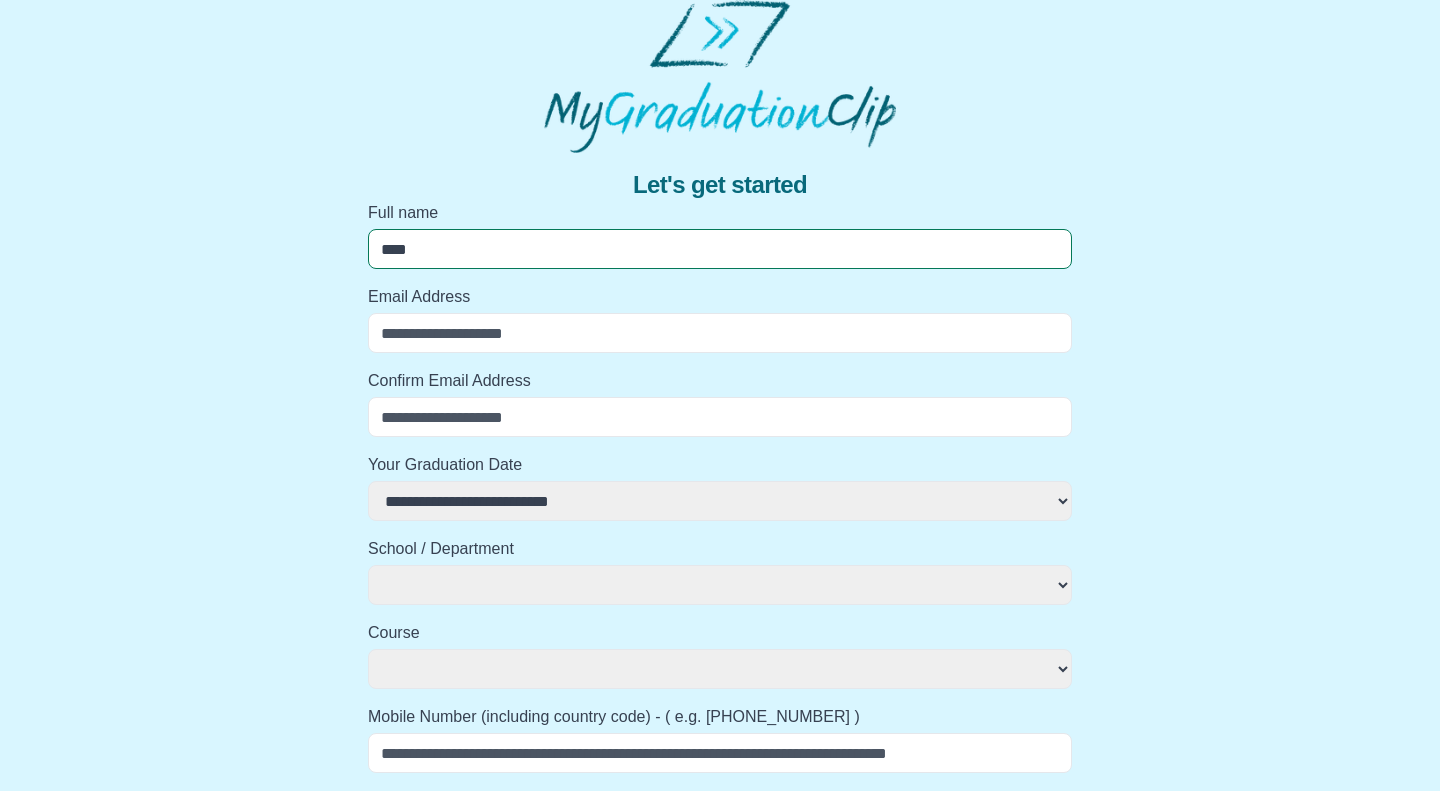 type on "*****" 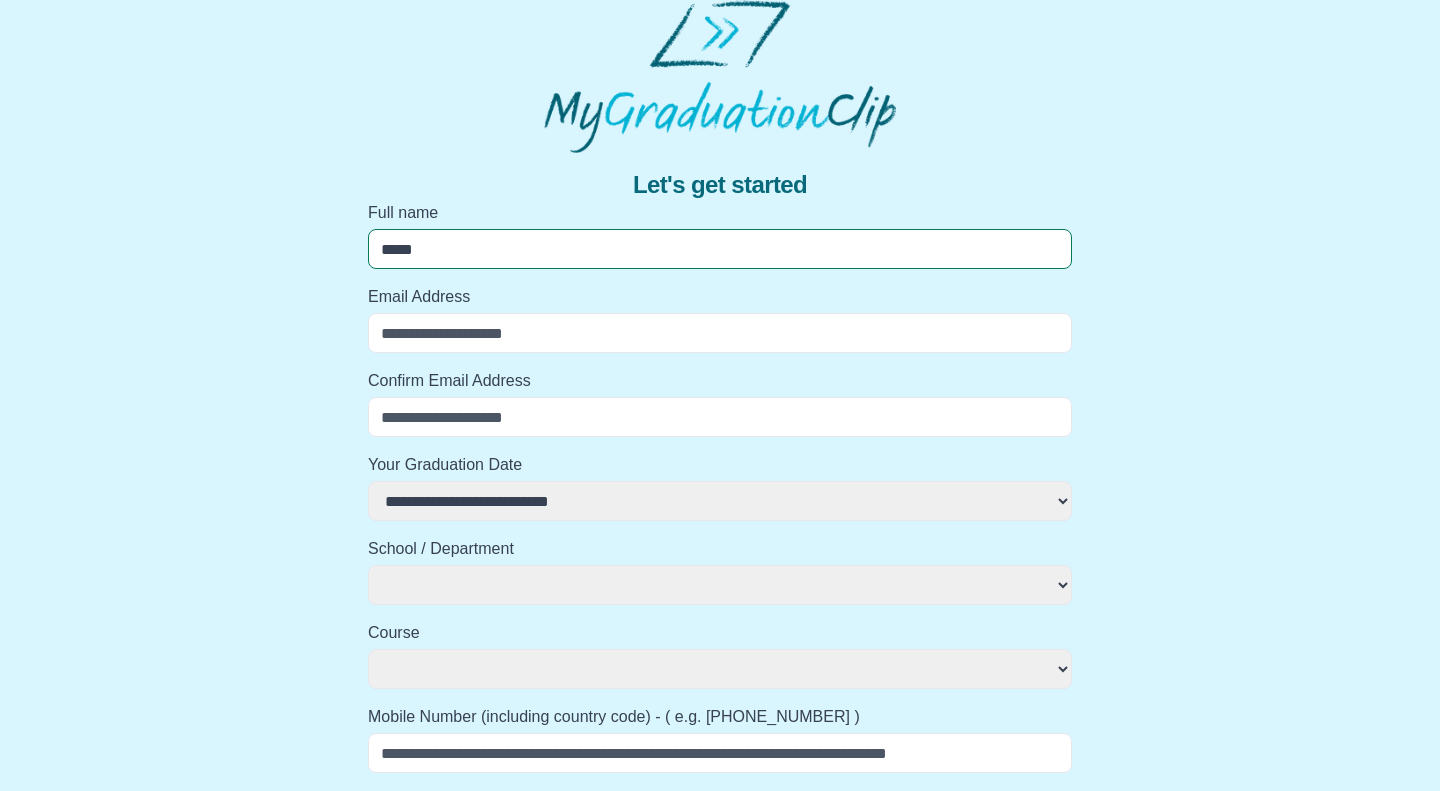 select 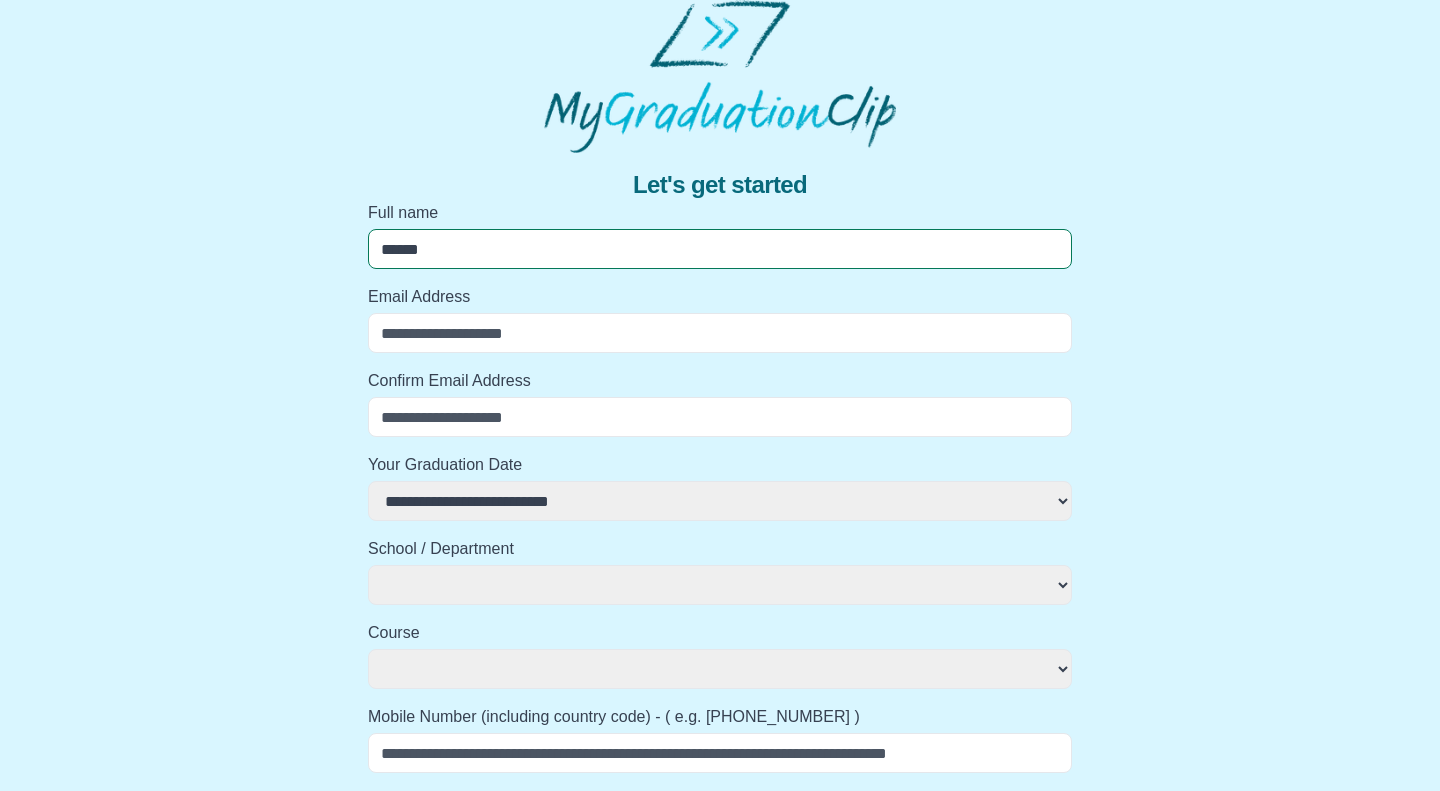 select 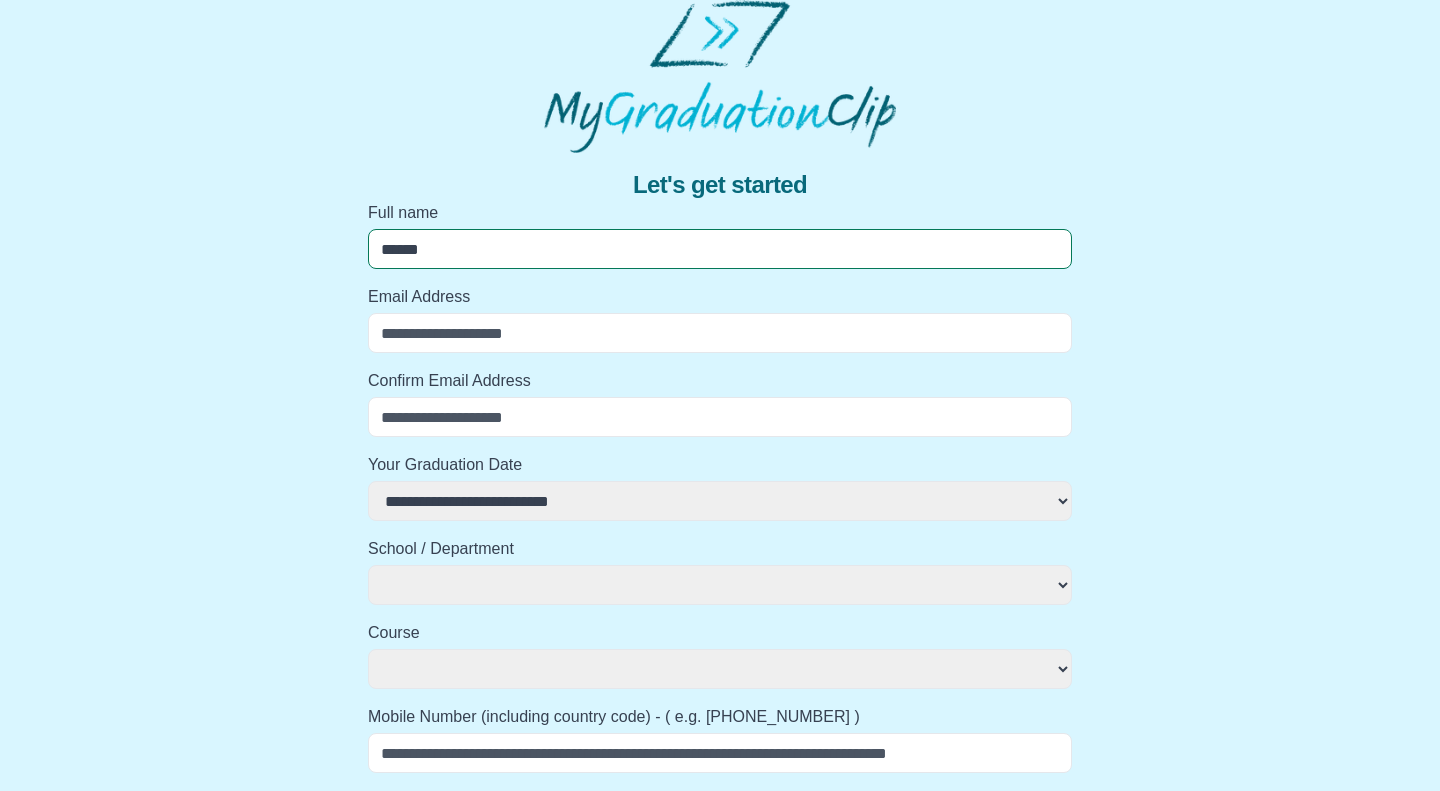 type on "**********" 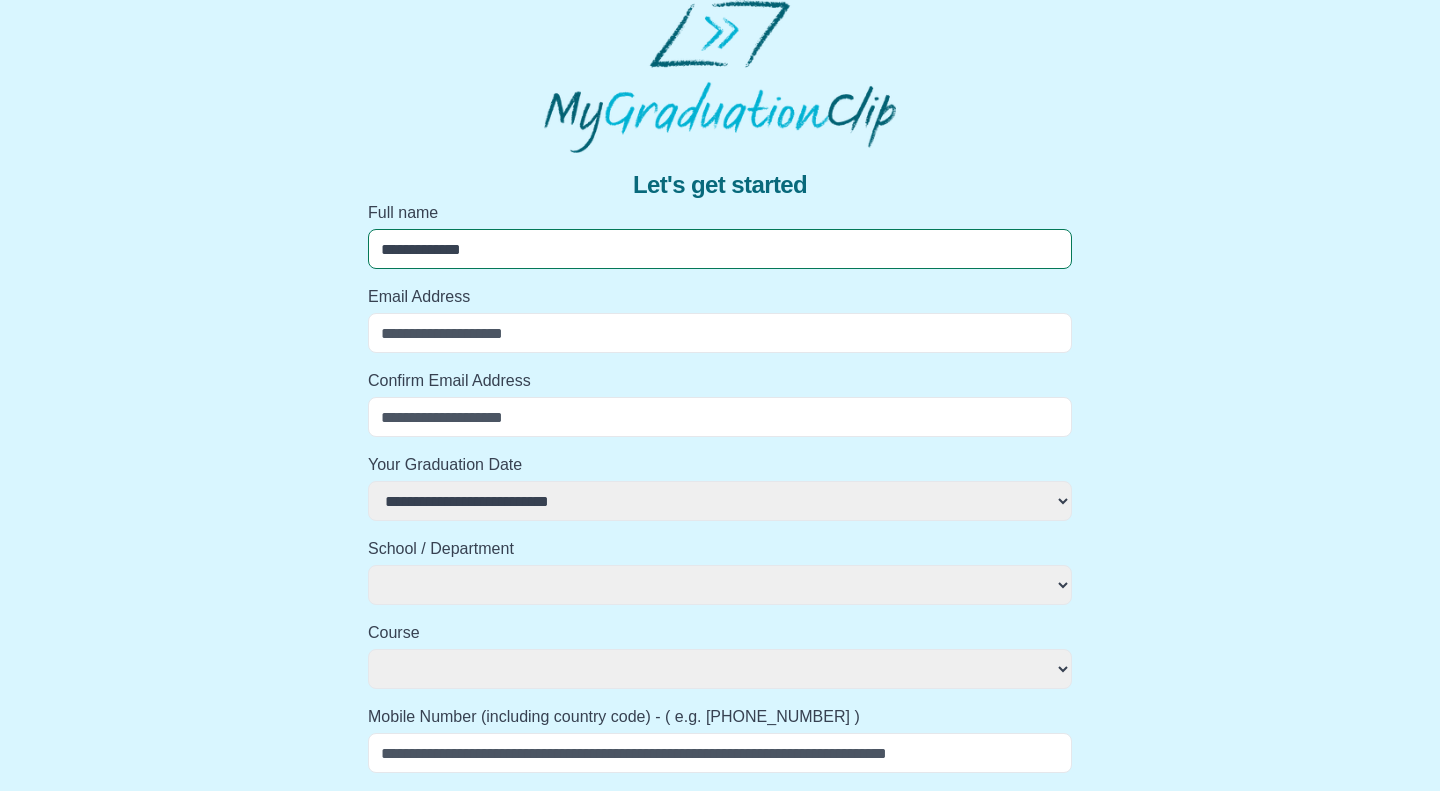 select 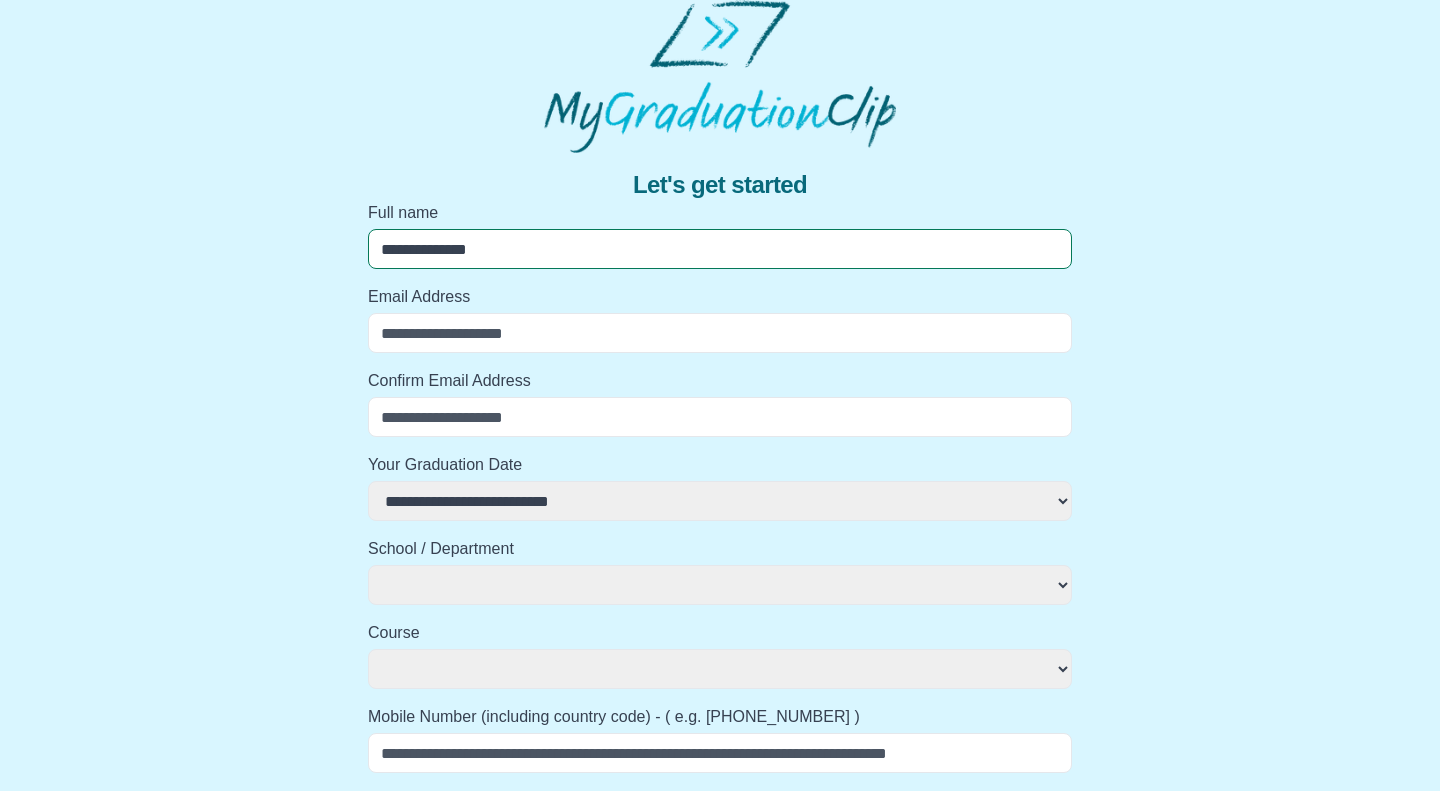 select 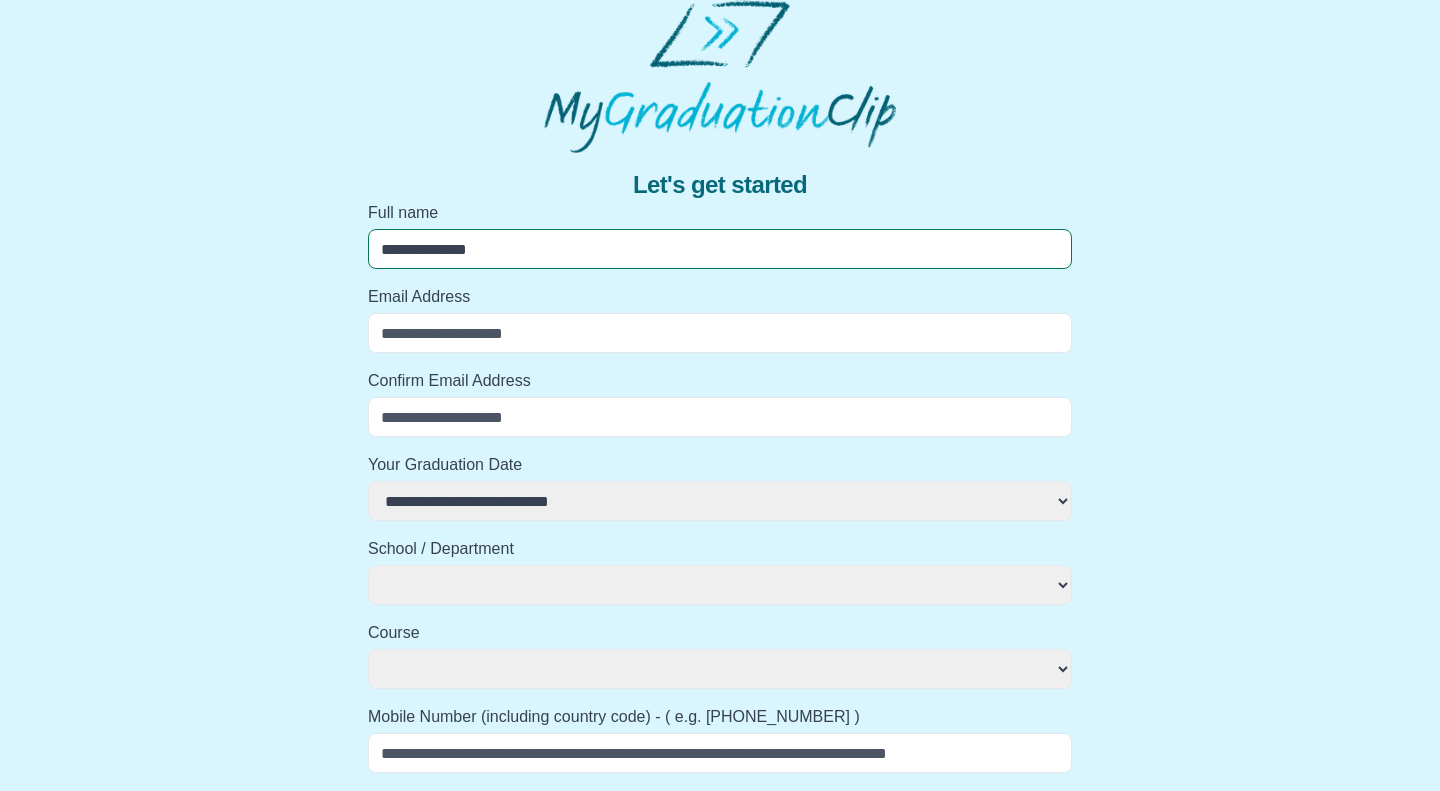 type on "**********" 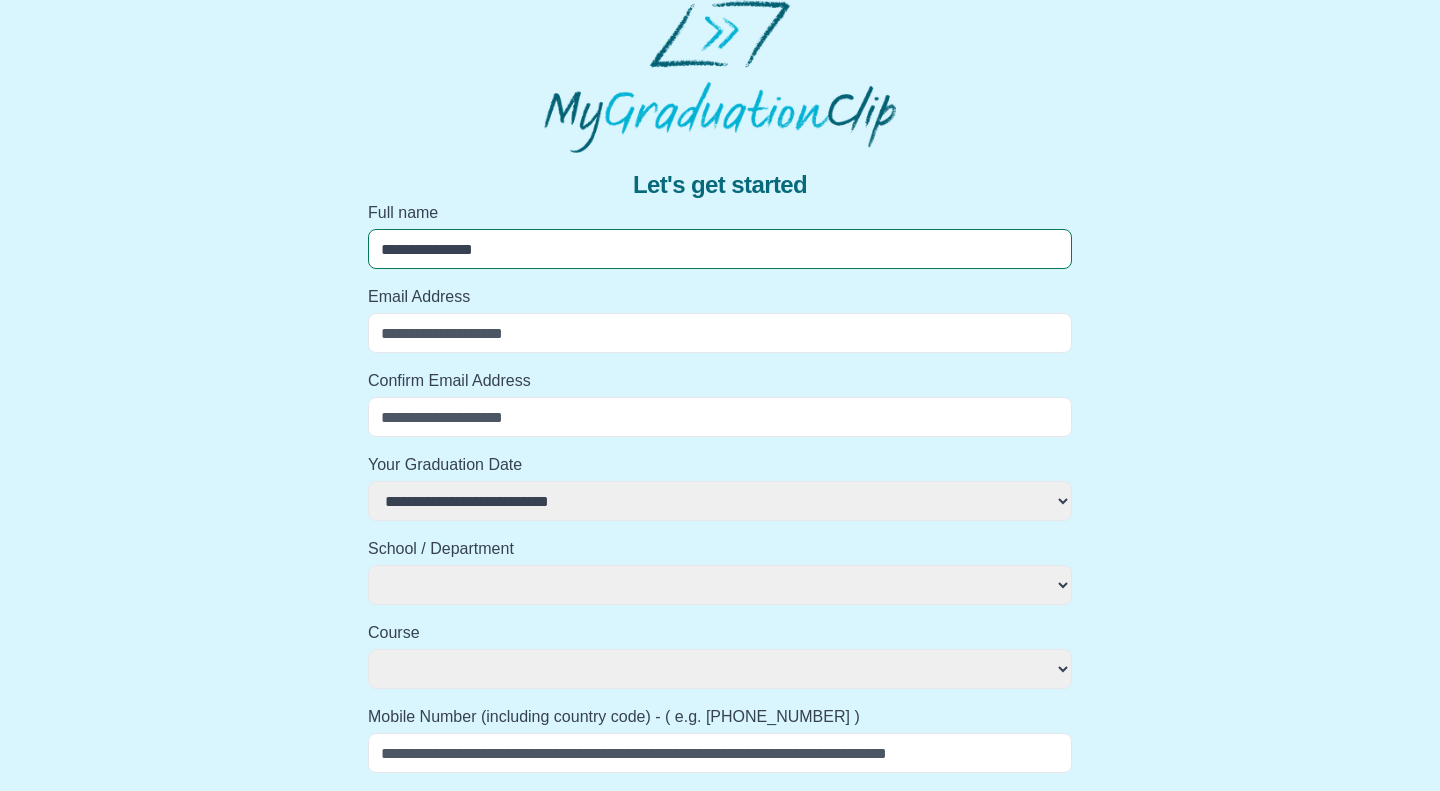 select 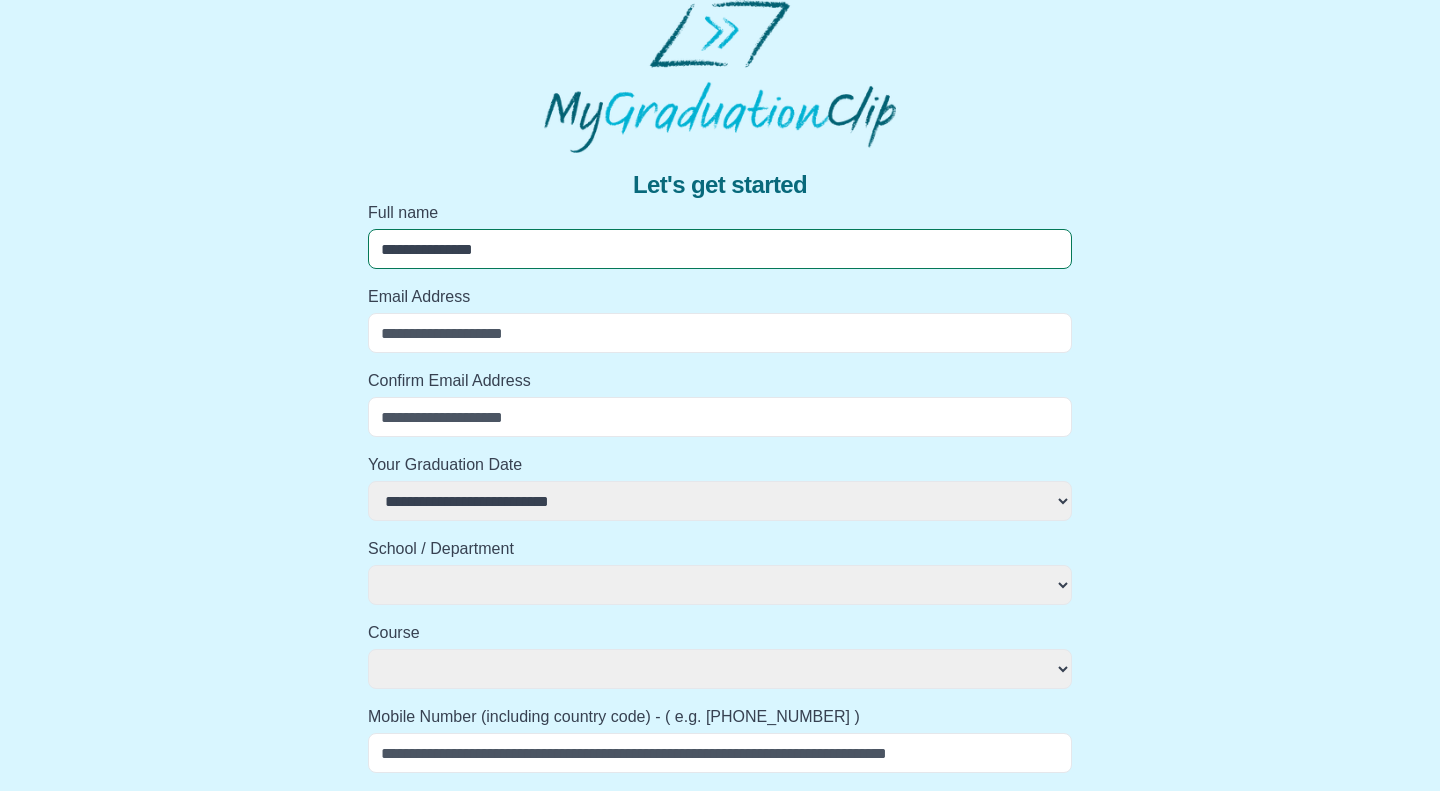 type on "**********" 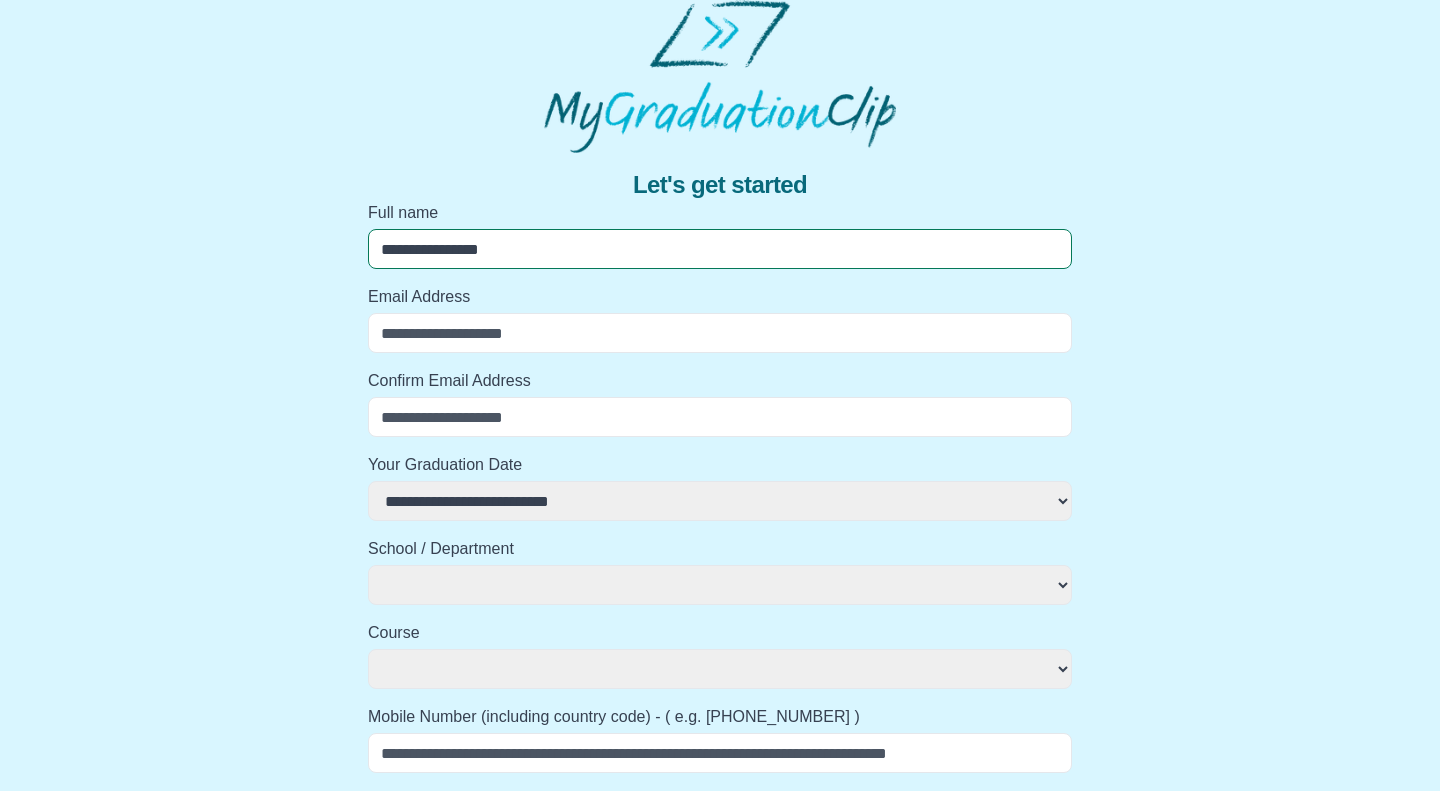 select 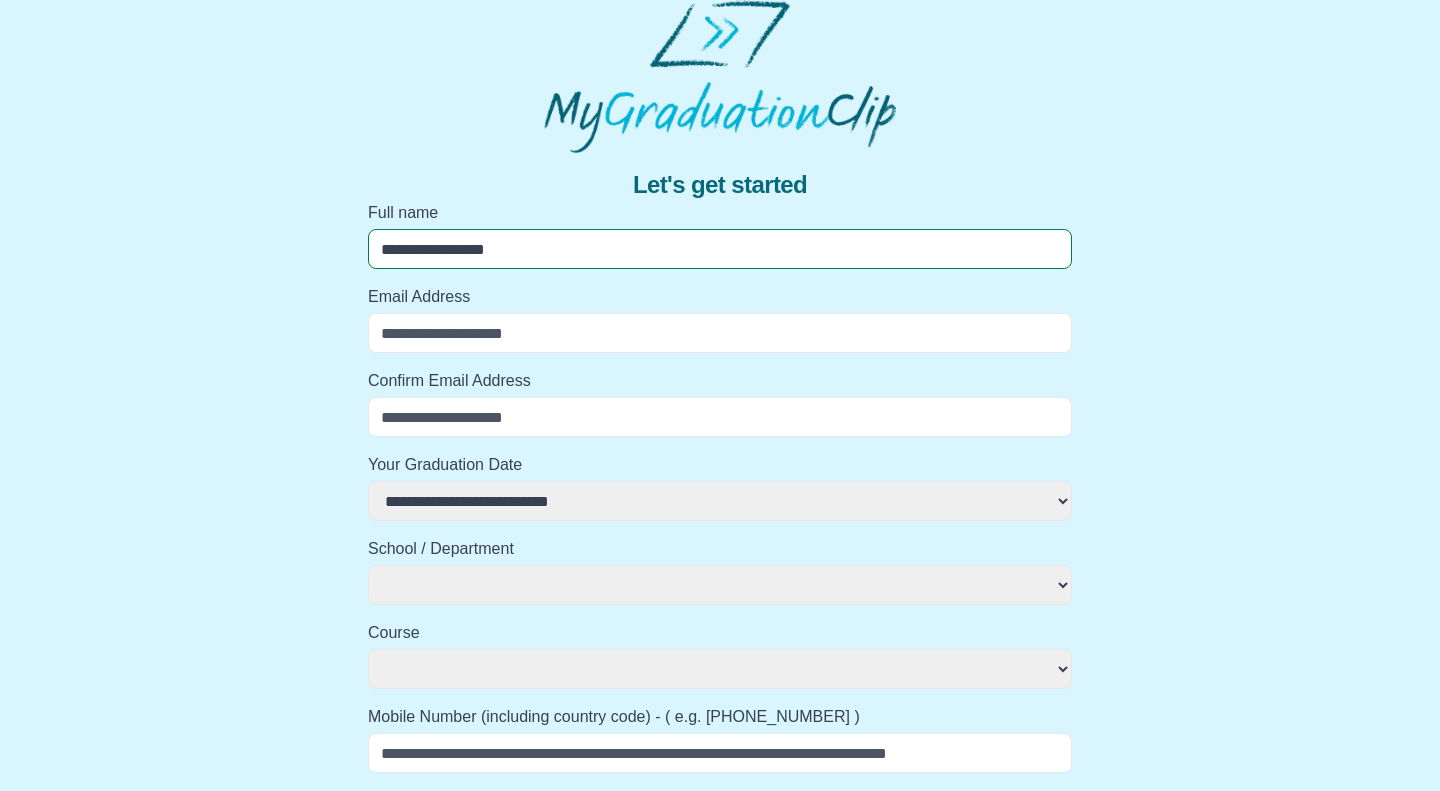 select 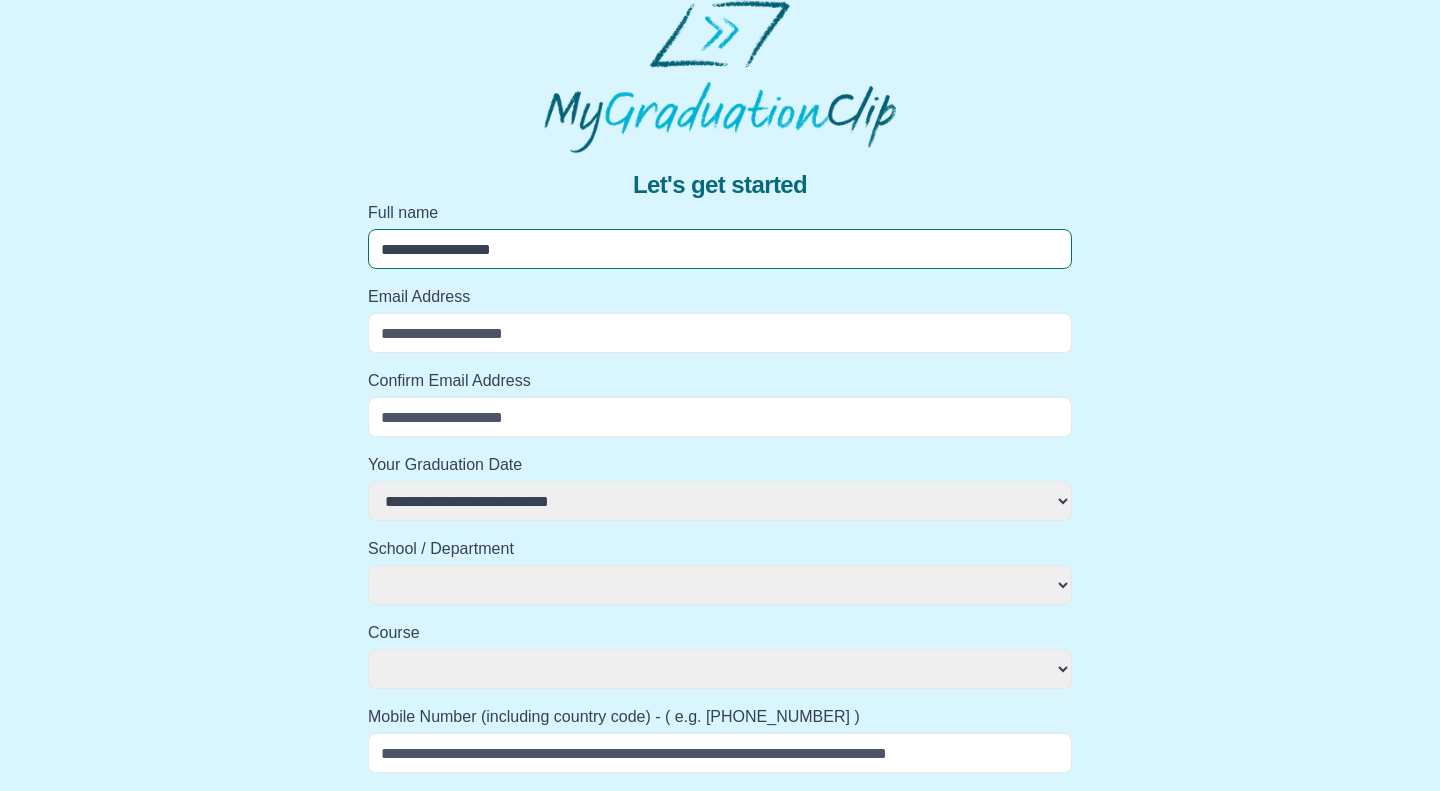 select 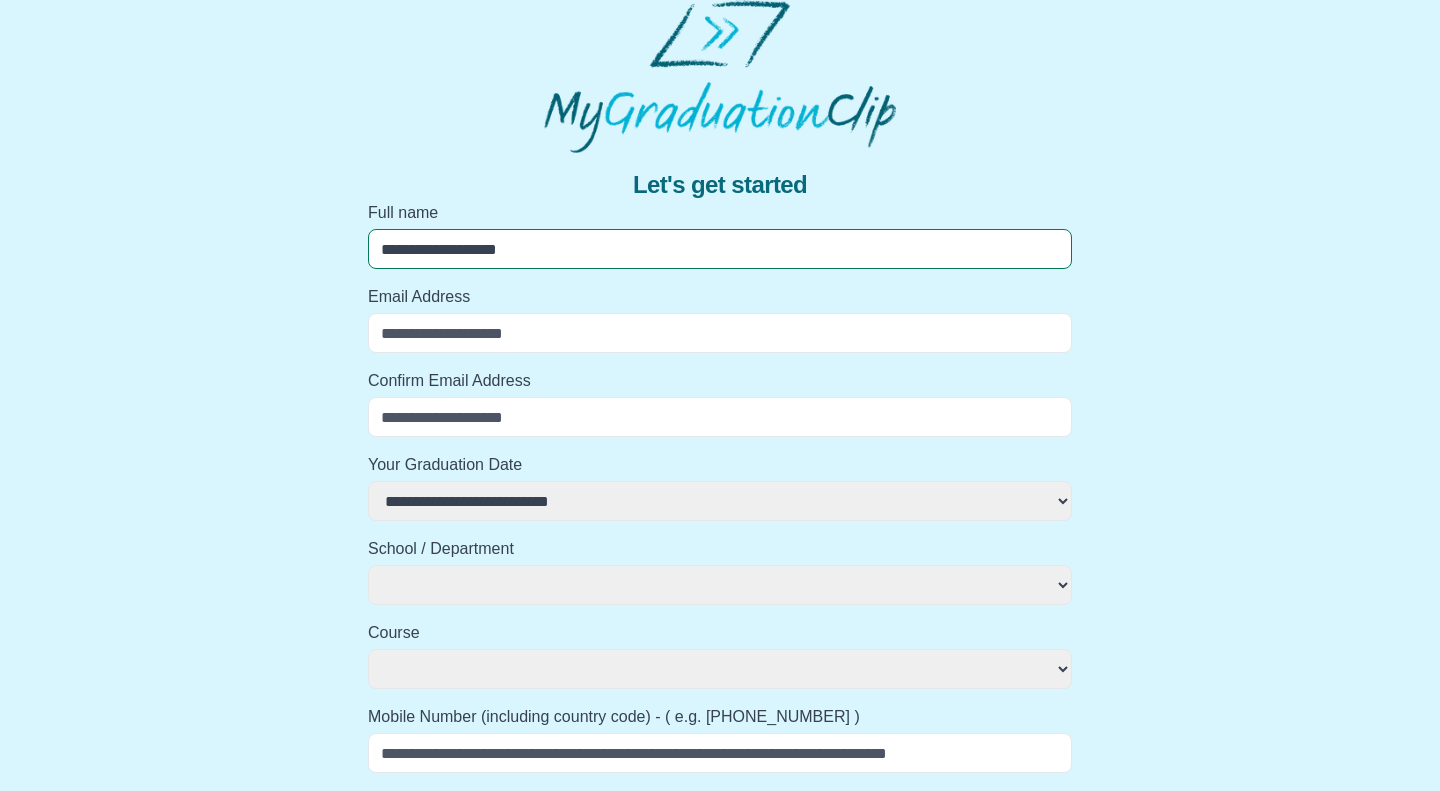 select 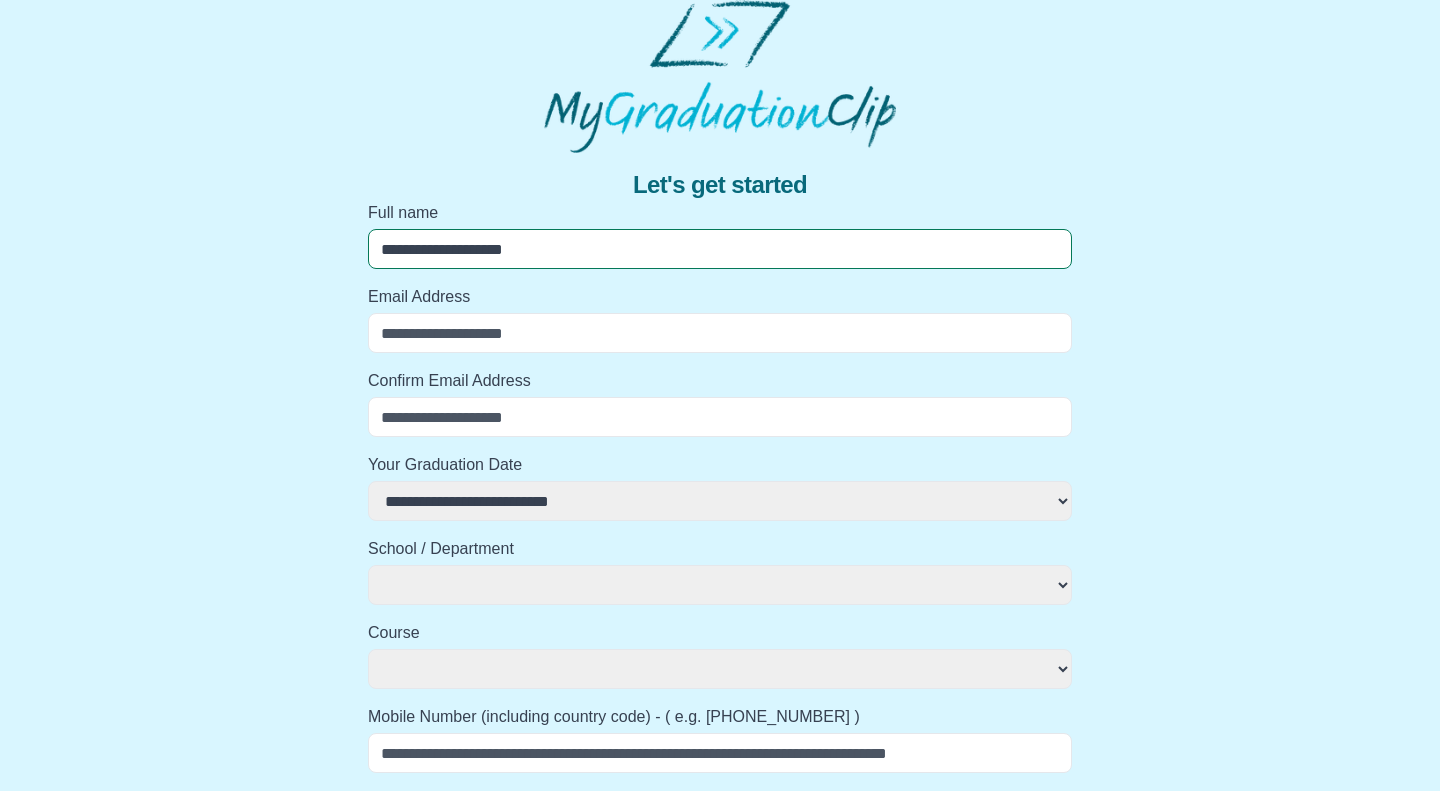 type on "**********" 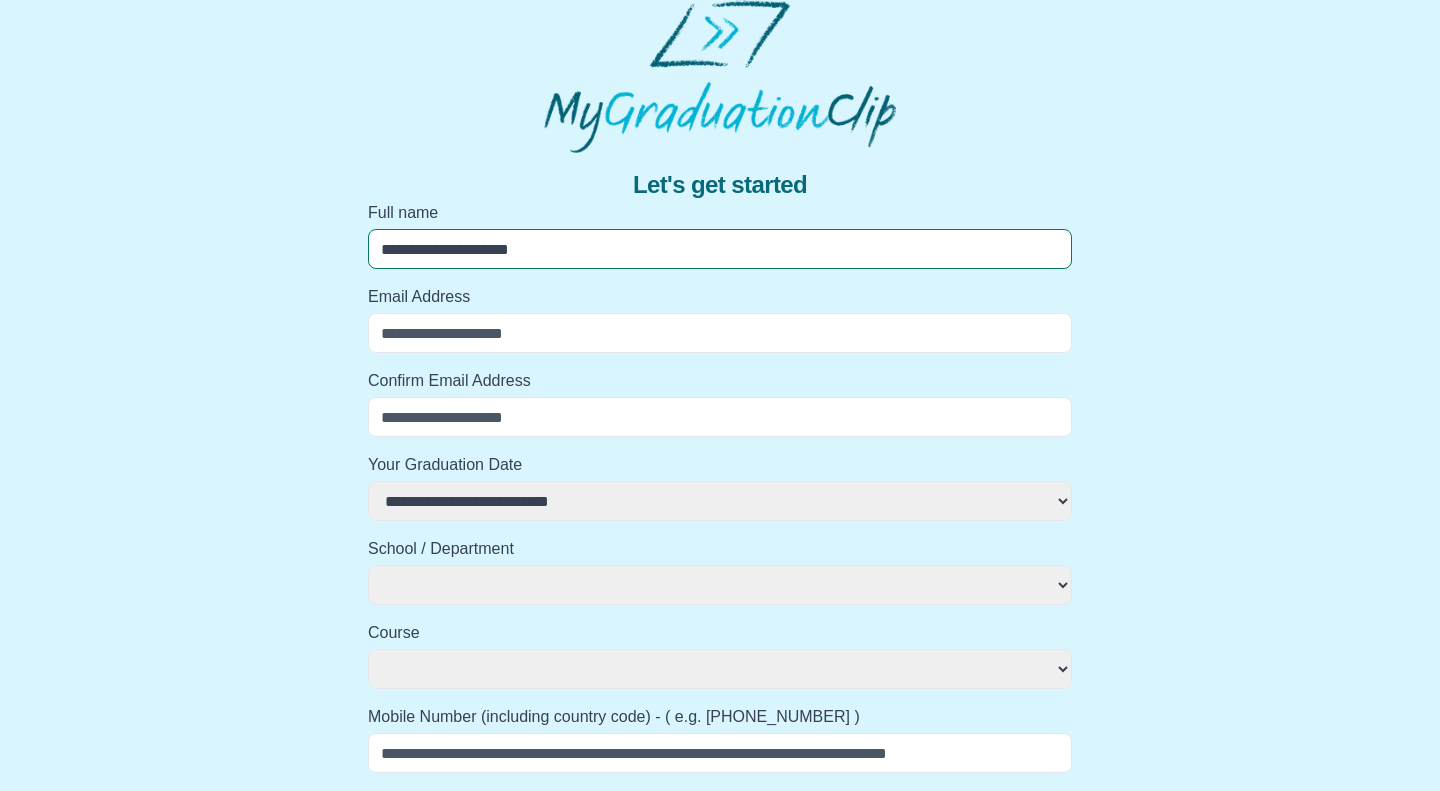 select 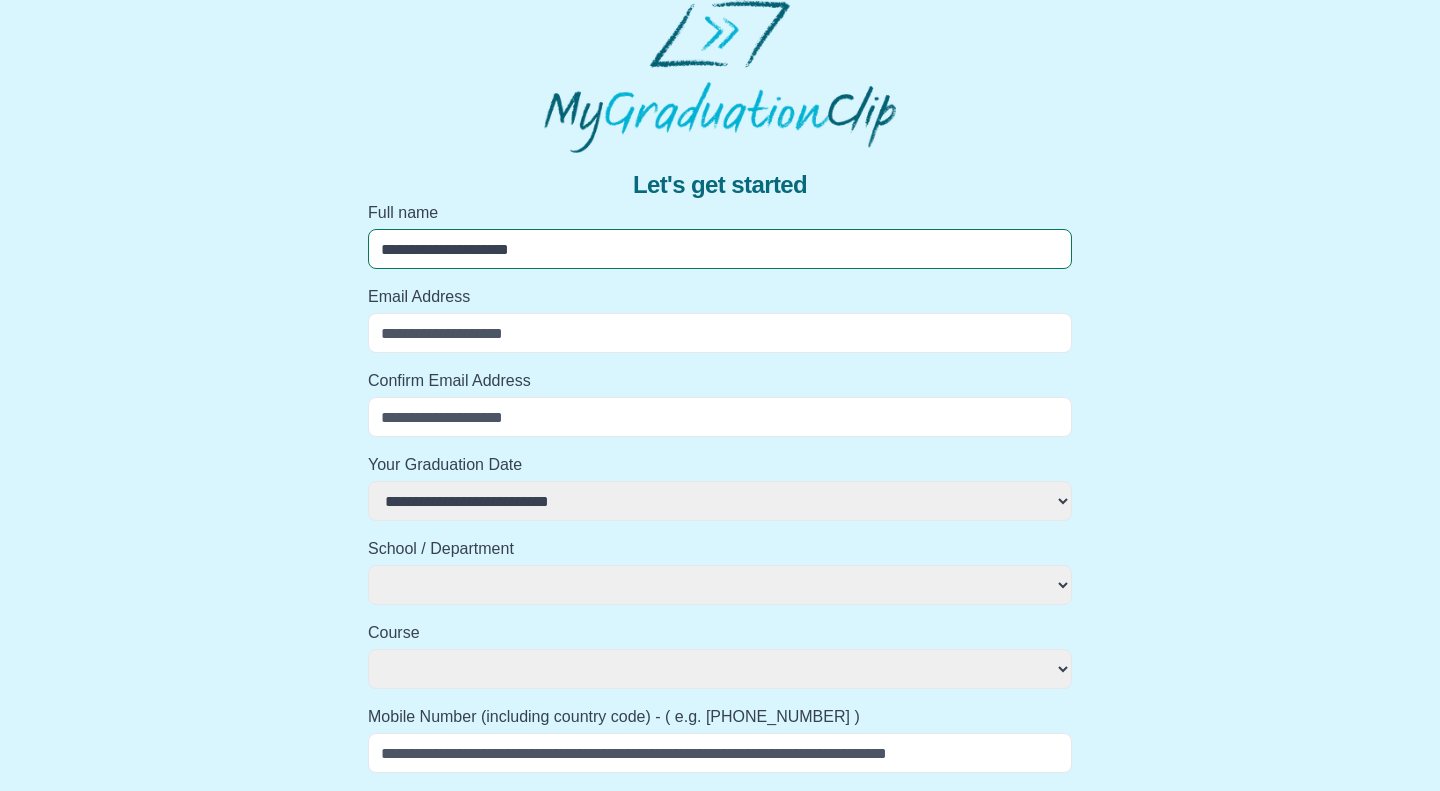 type on "**********" 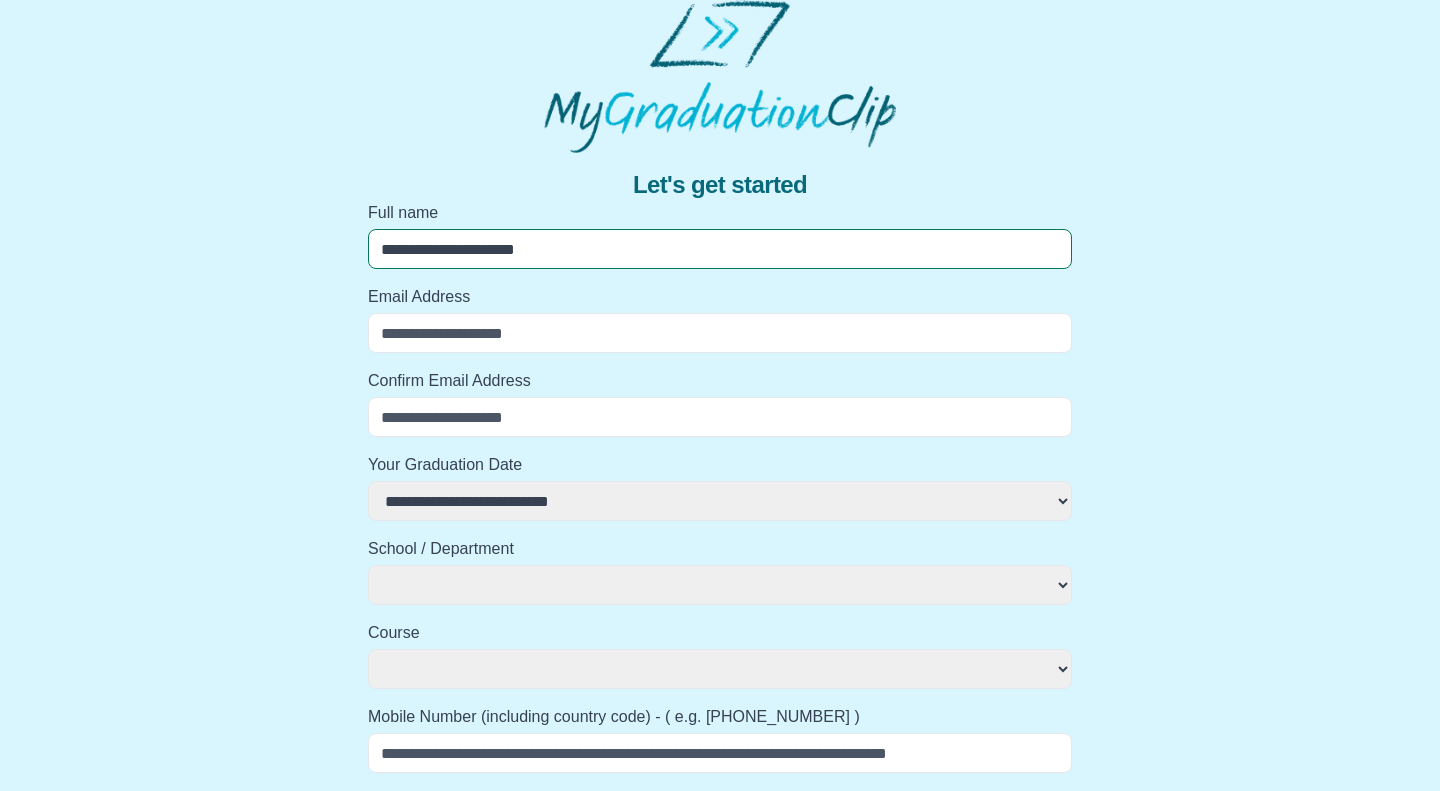 select 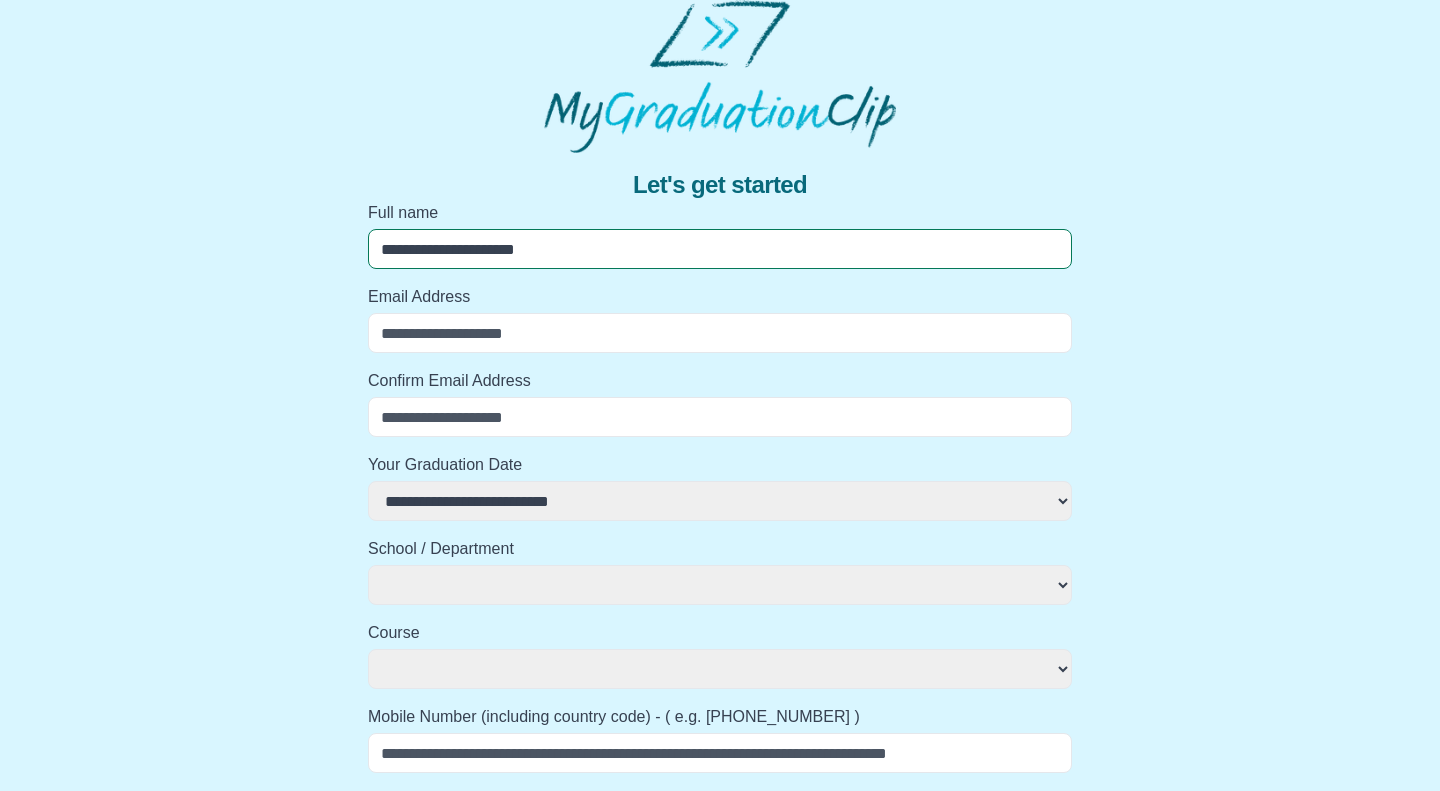 type on "**********" 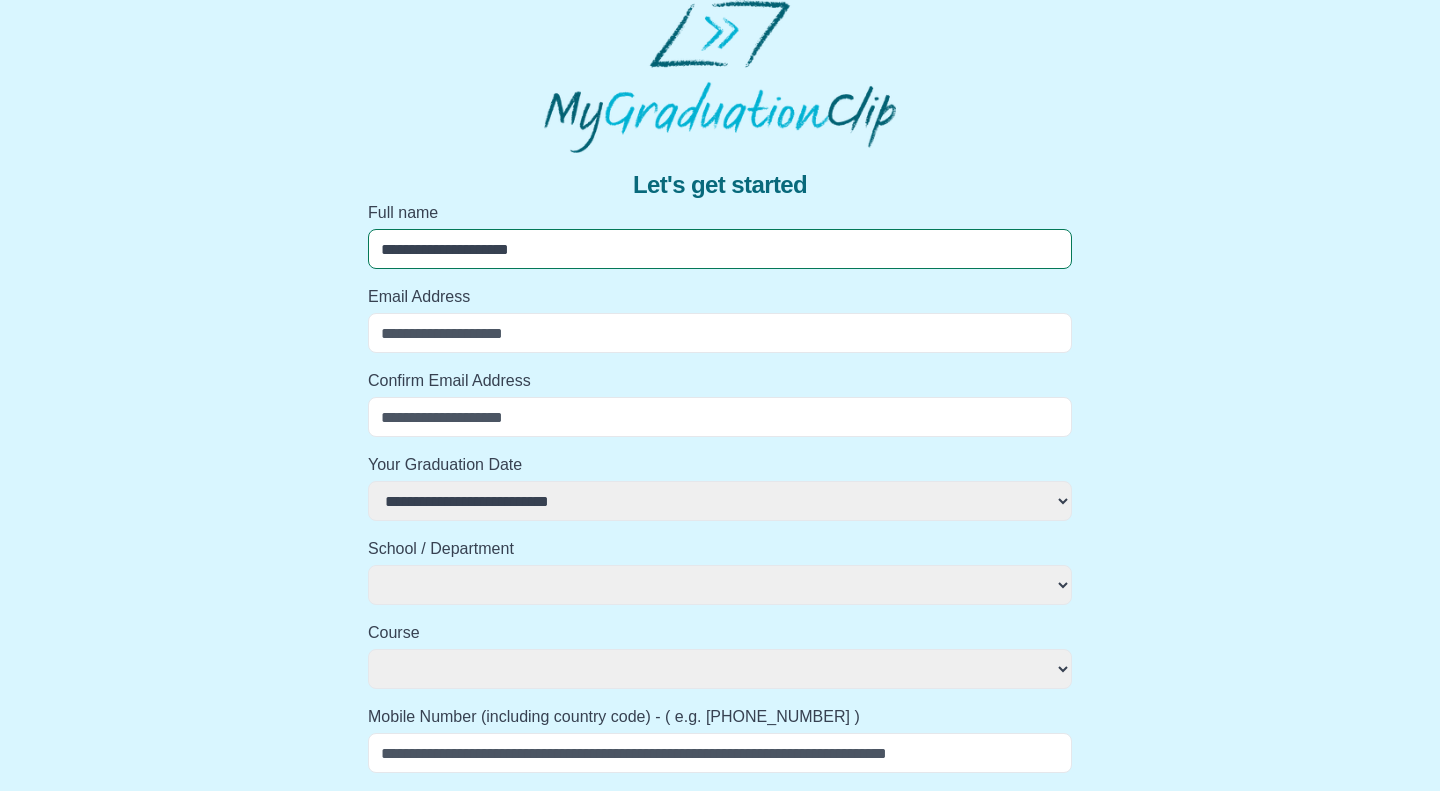 select 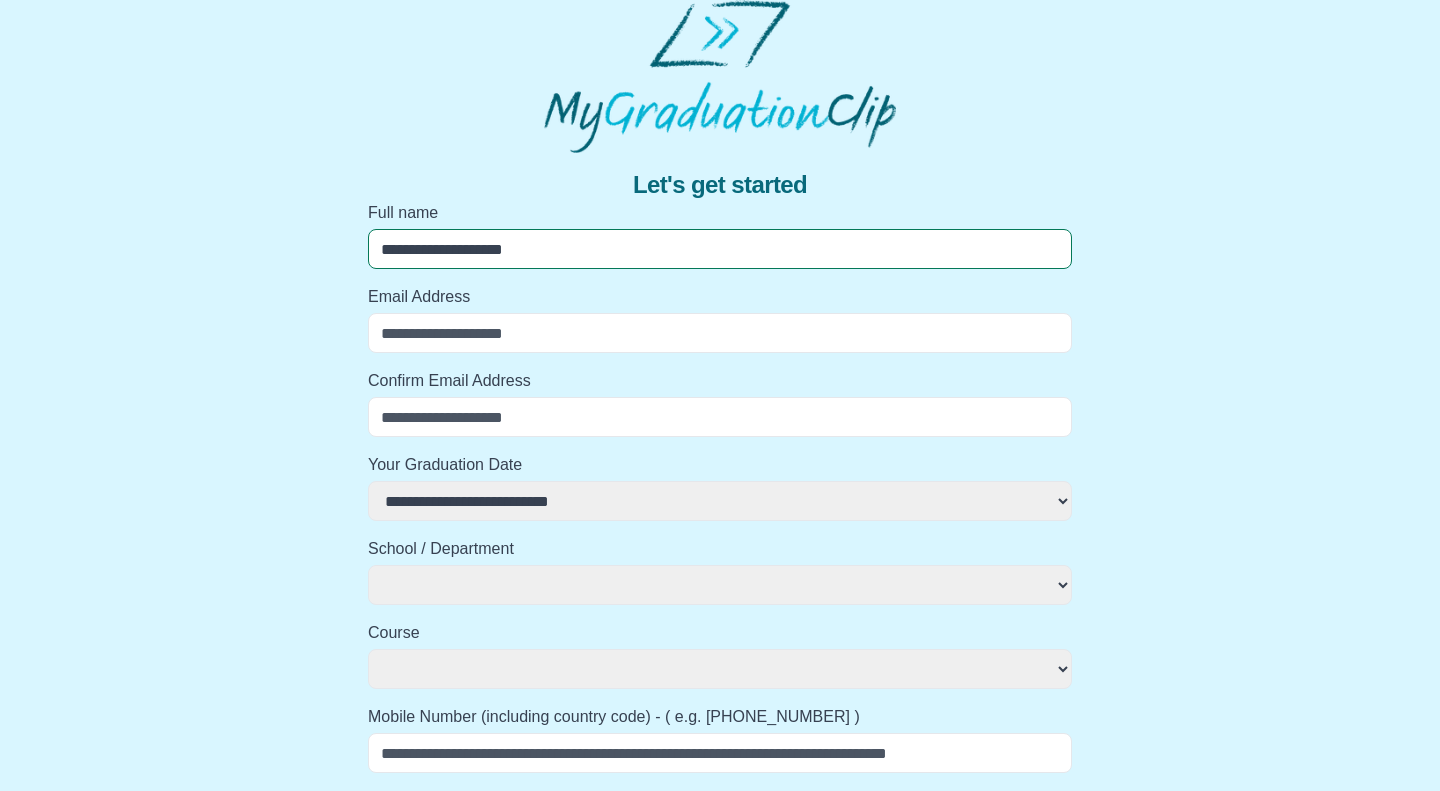 select 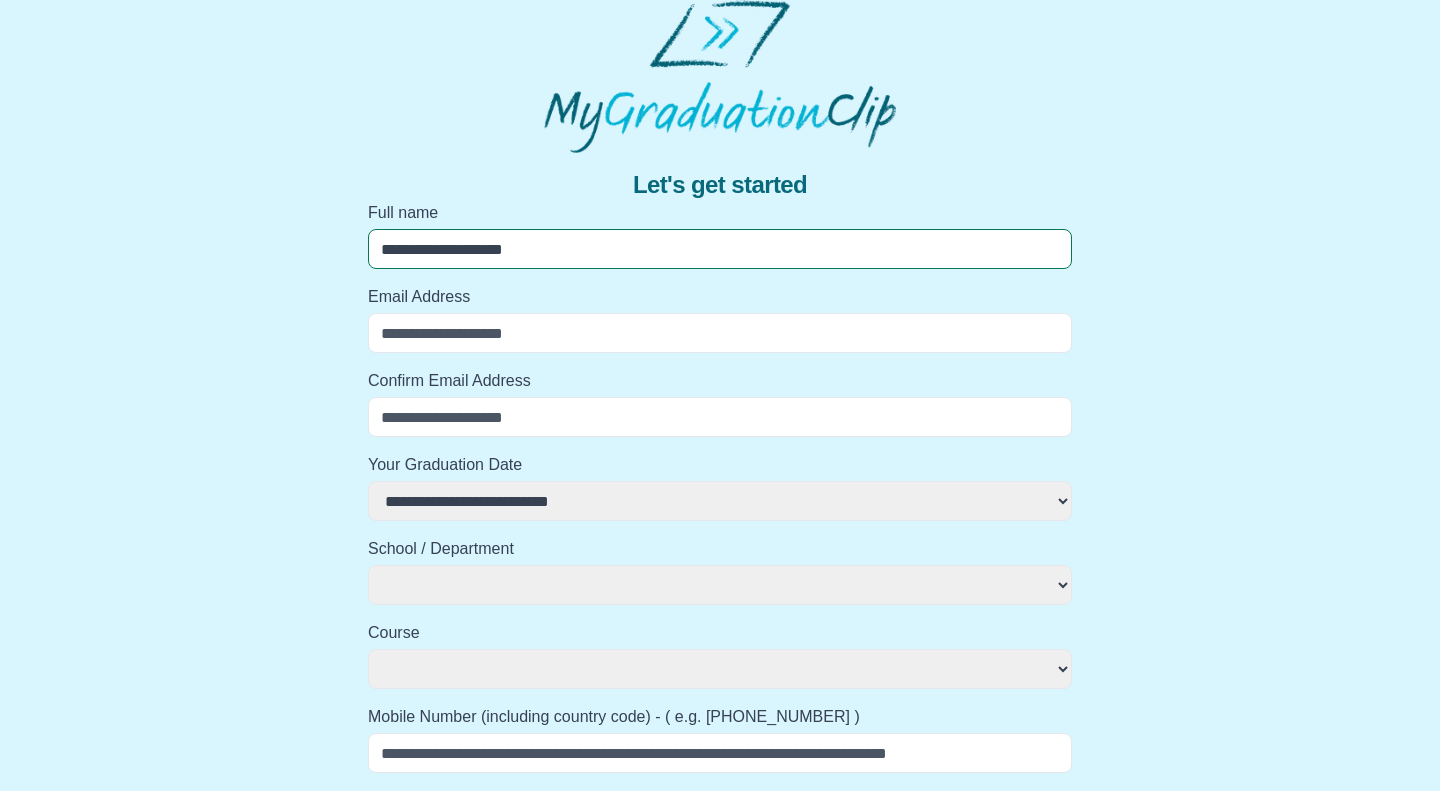 type on "**********" 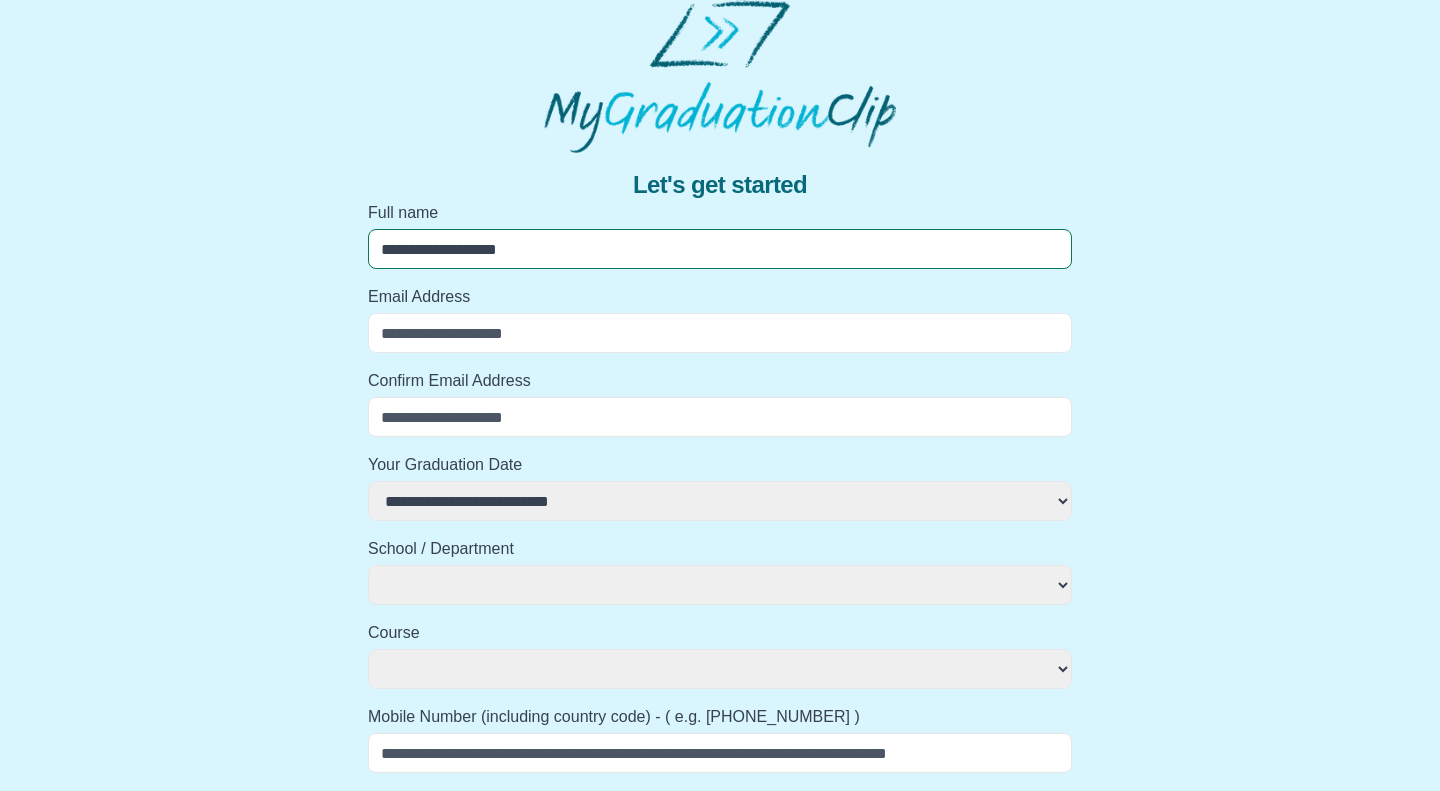 select 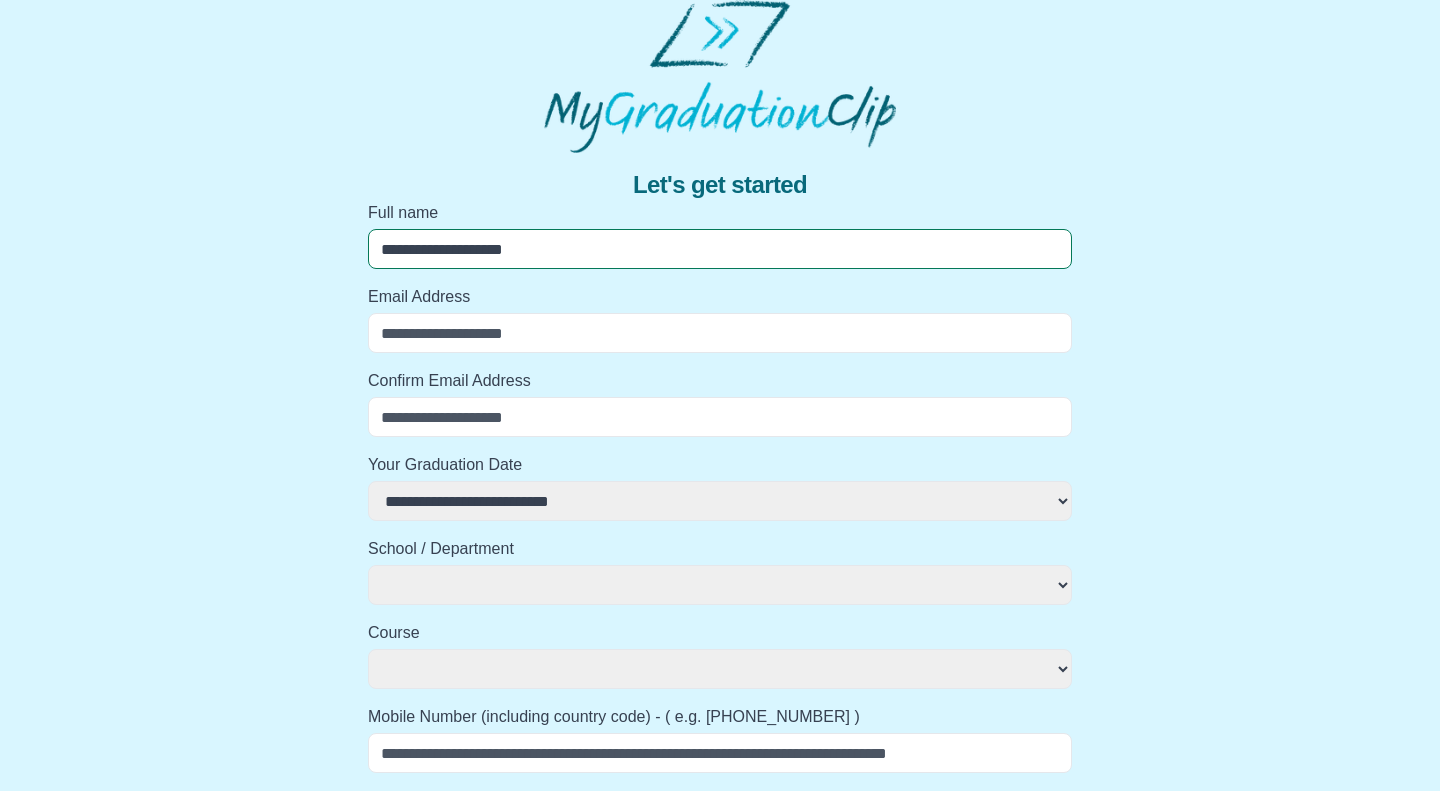 select 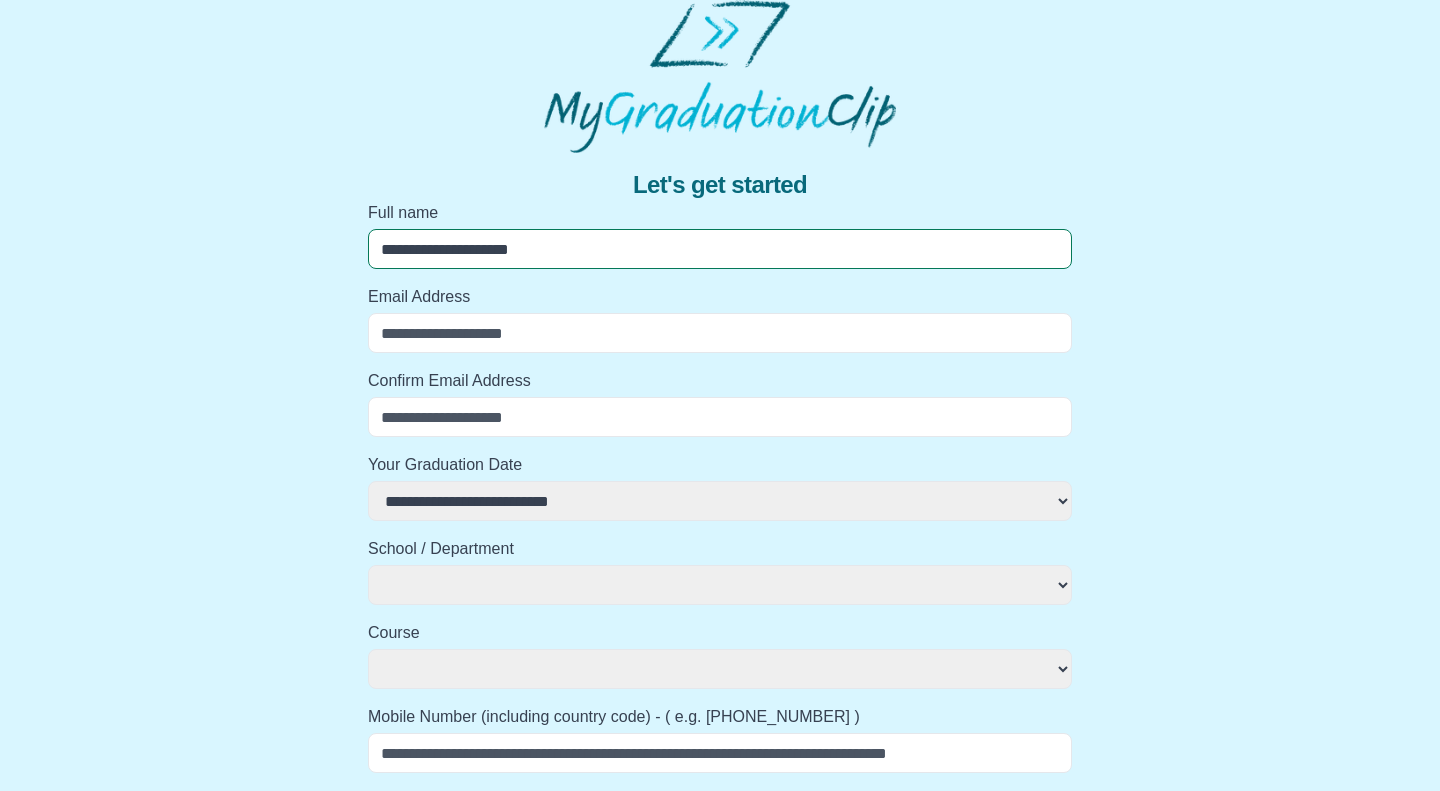 select 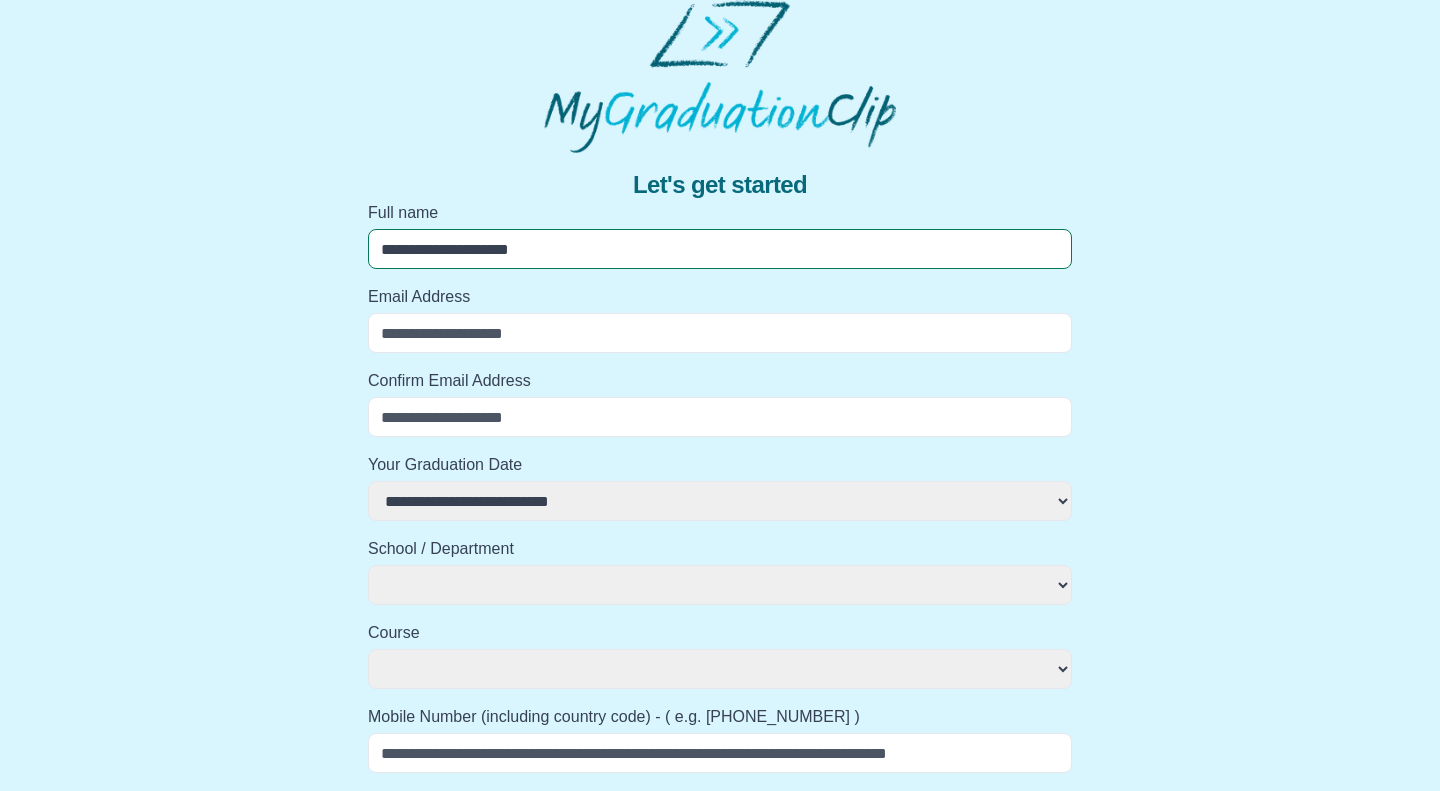 type on "**********" 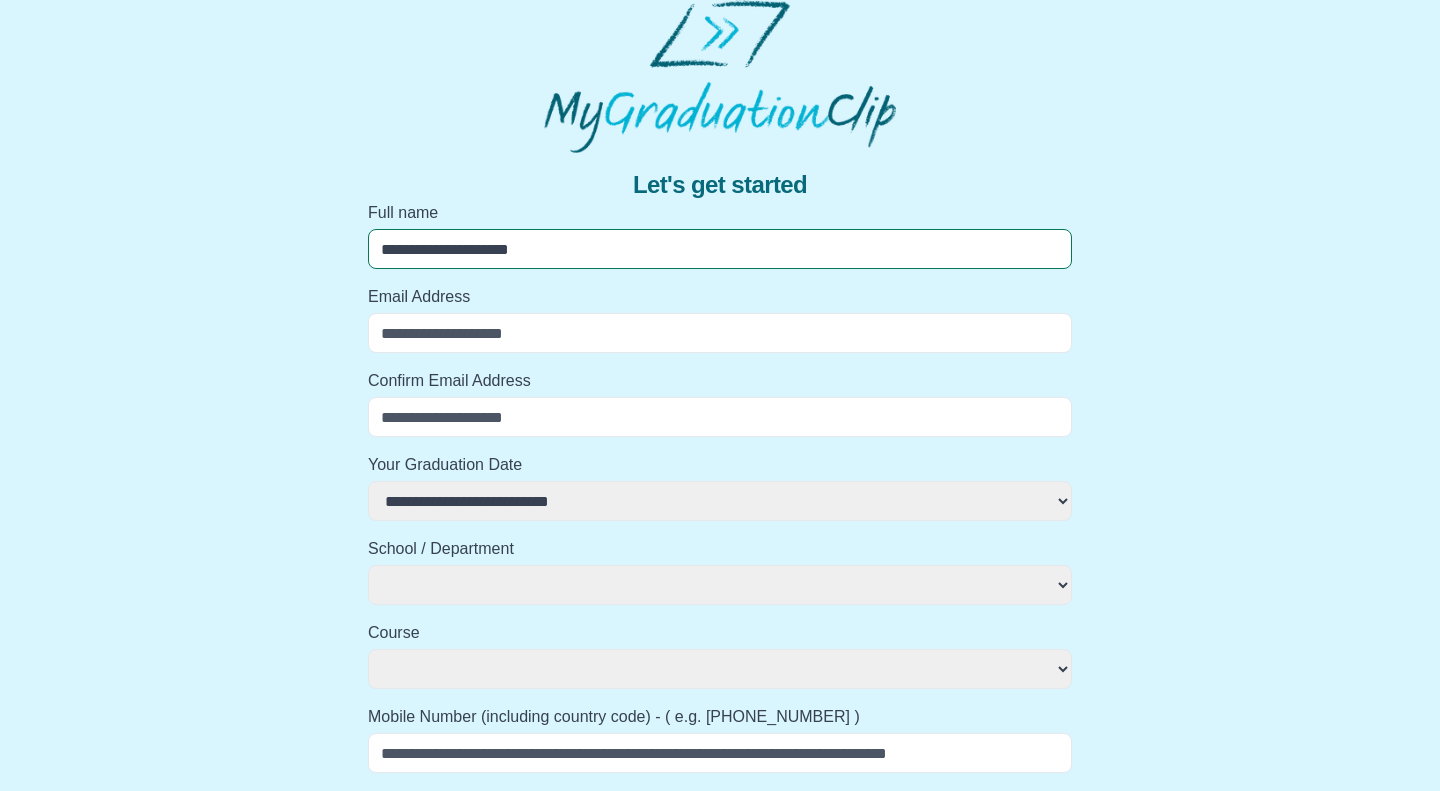 click on "Email Address" at bounding box center [720, 333] 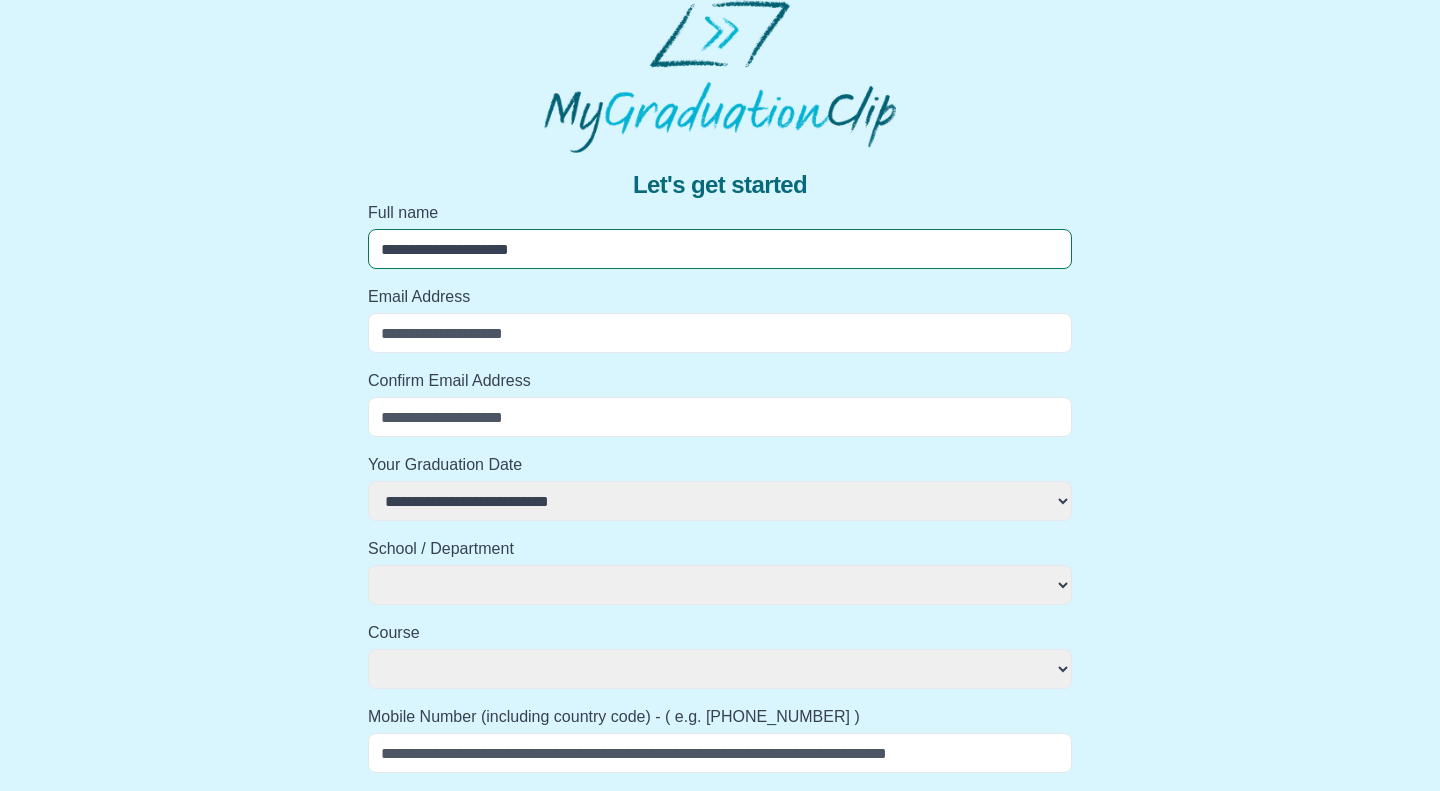 type on "*" 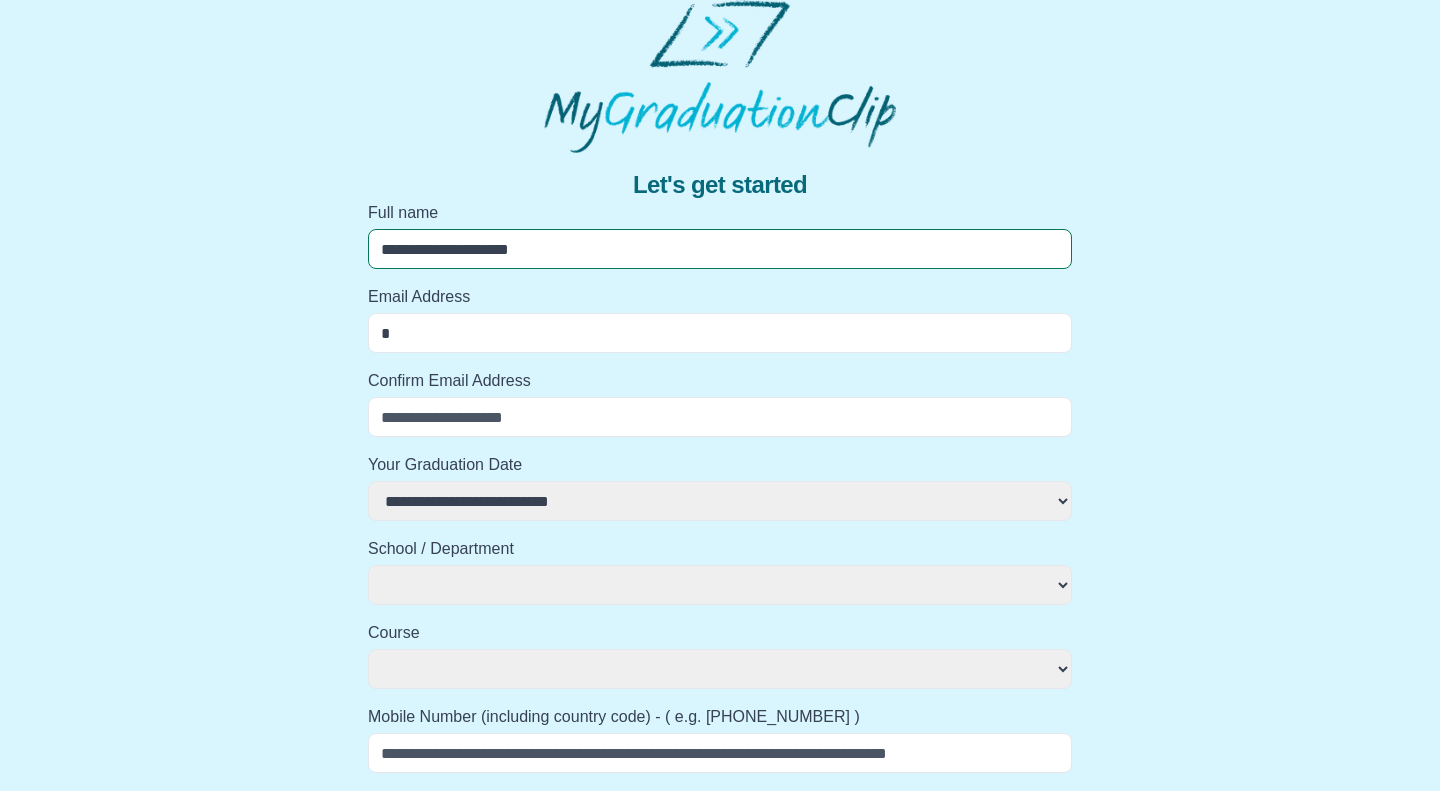 select 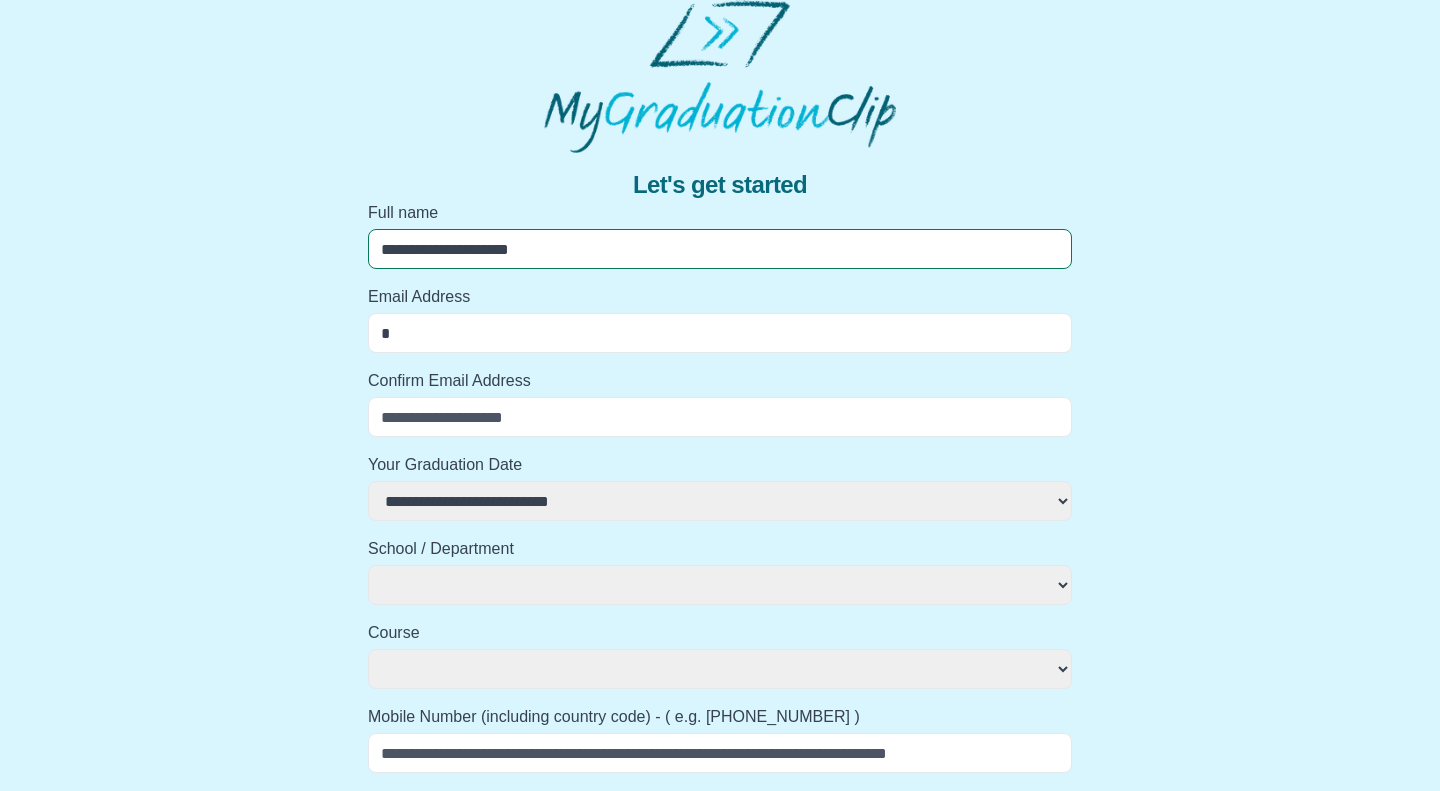type on "**" 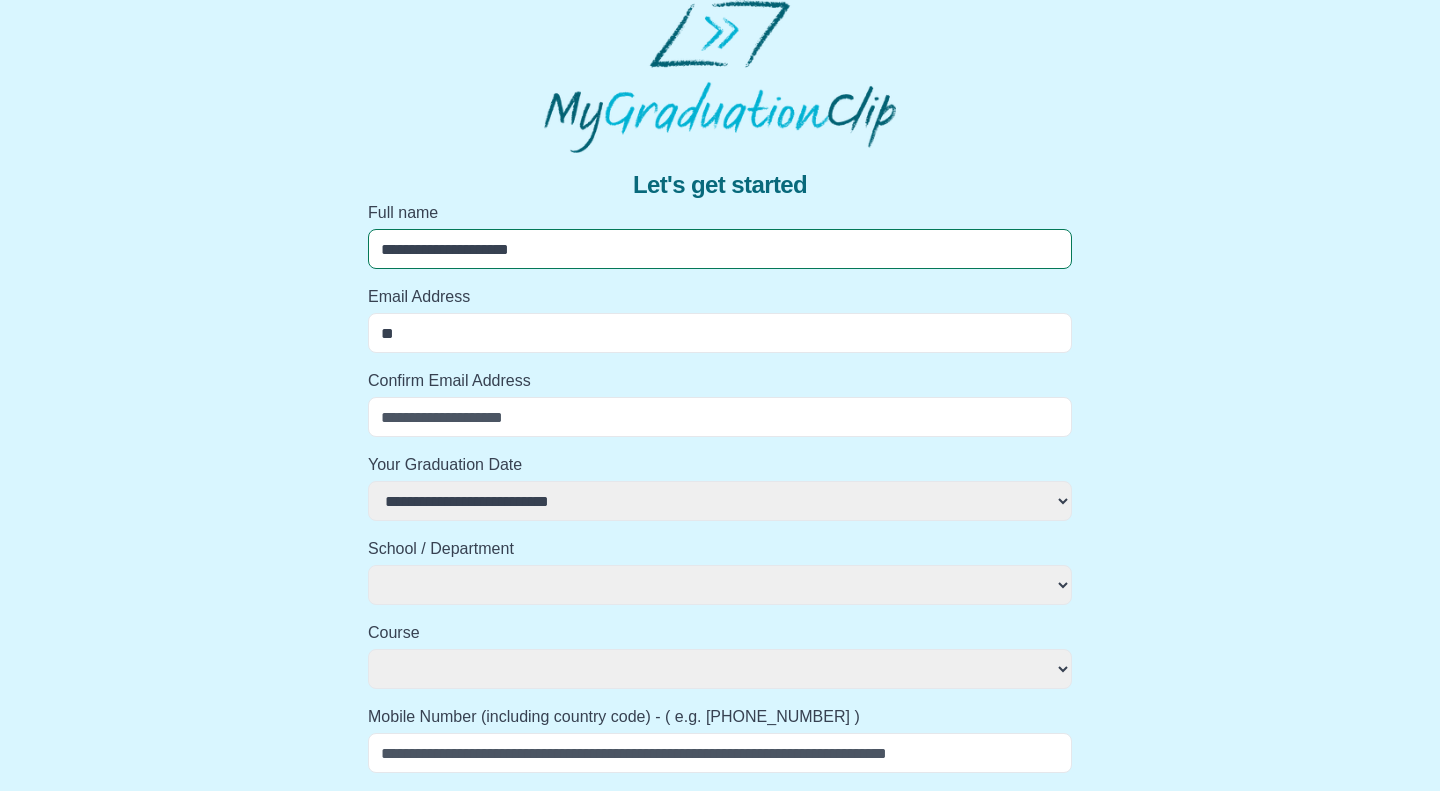 select 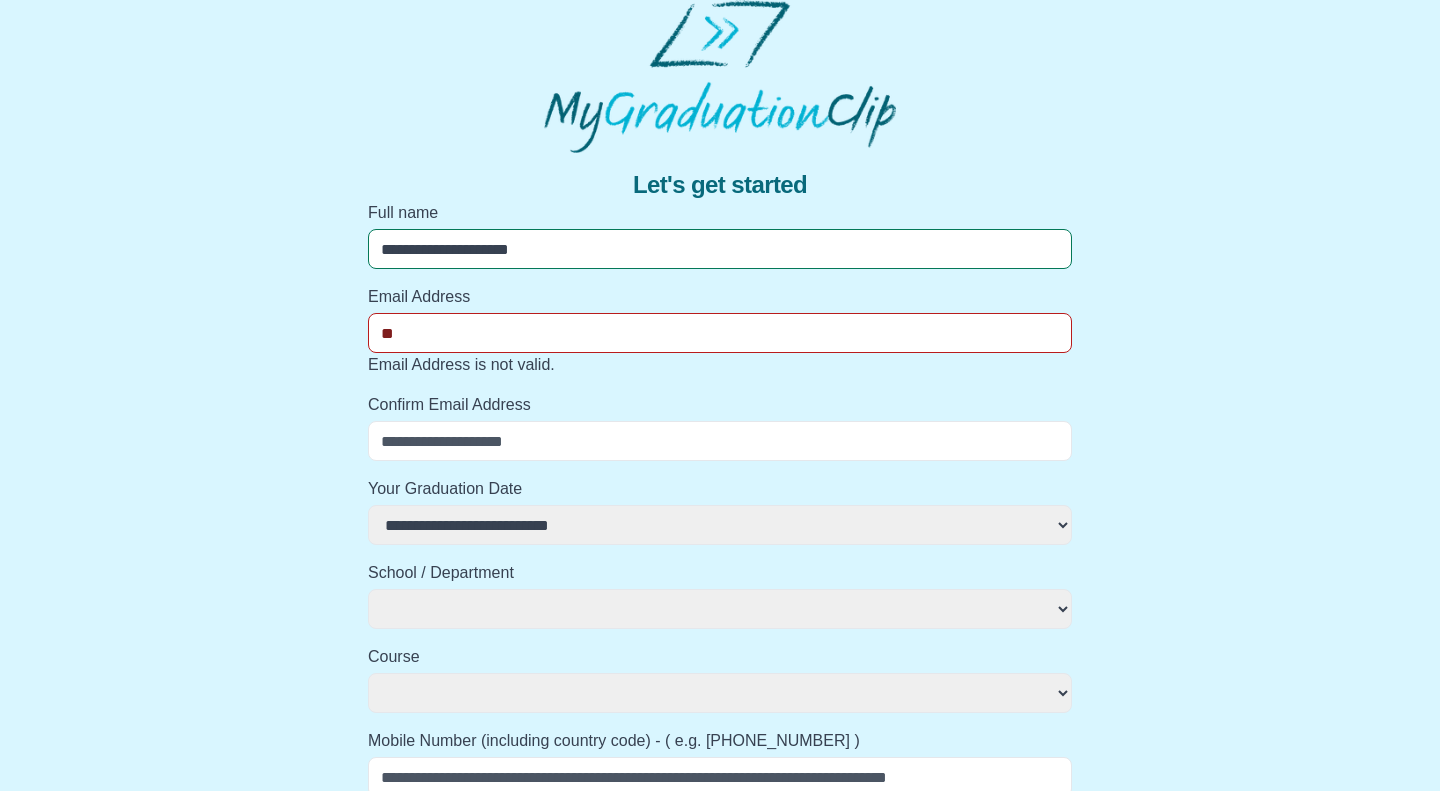 type on "***" 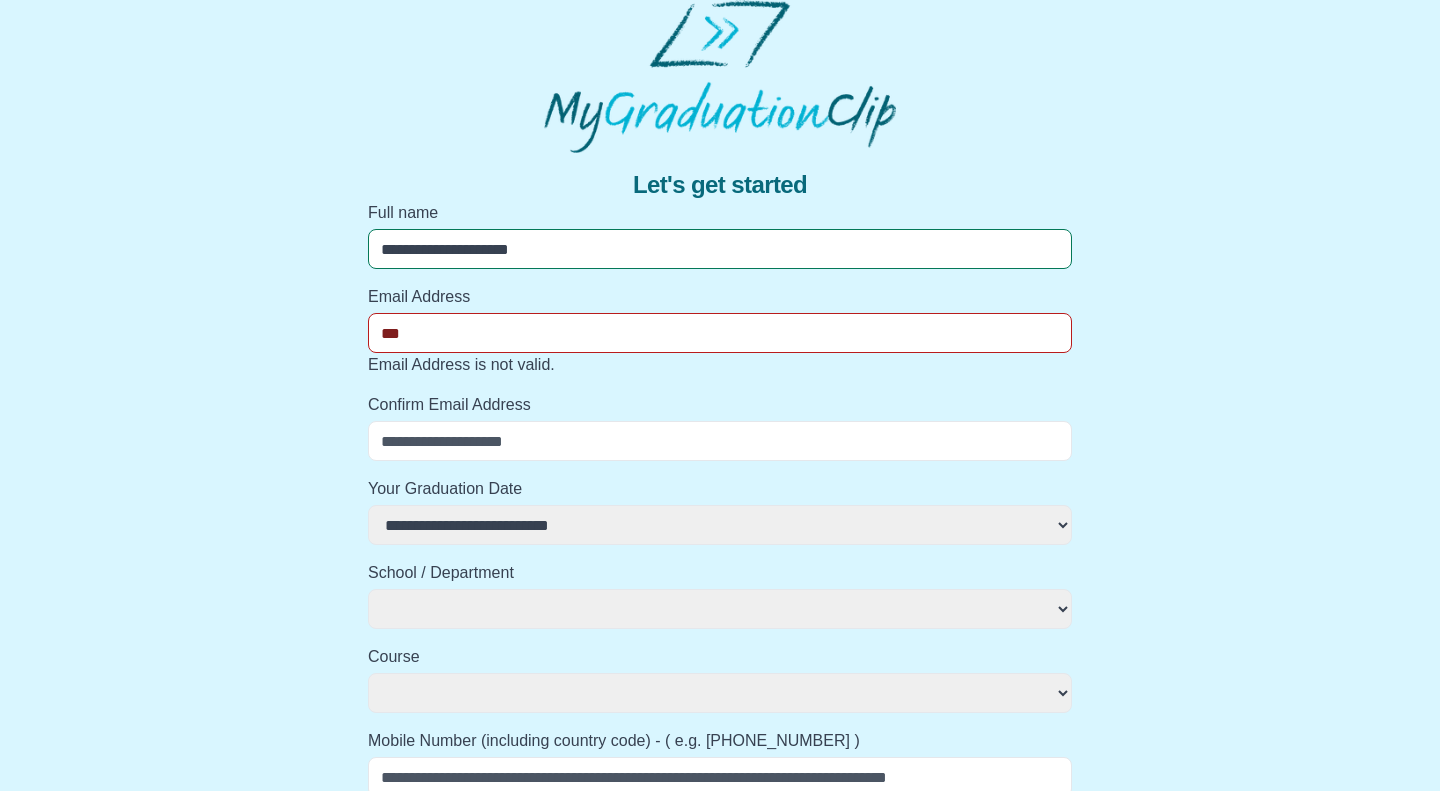select 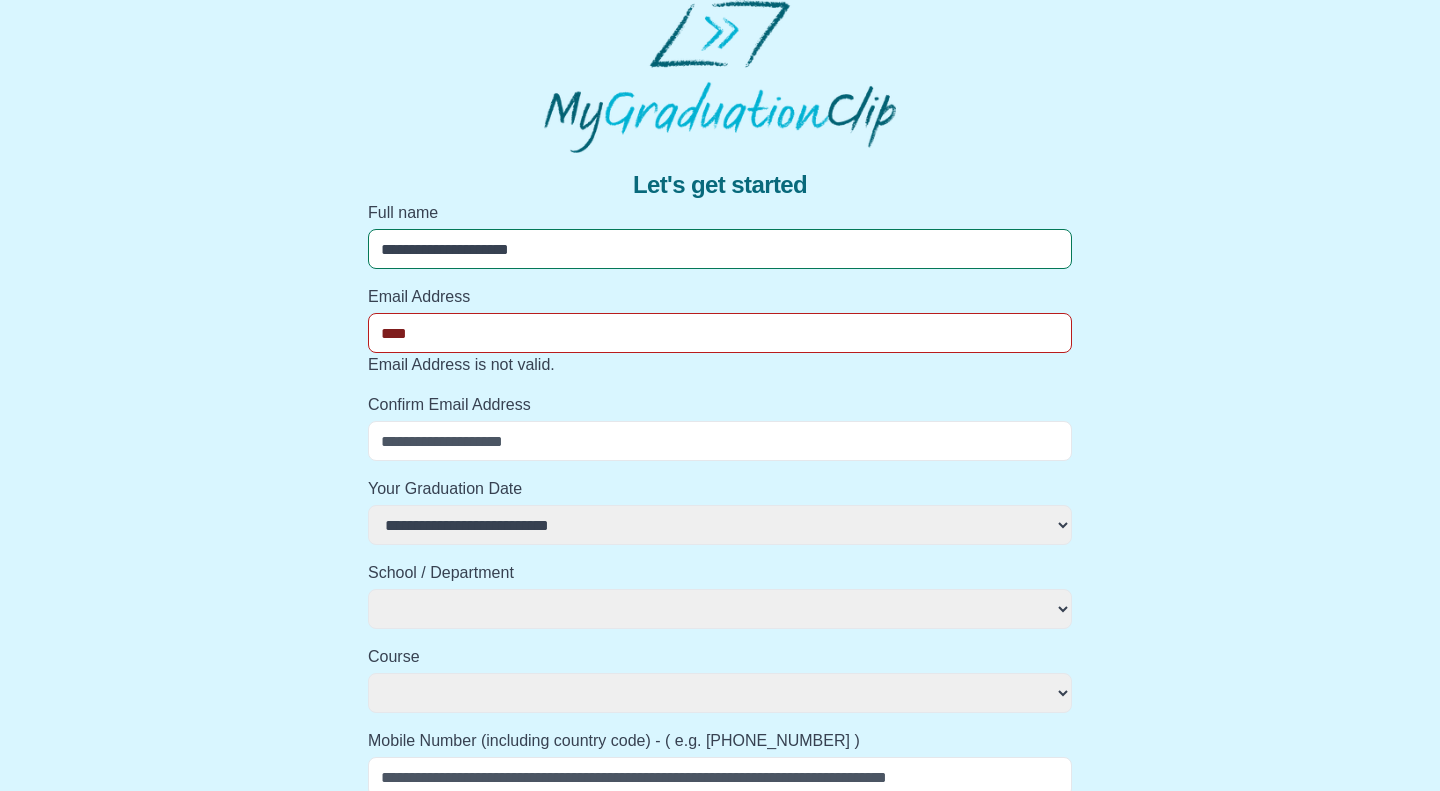 select 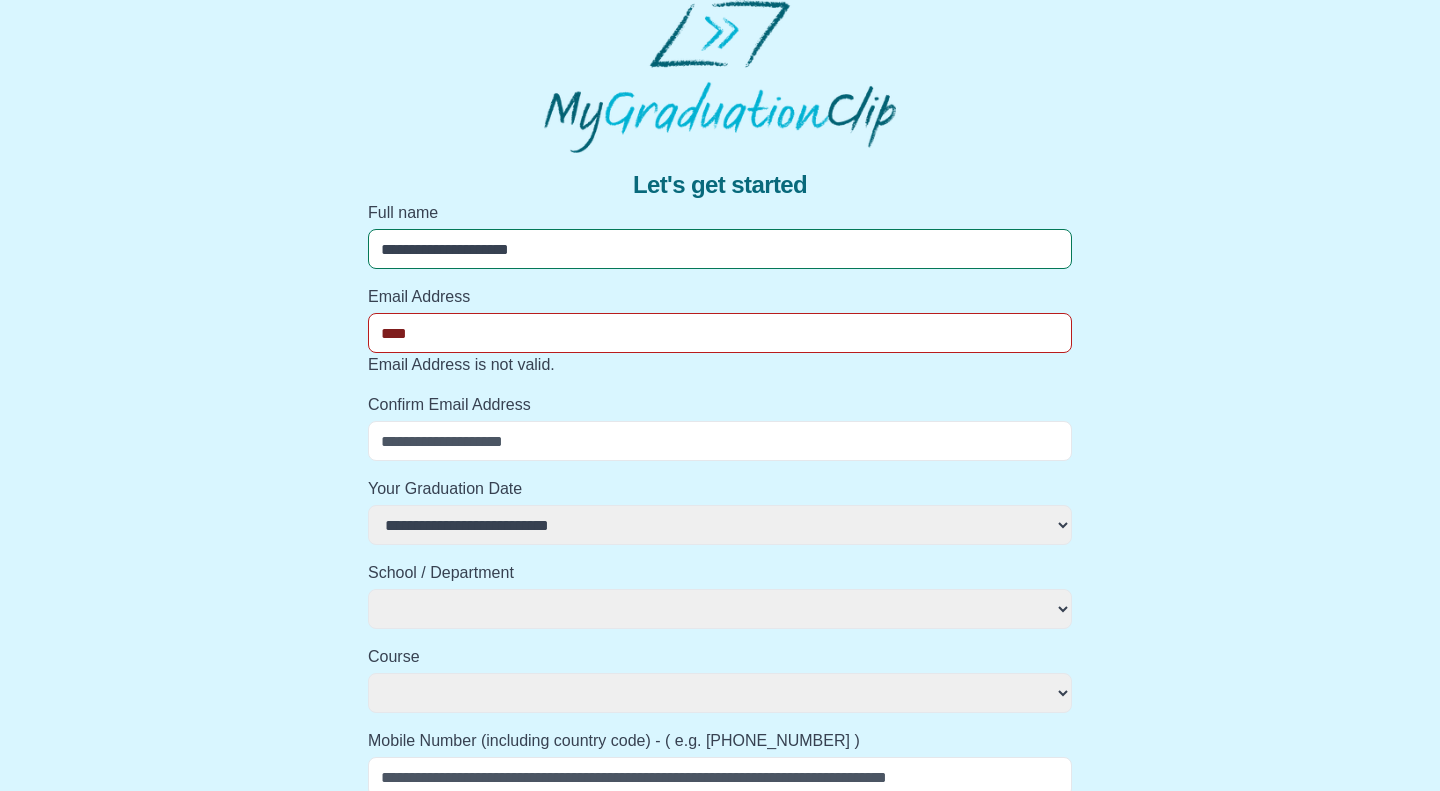 select 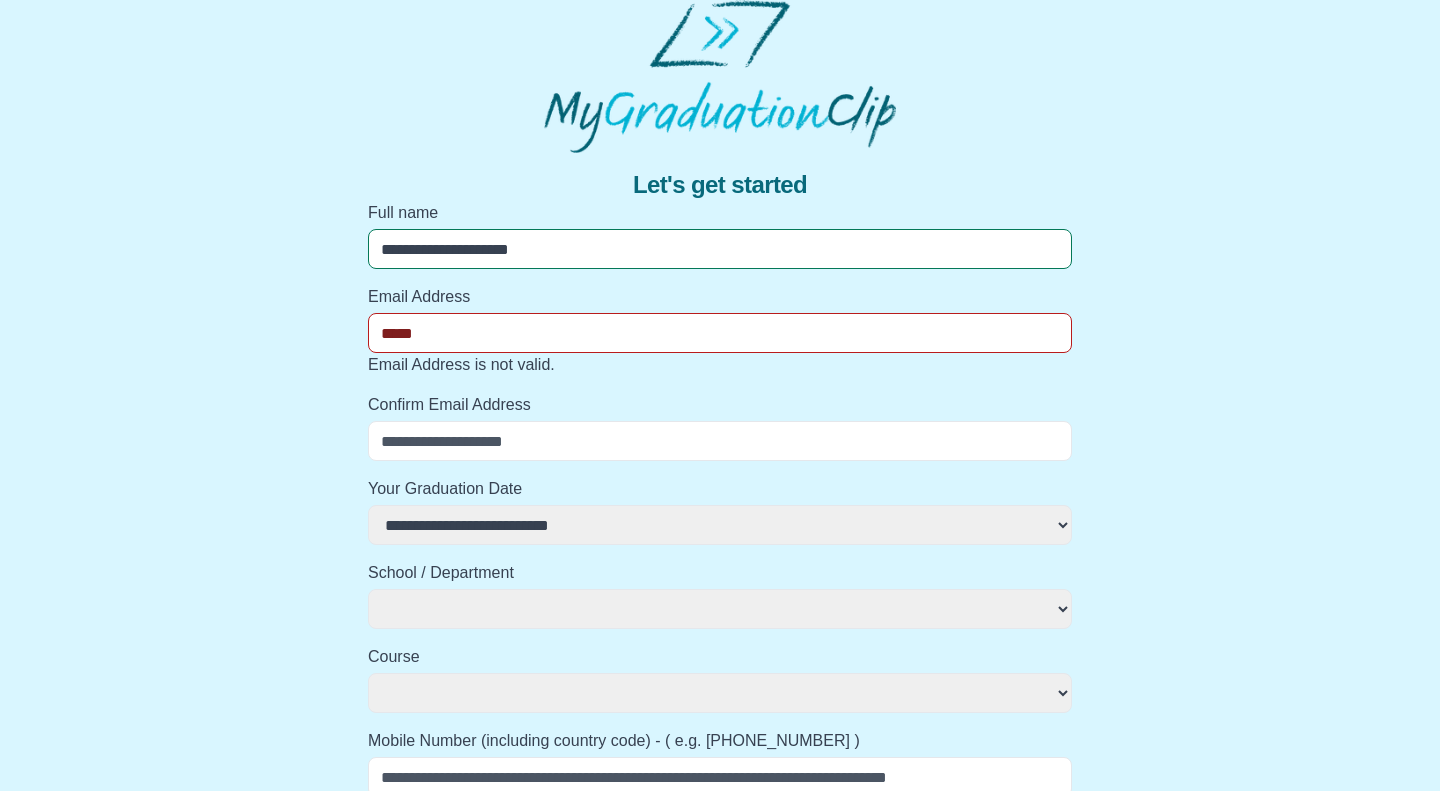 select 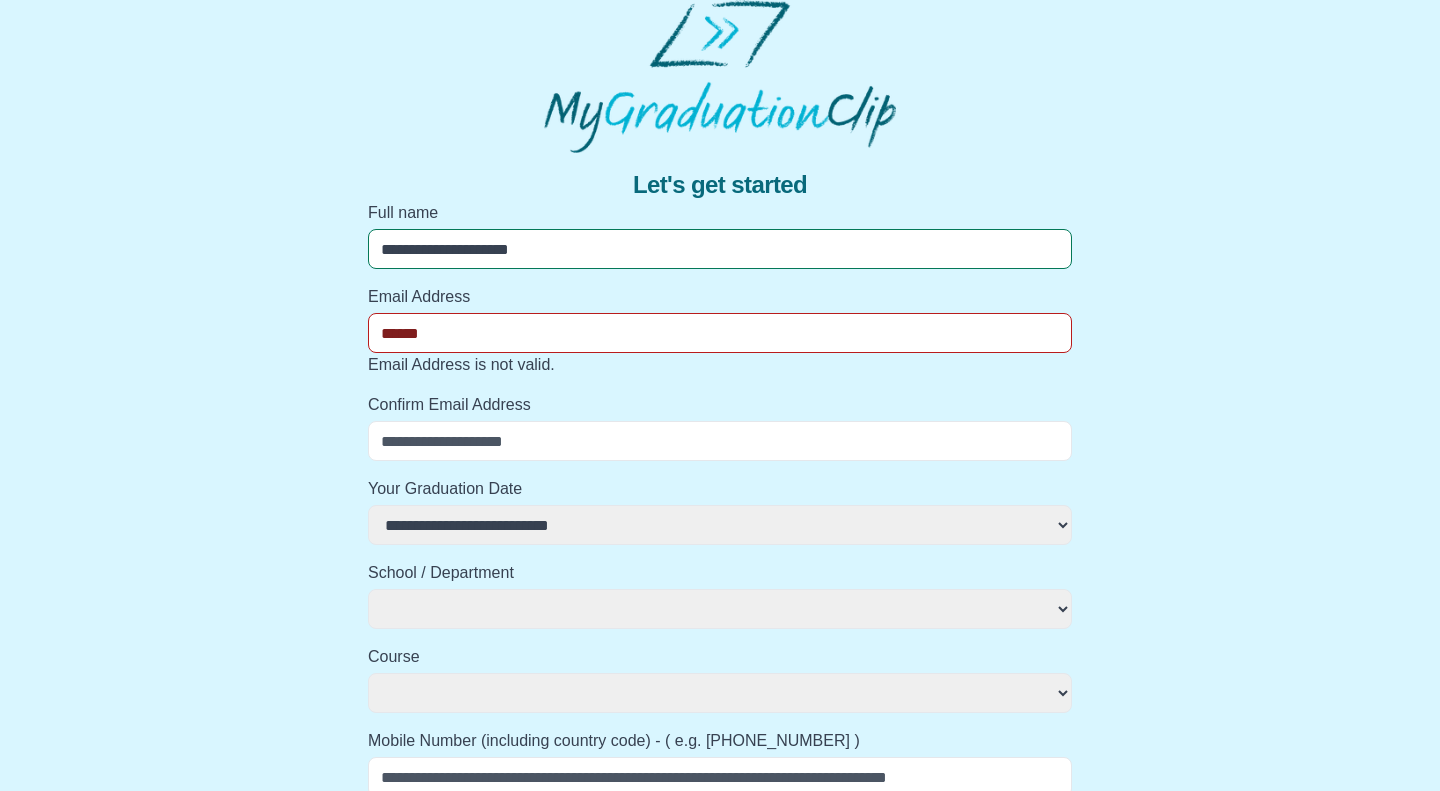 select 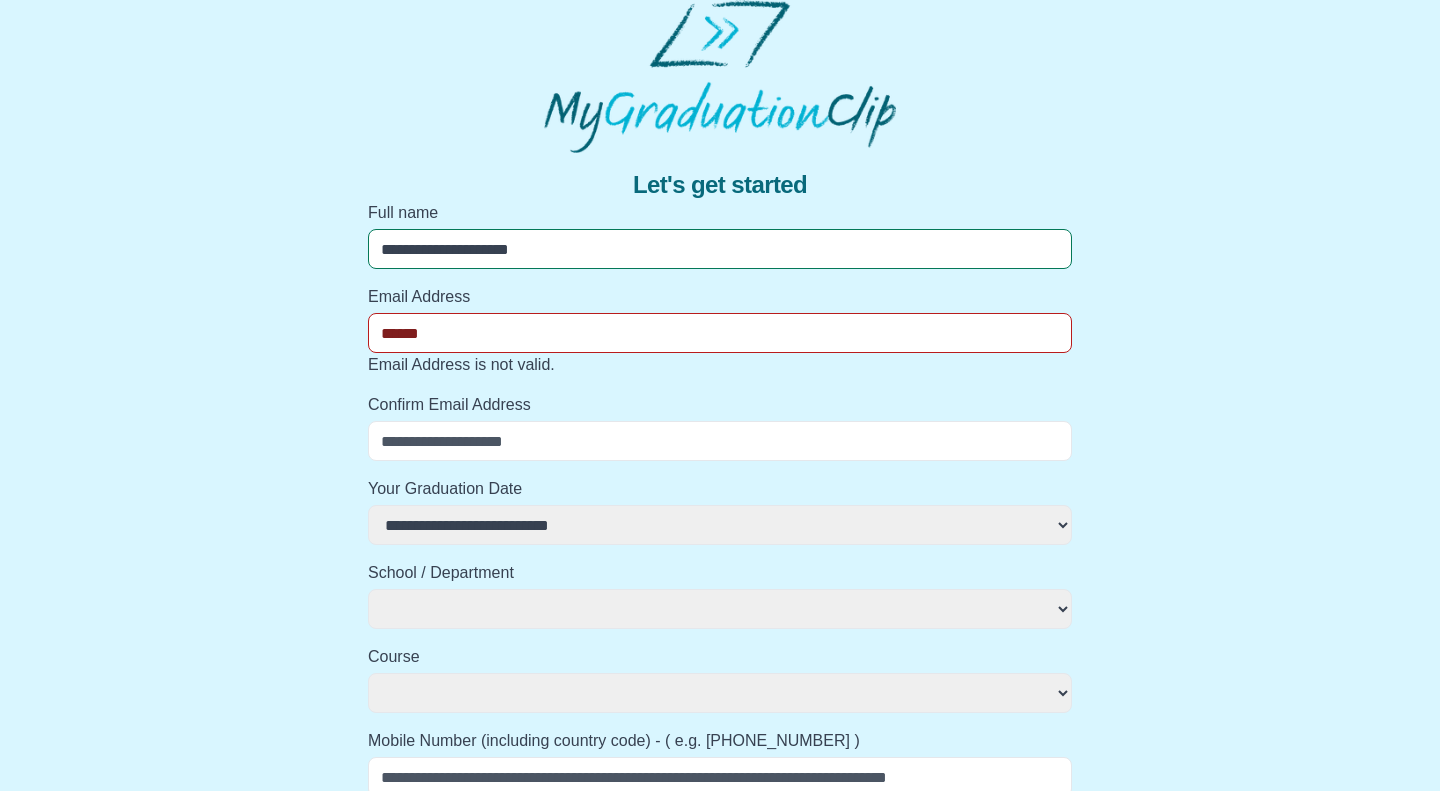 type on "**********" 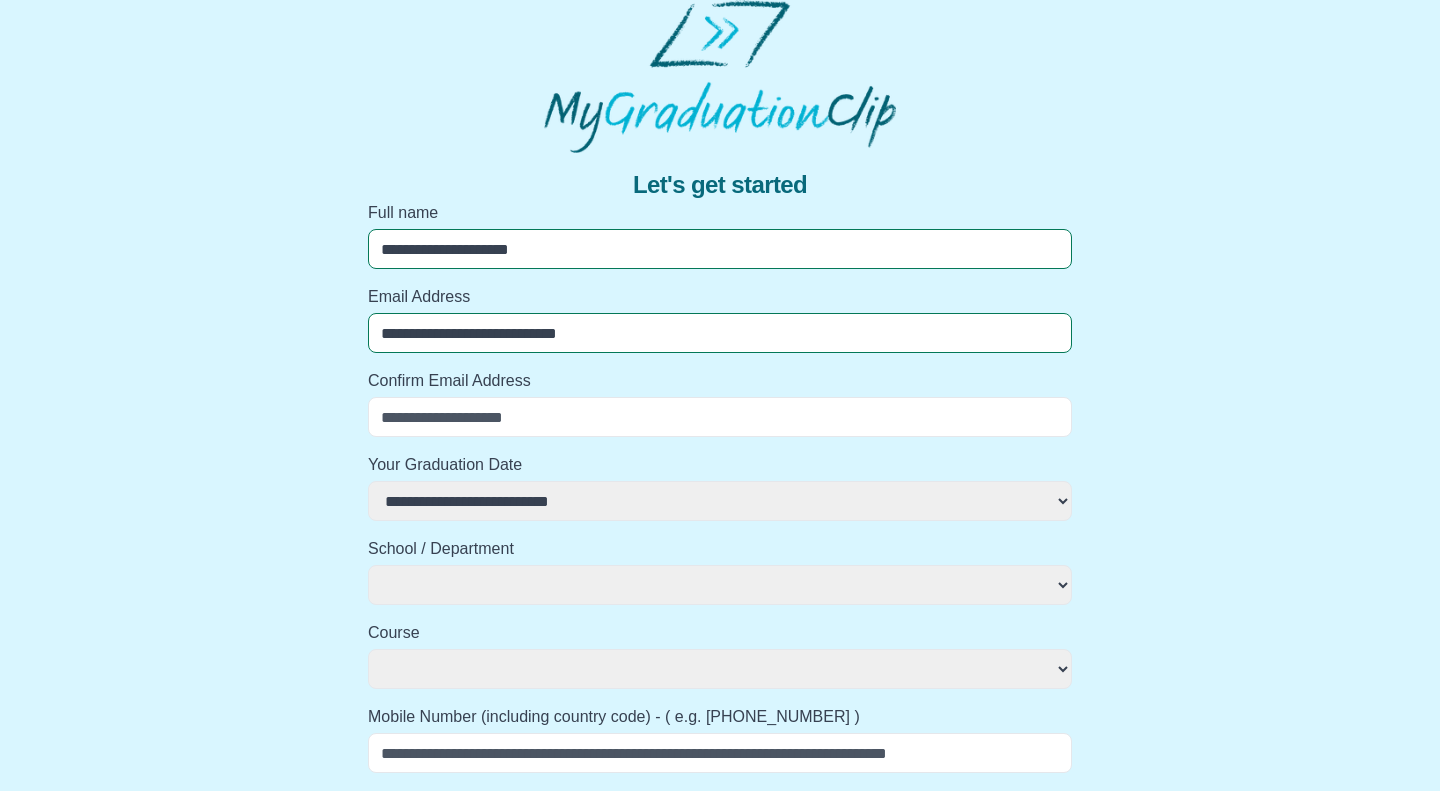select 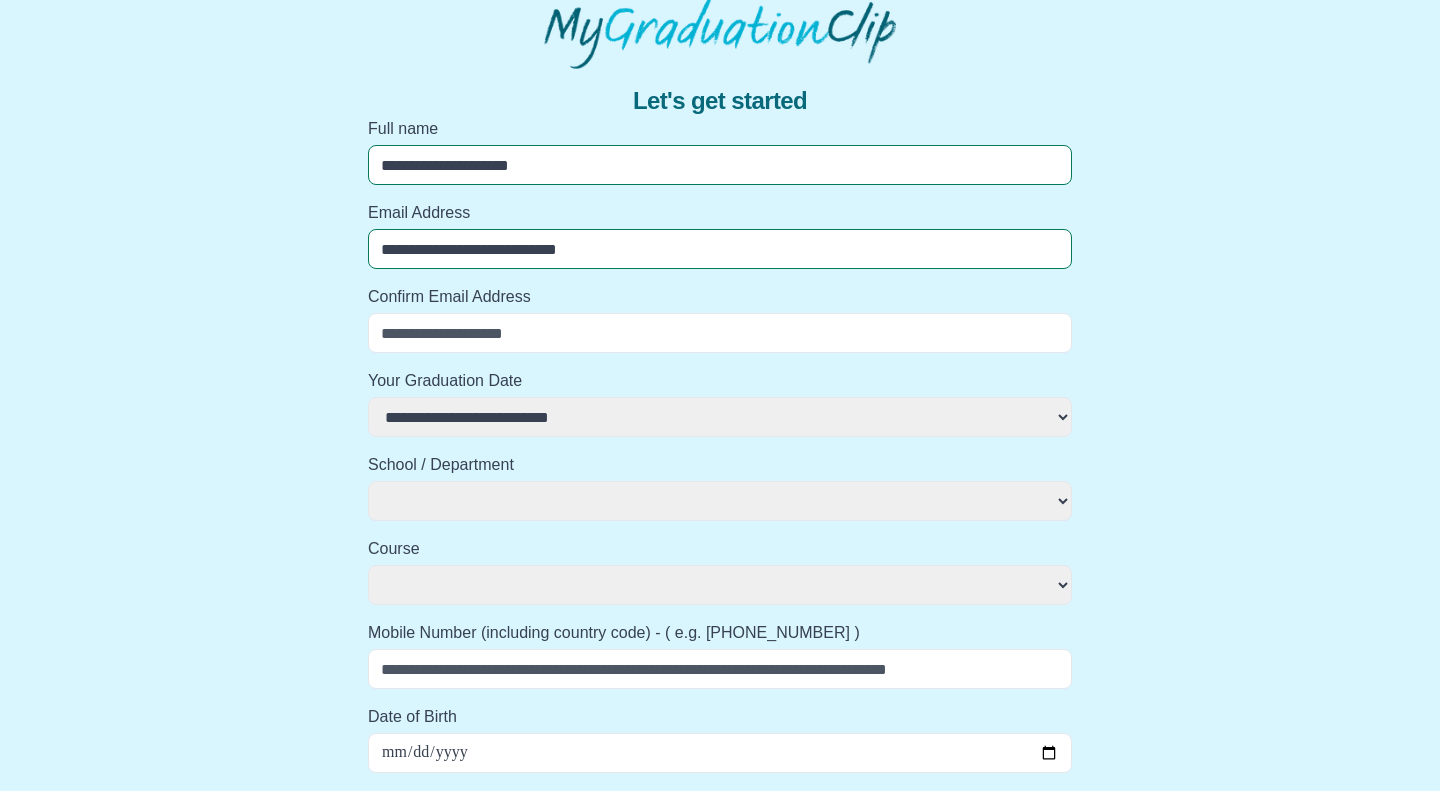 scroll, scrollTop: 102, scrollLeft: 0, axis: vertical 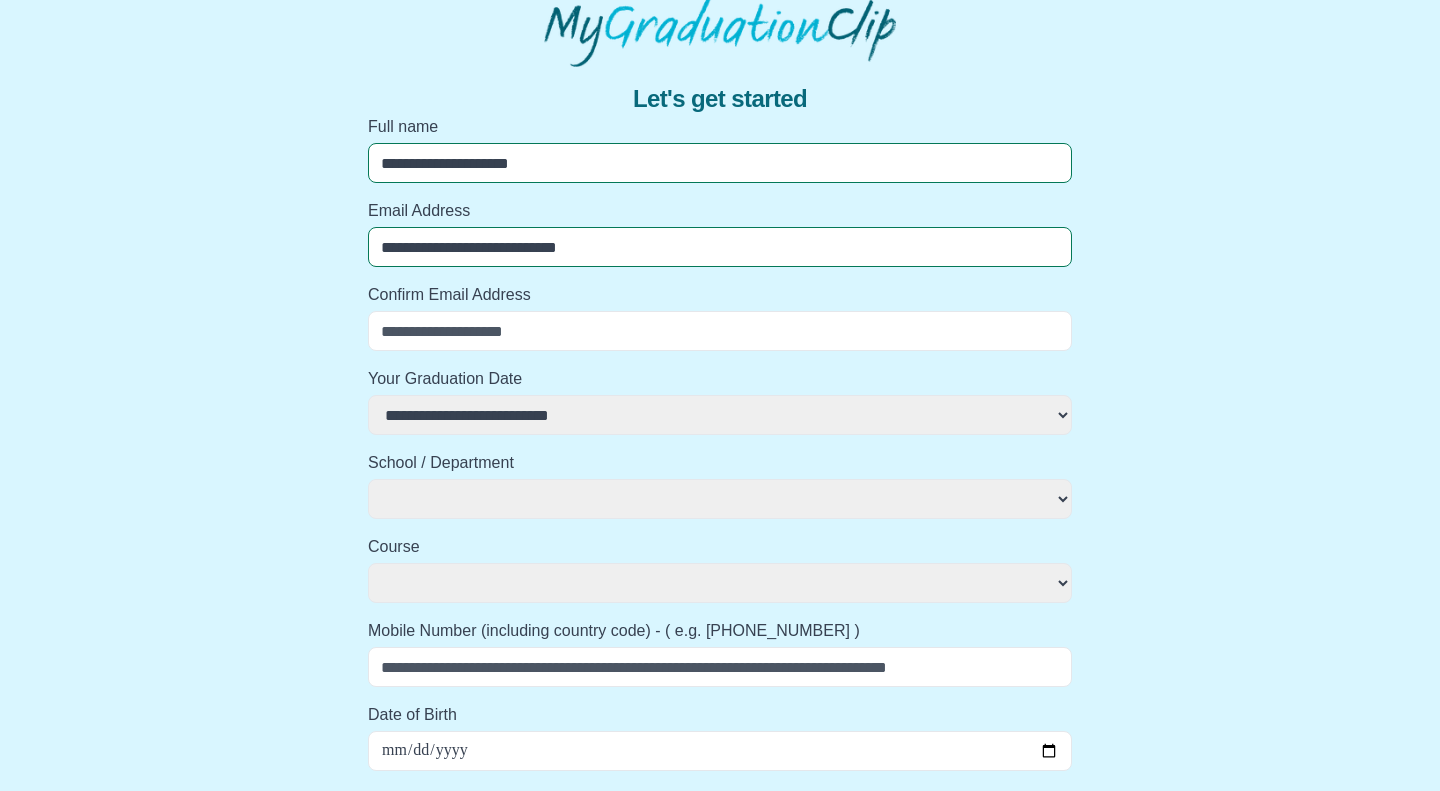 type on "**********" 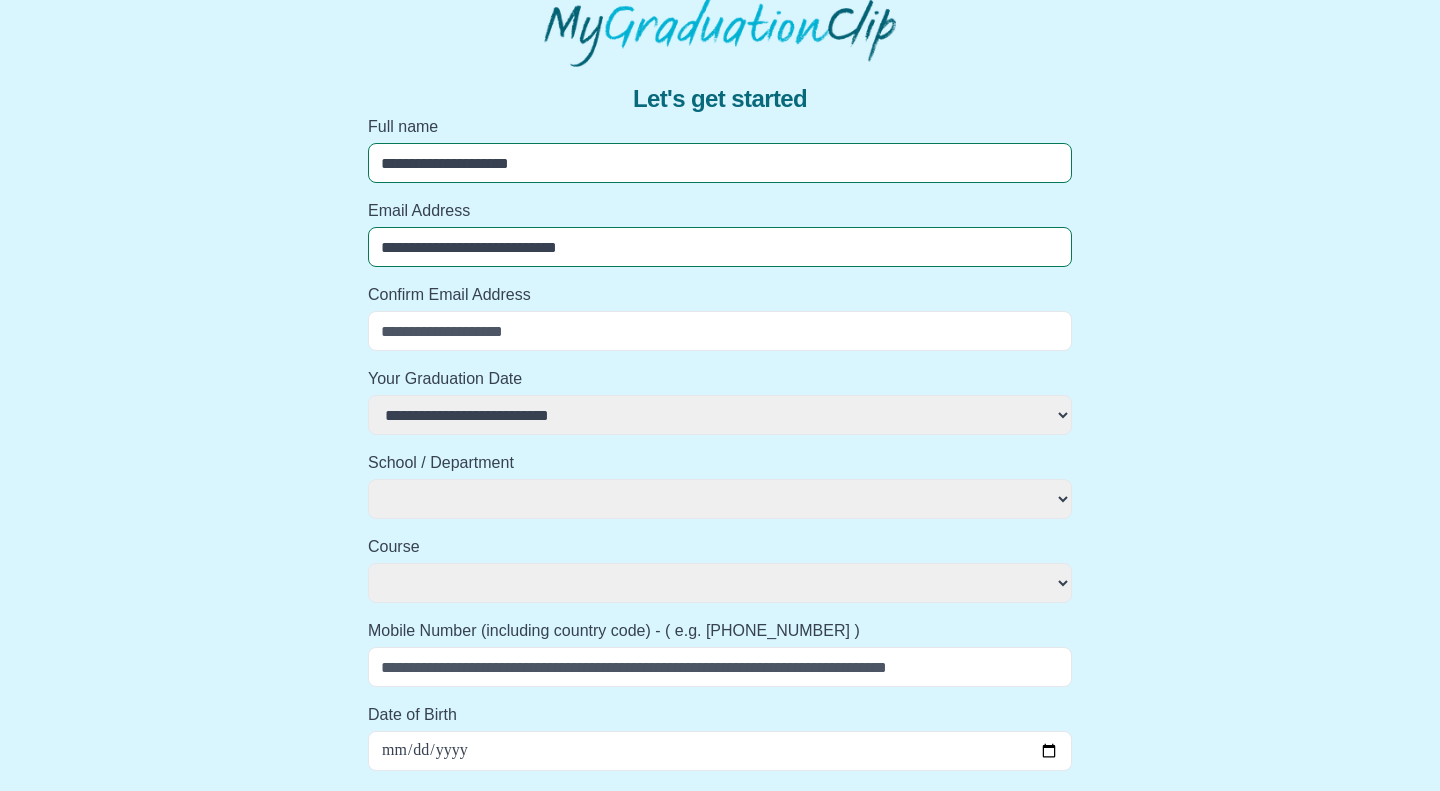select 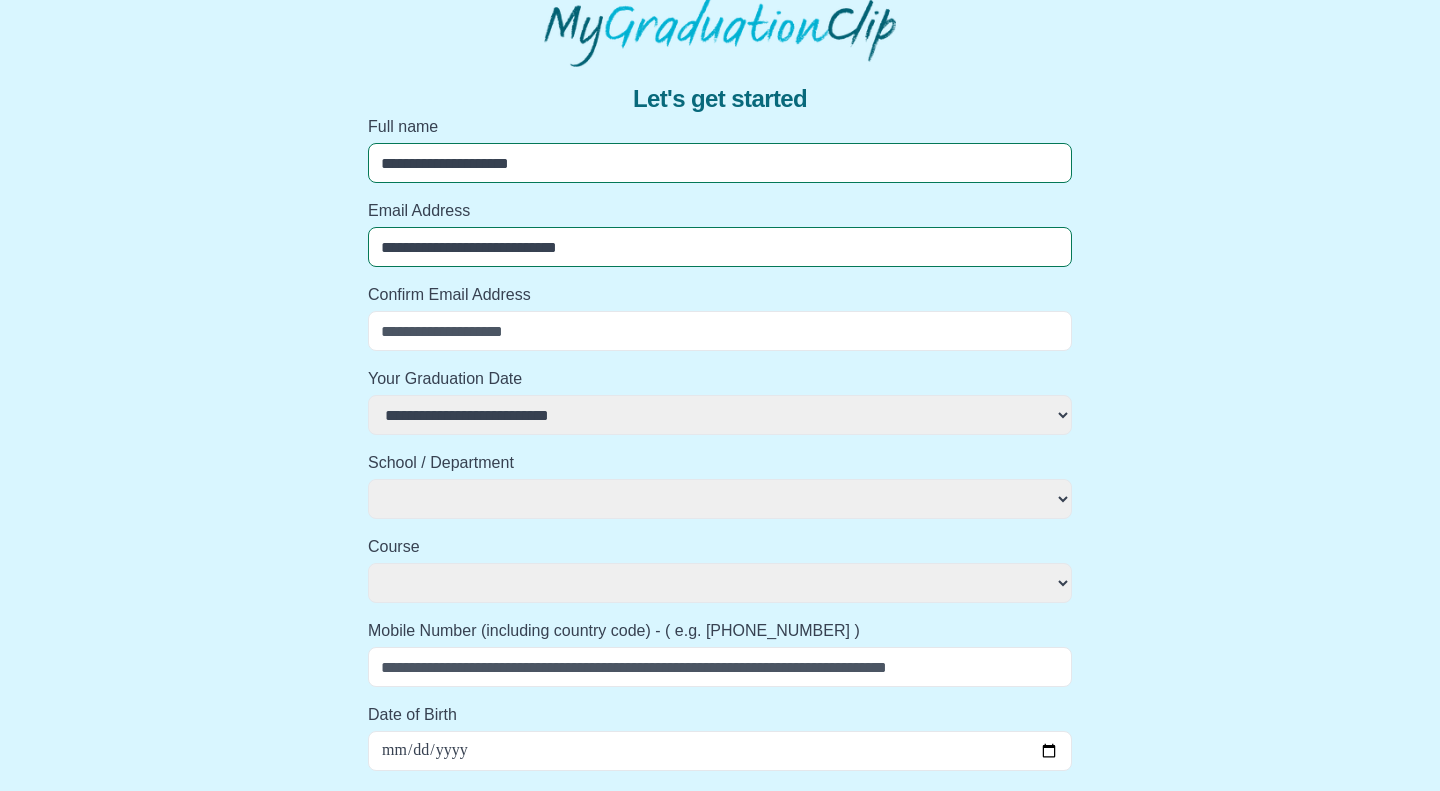 click on "Confirm Email Address" at bounding box center (720, 331) 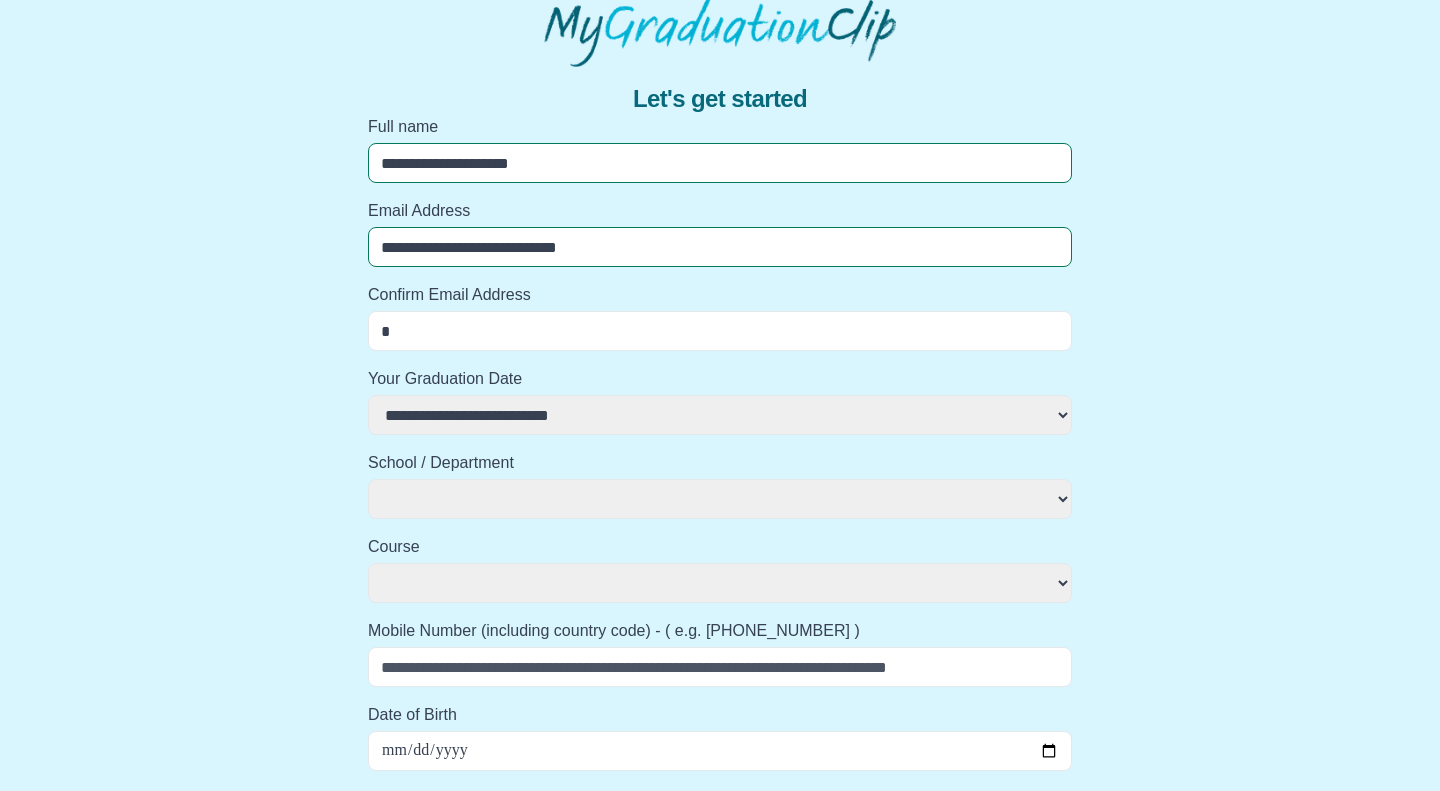 select 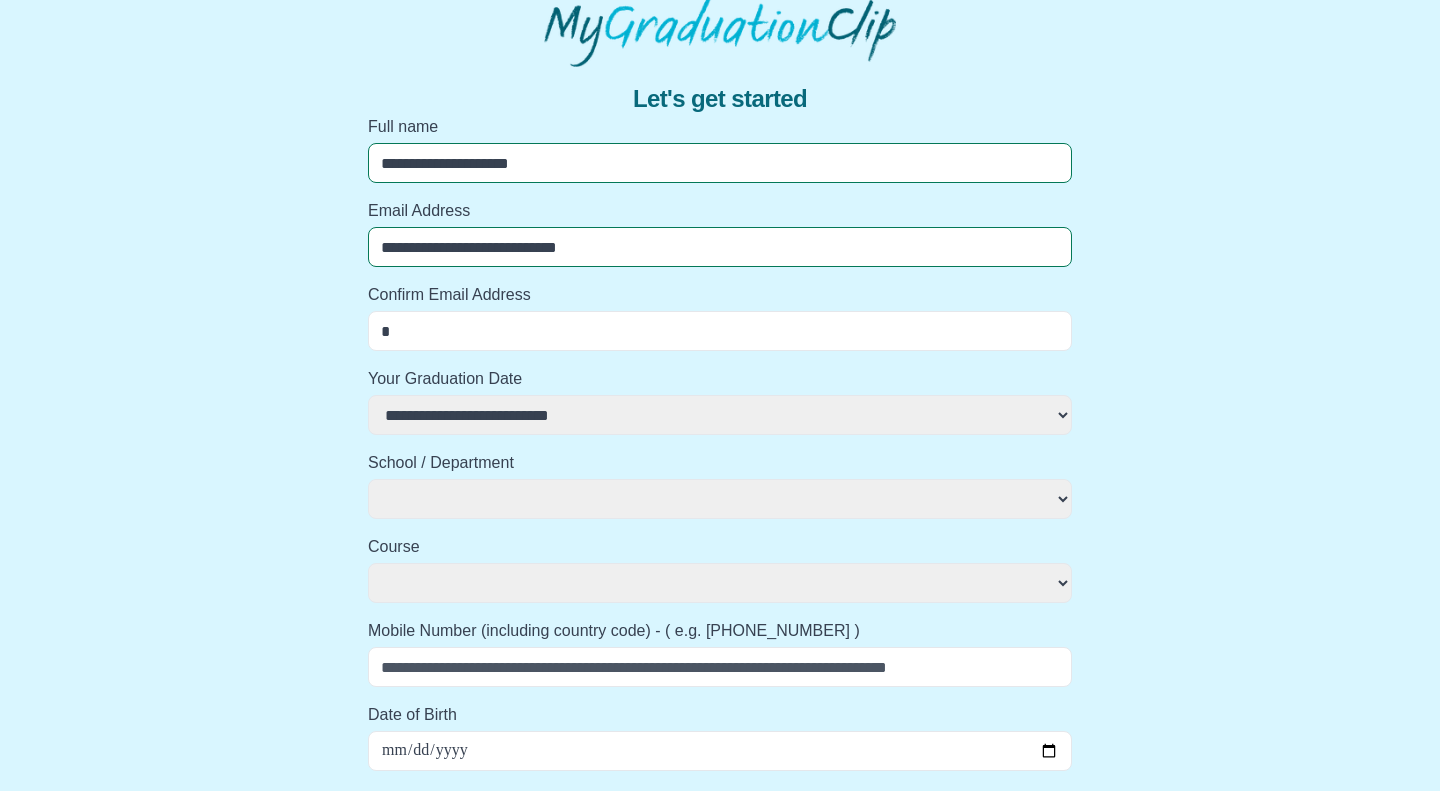 select 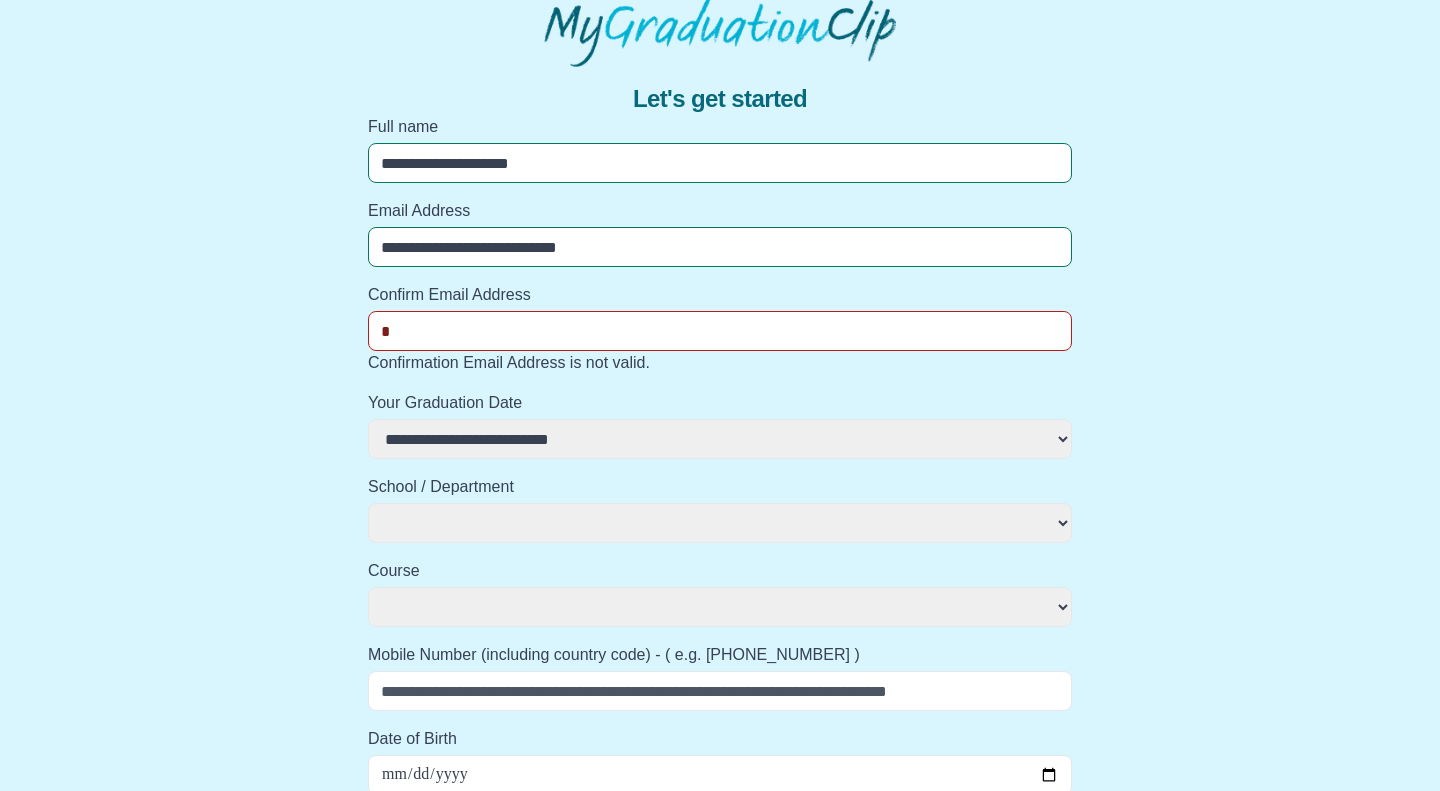 type on "**" 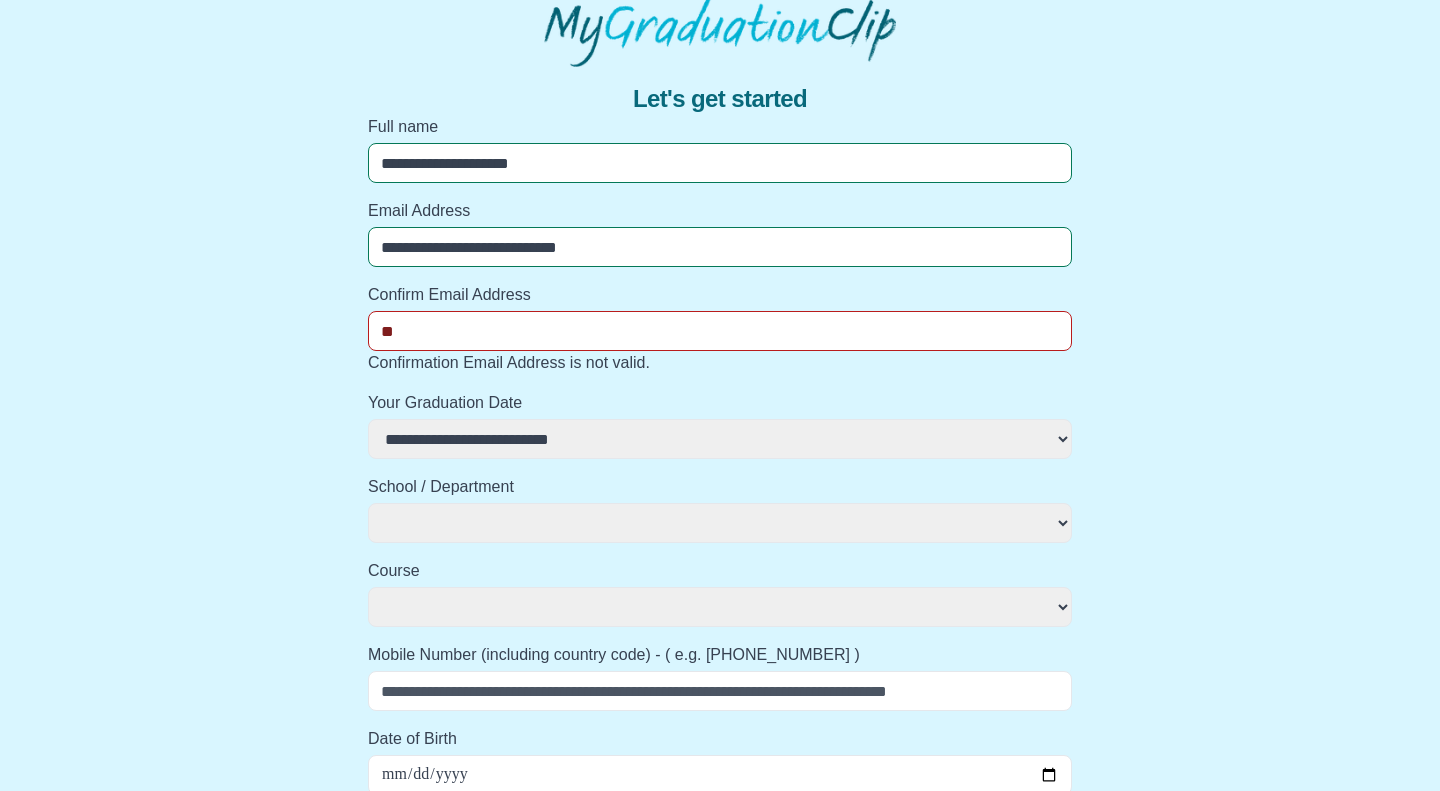 select 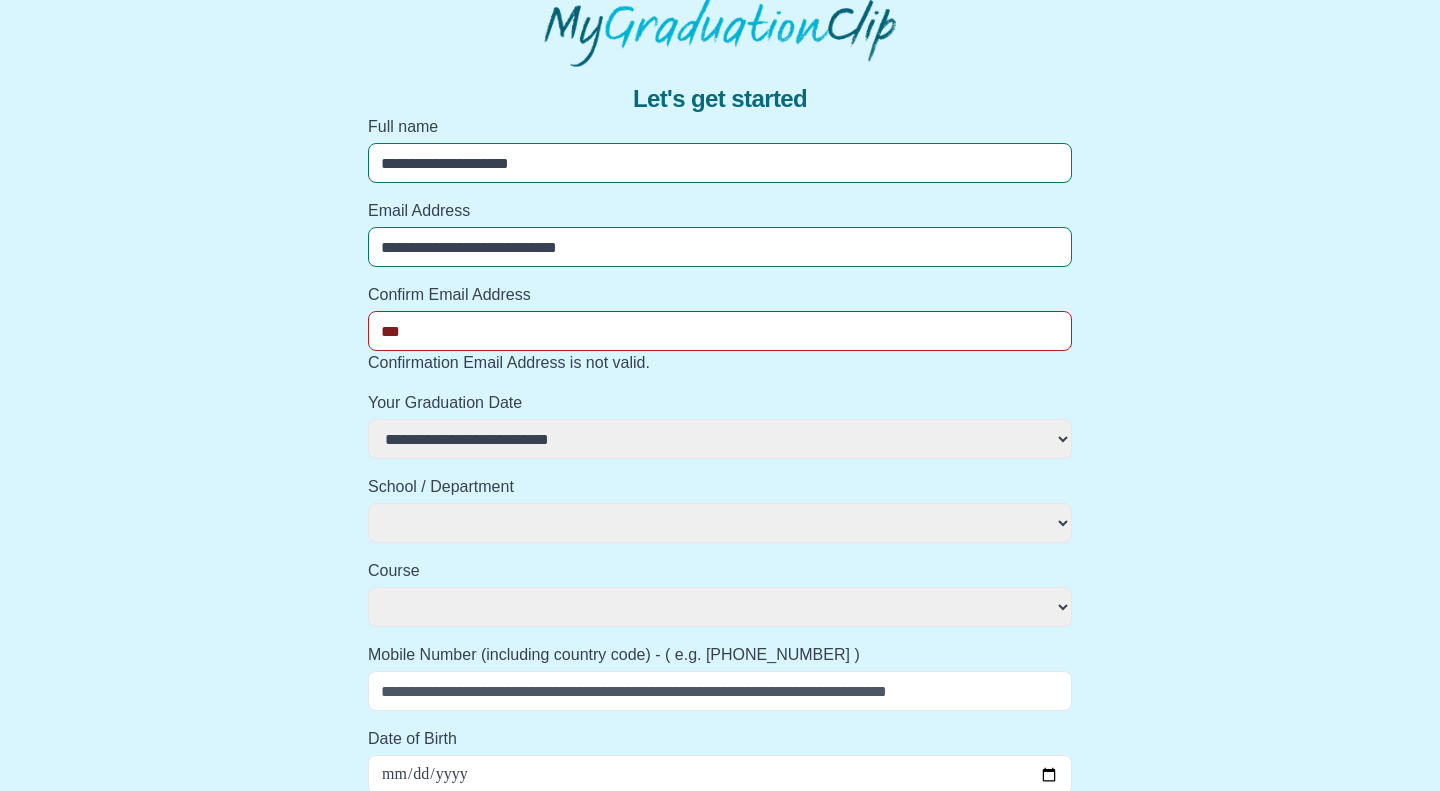 select 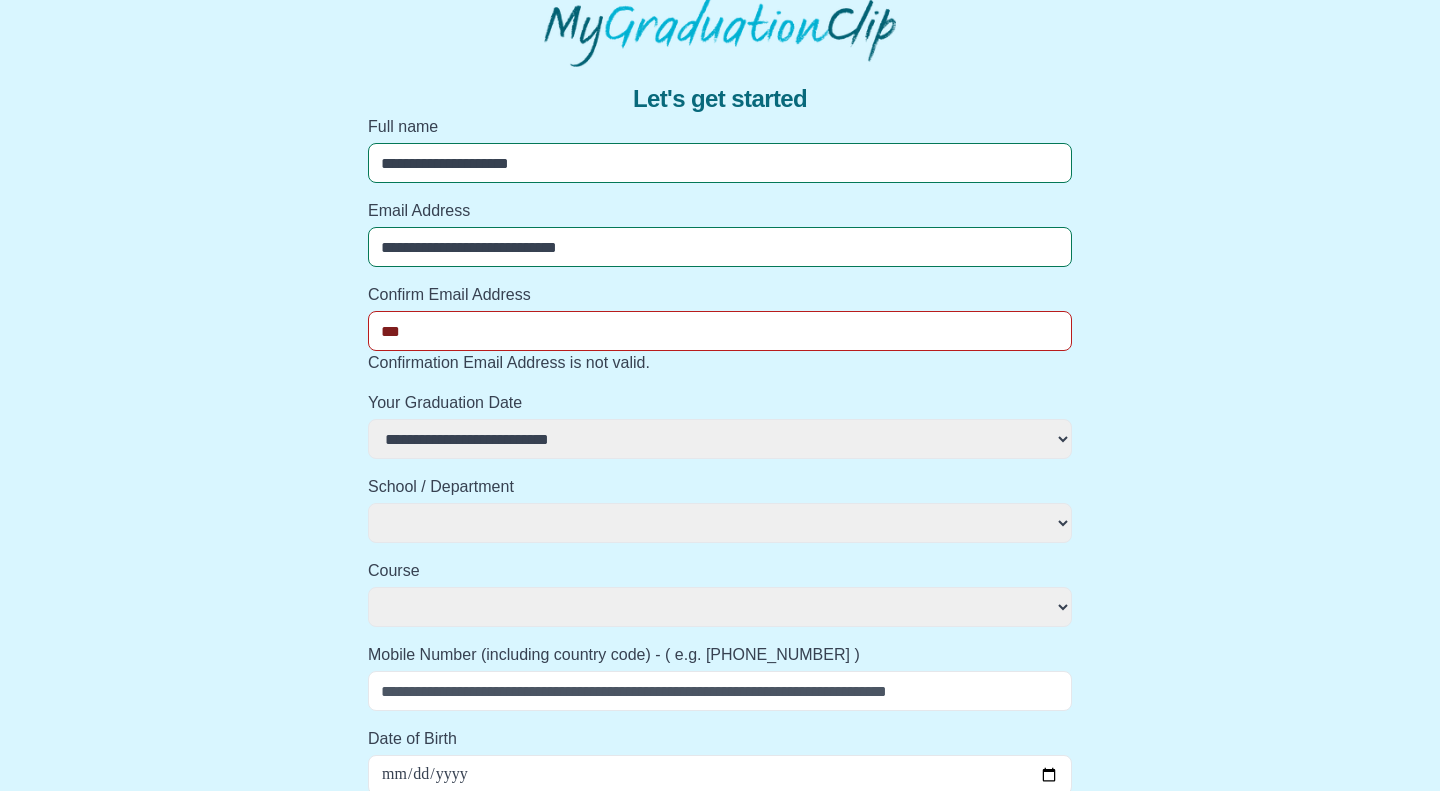 select 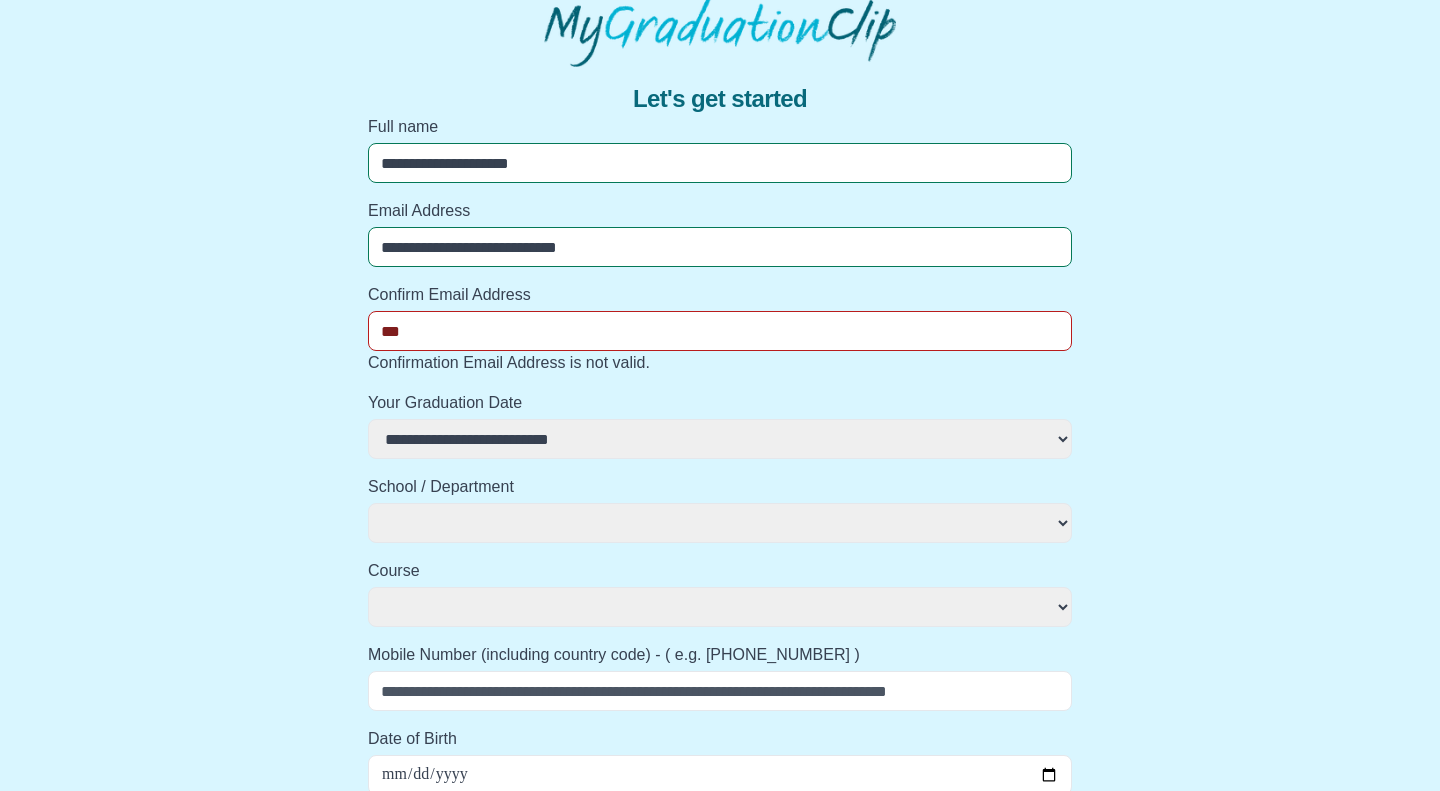 type on "****" 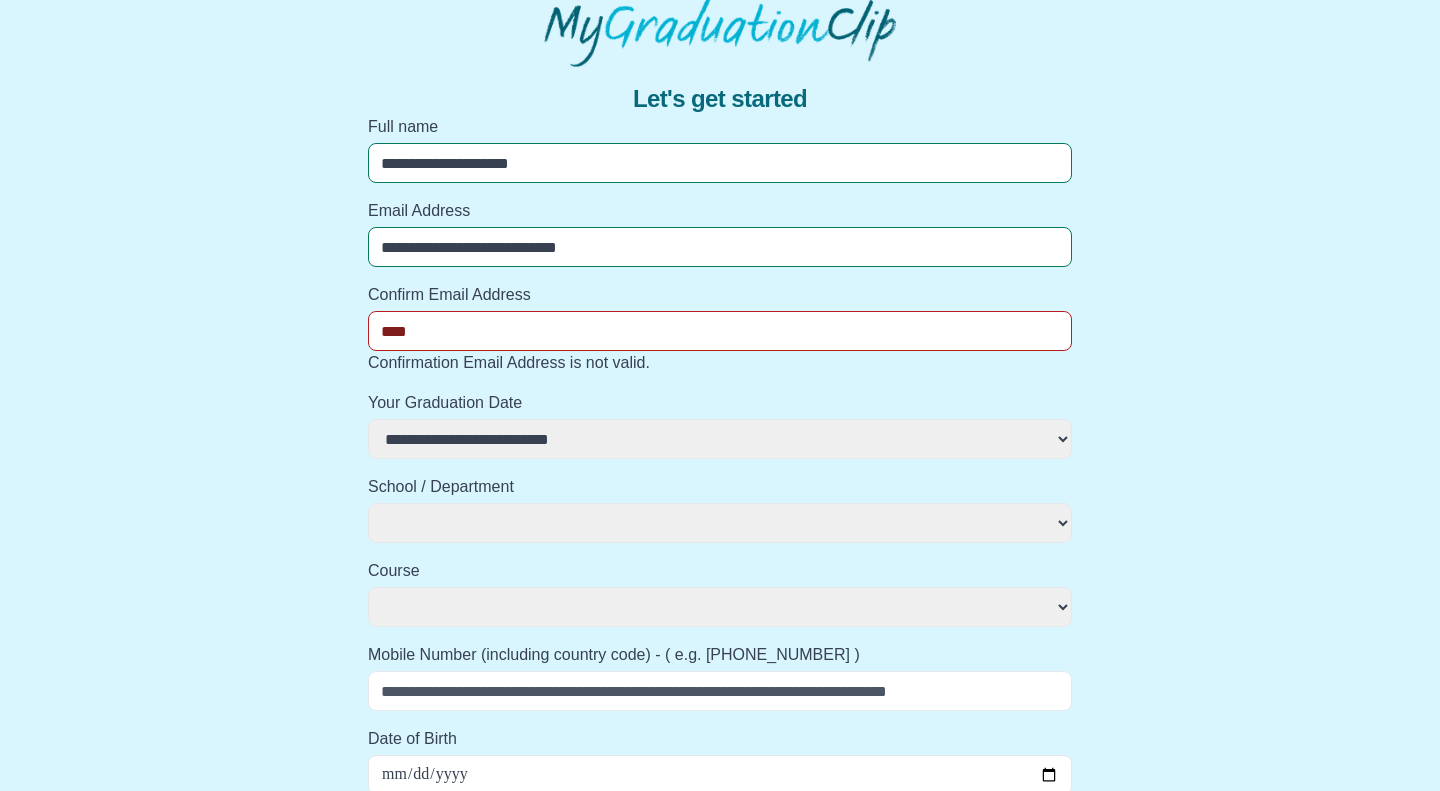 select 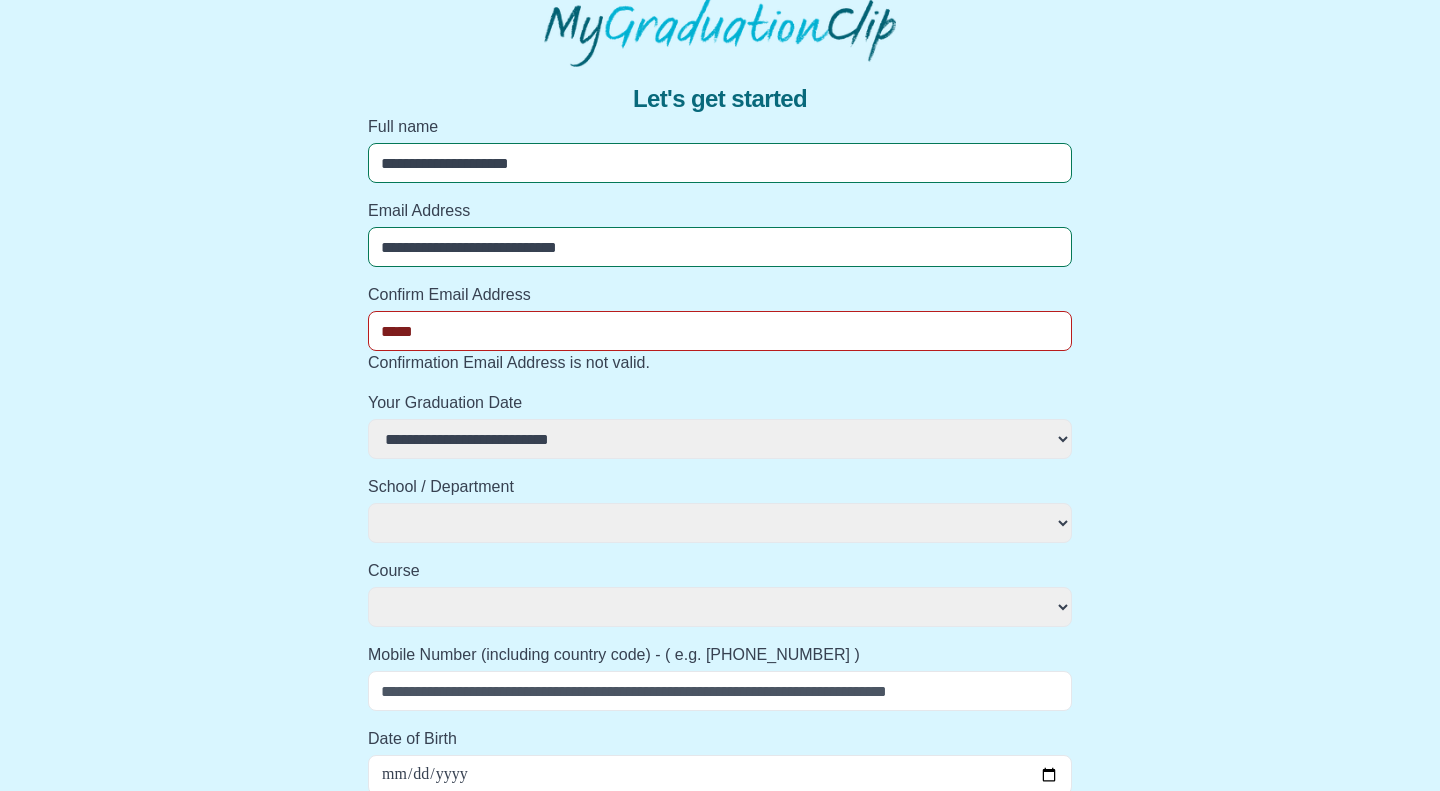 select 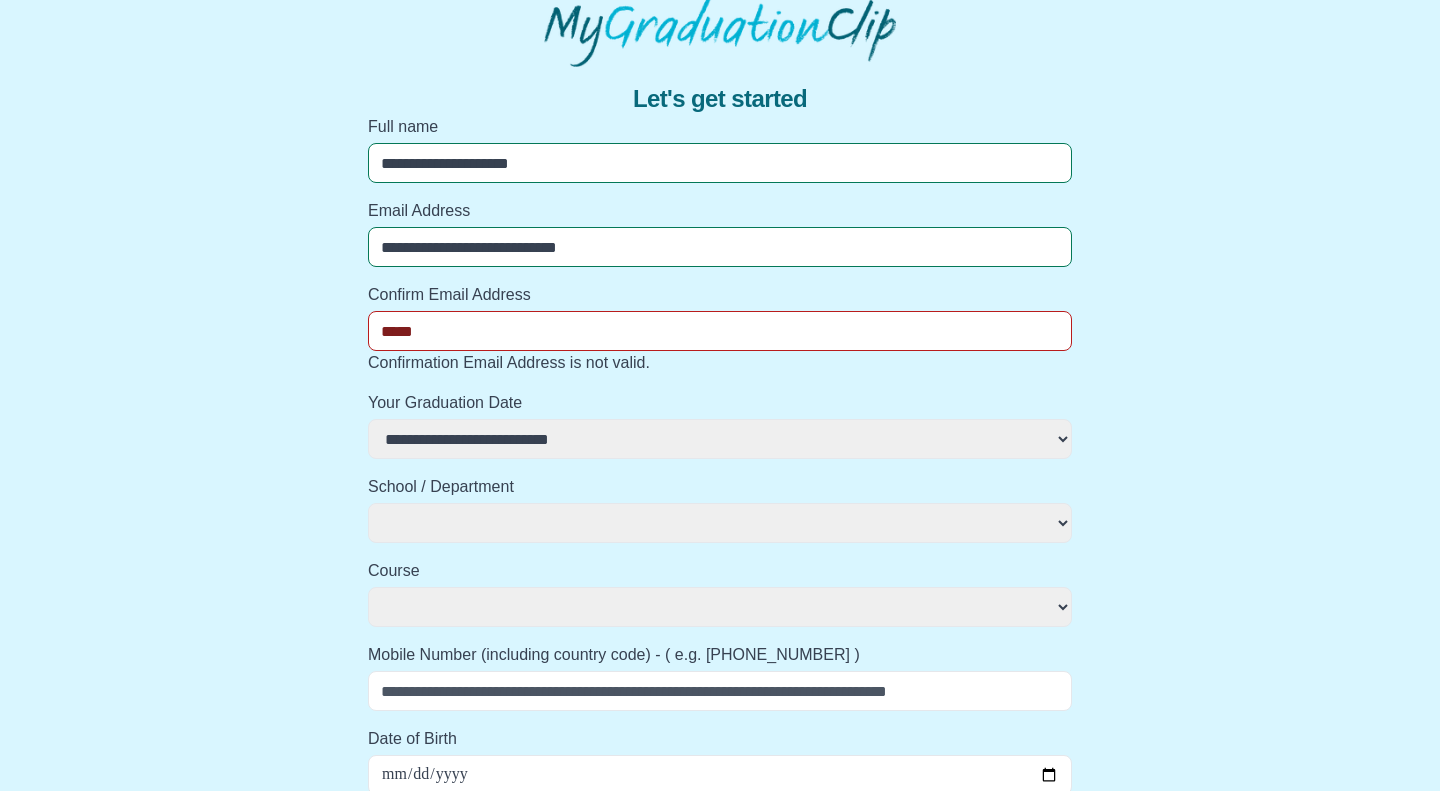 type on "******" 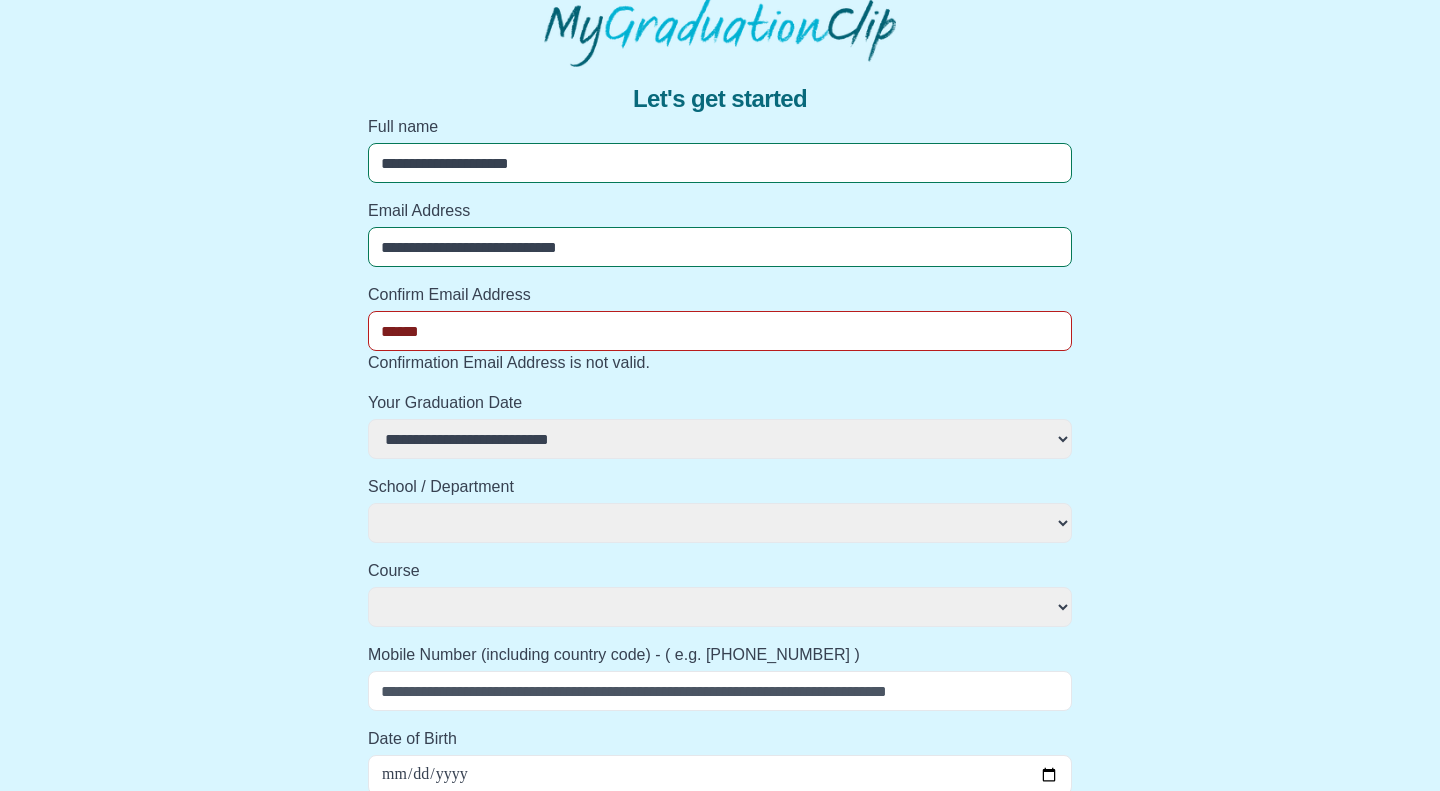 select 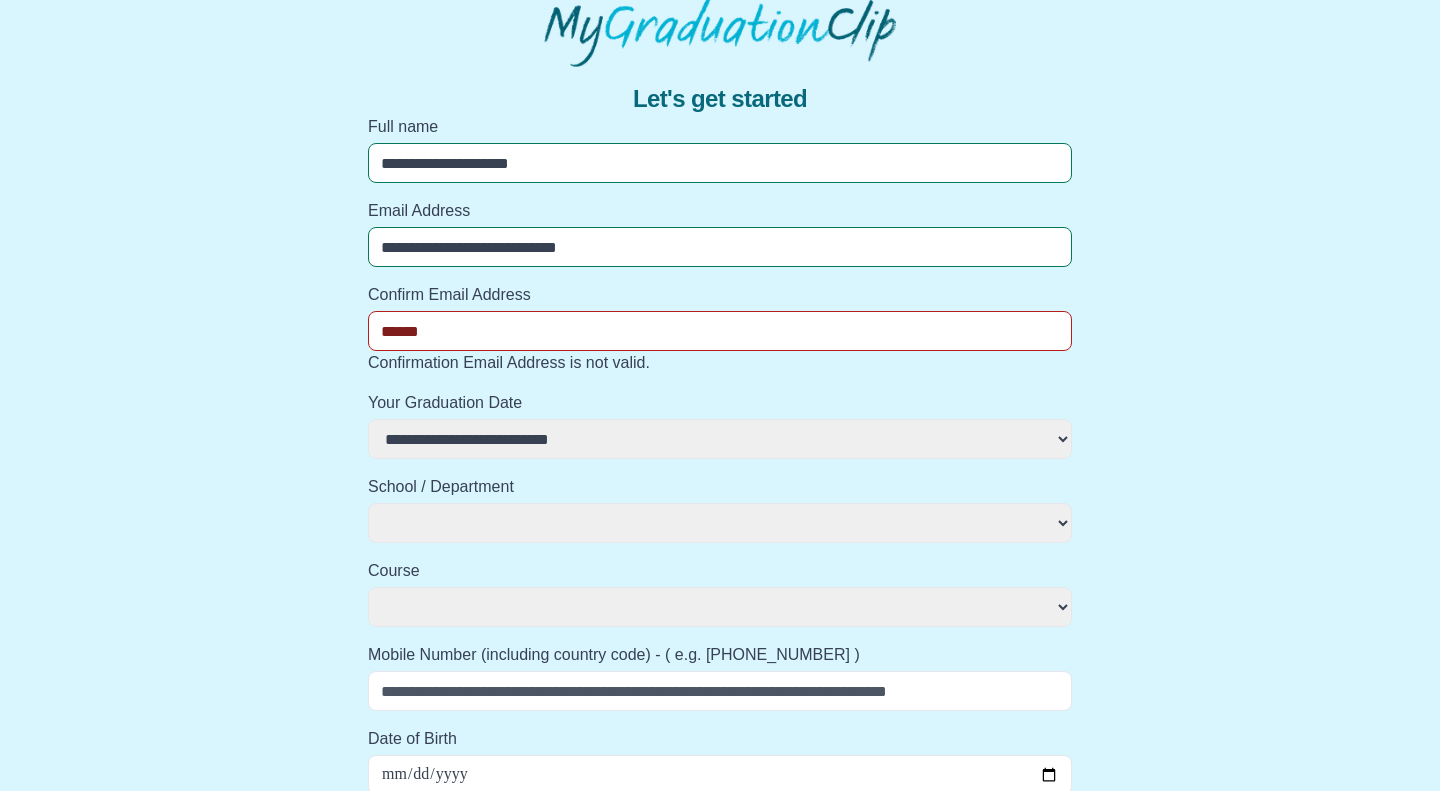 type on "******" 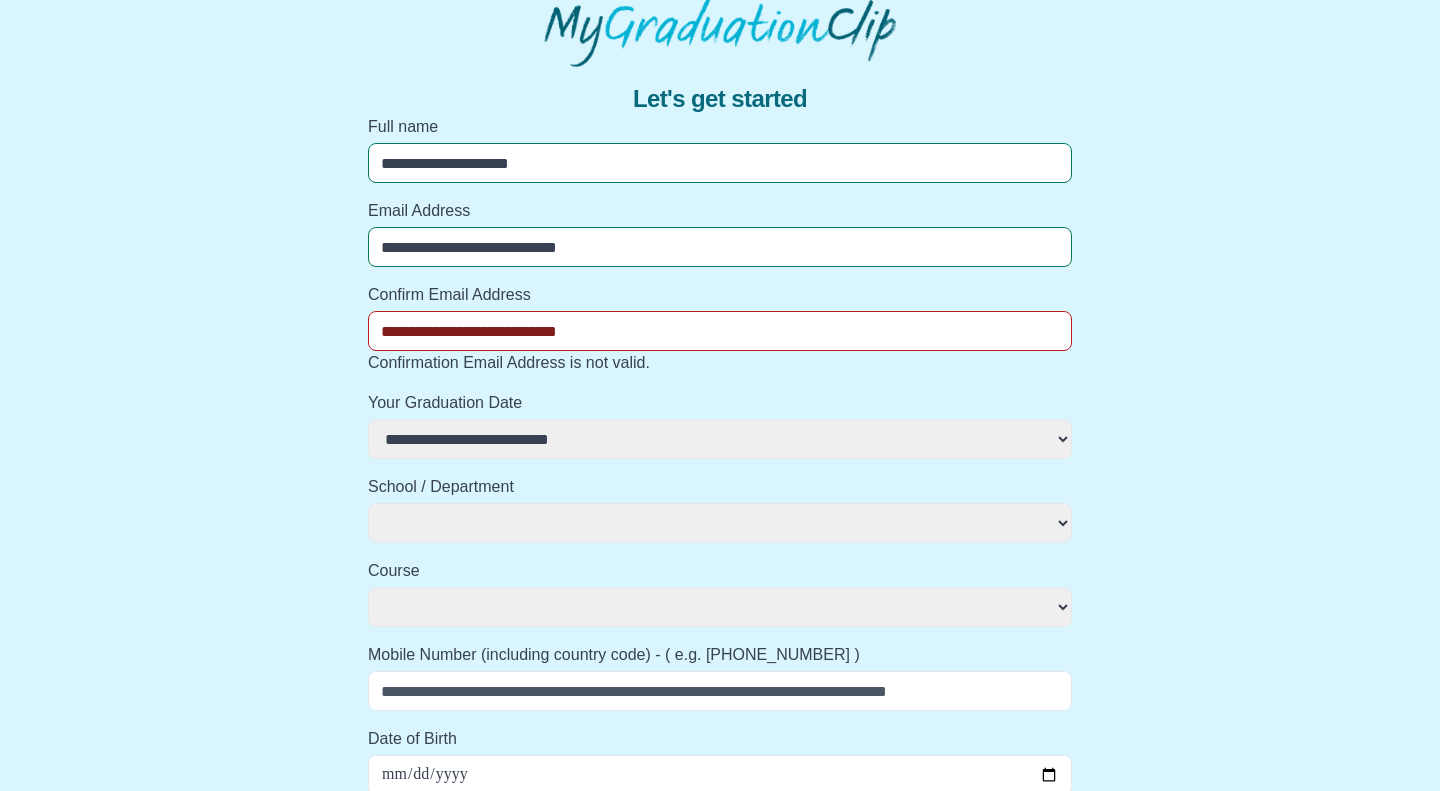 select 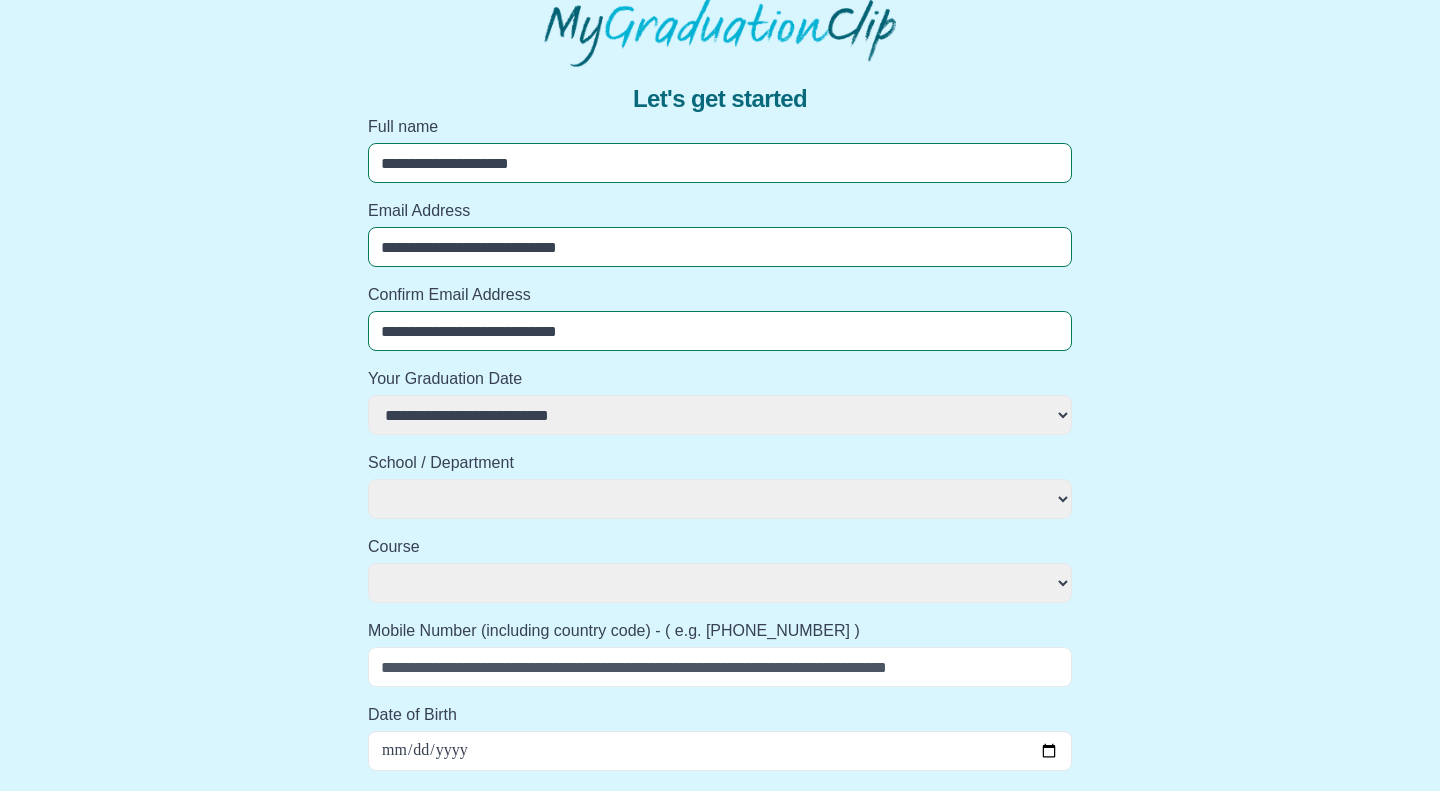 type on "**********" 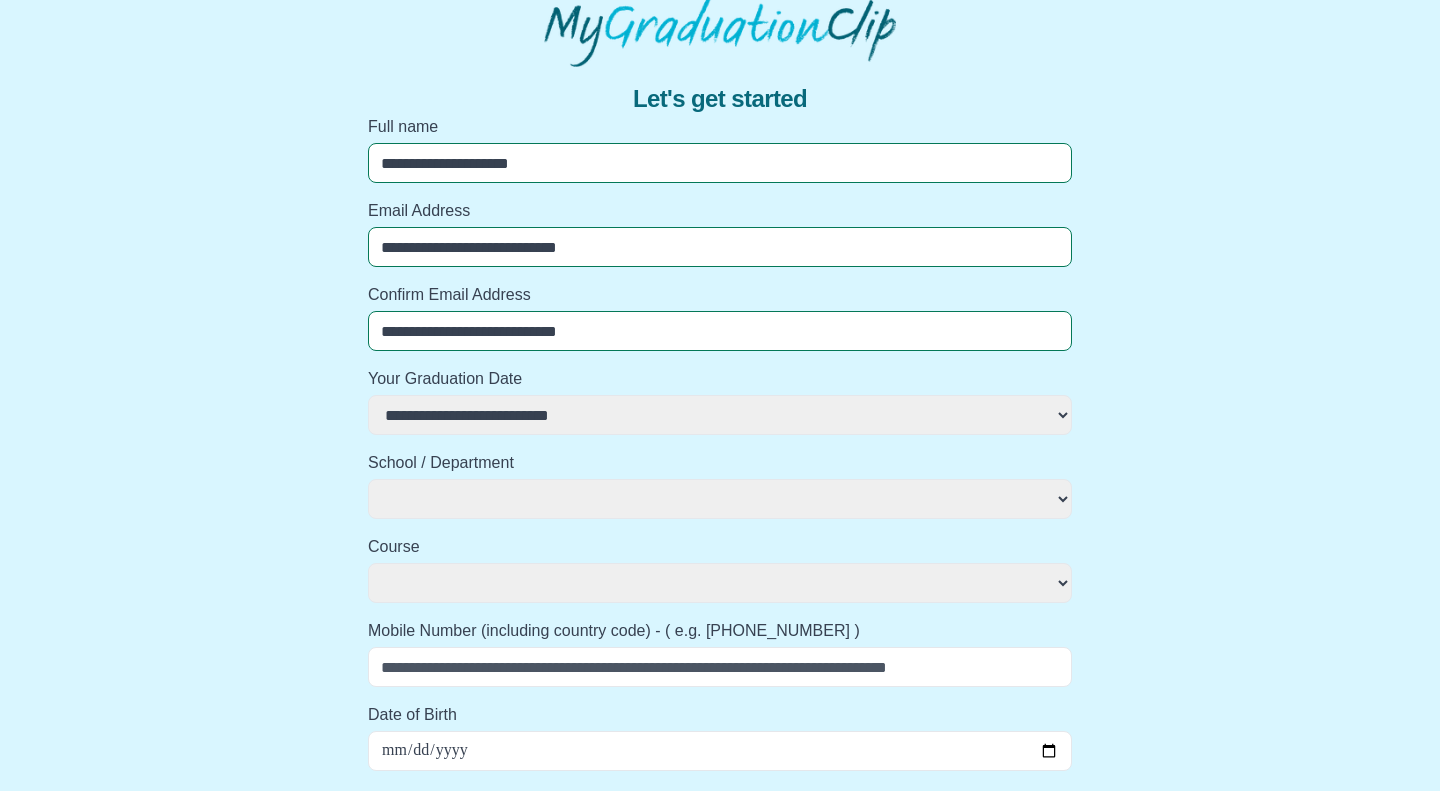 select 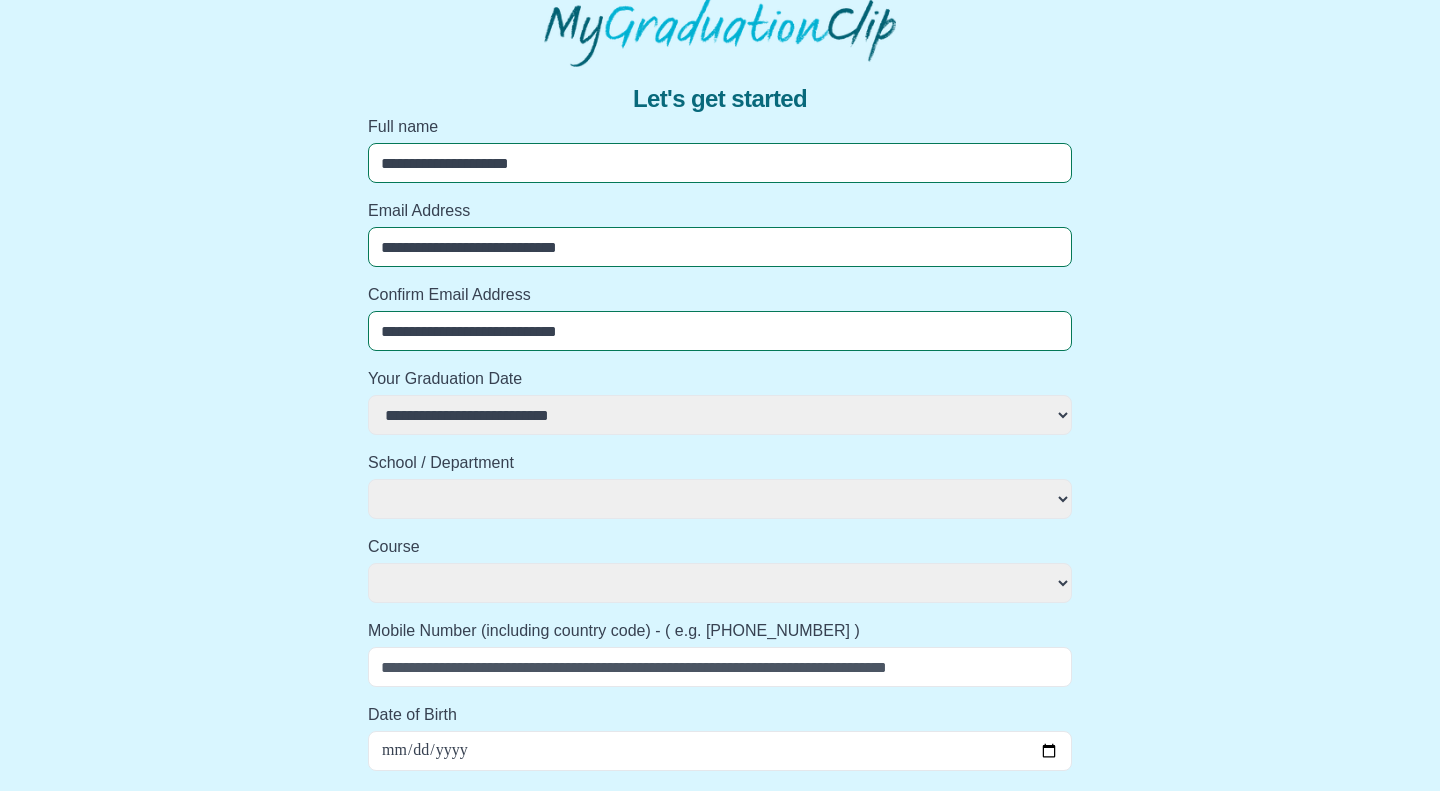 click on "**********" at bounding box center [720, 415] 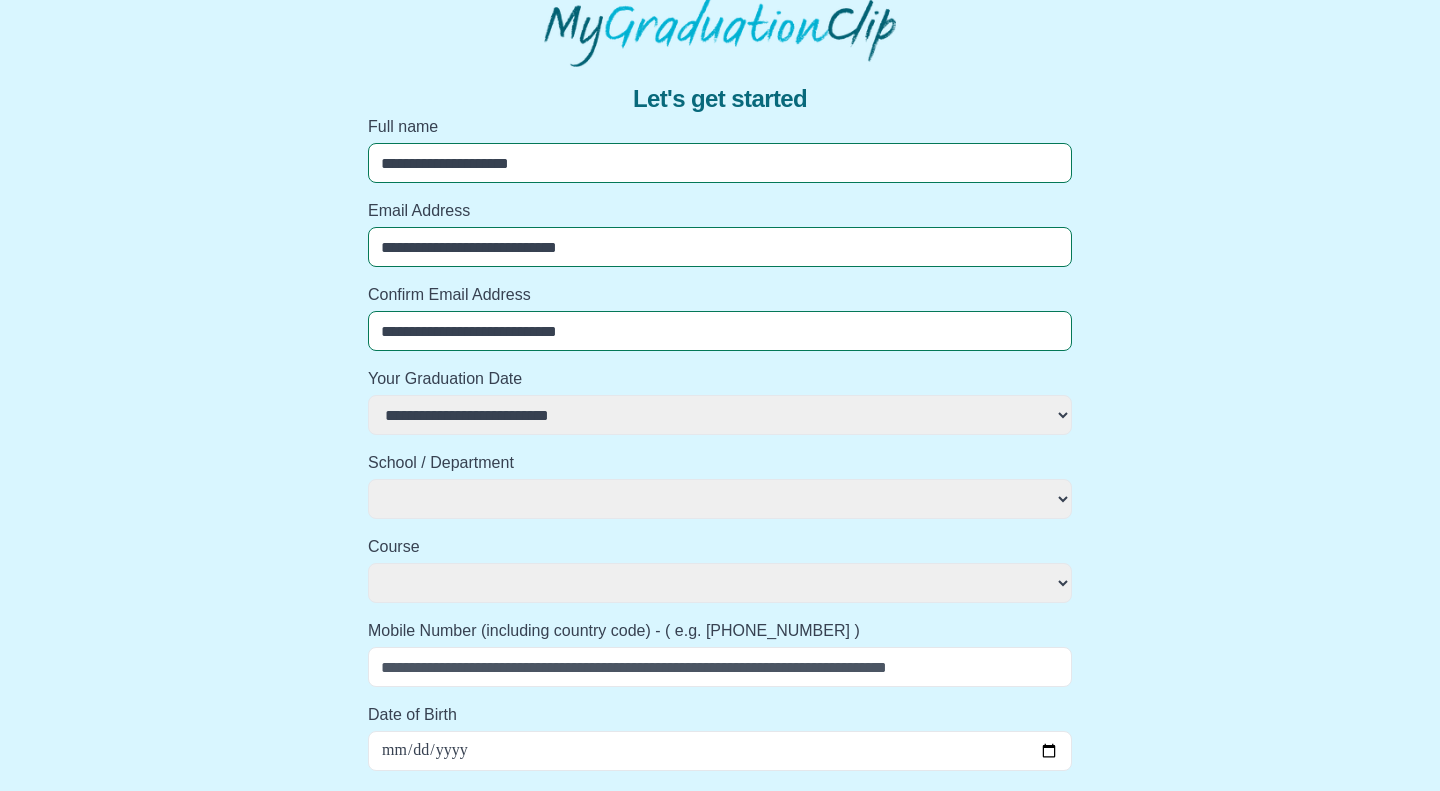 select on "**********" 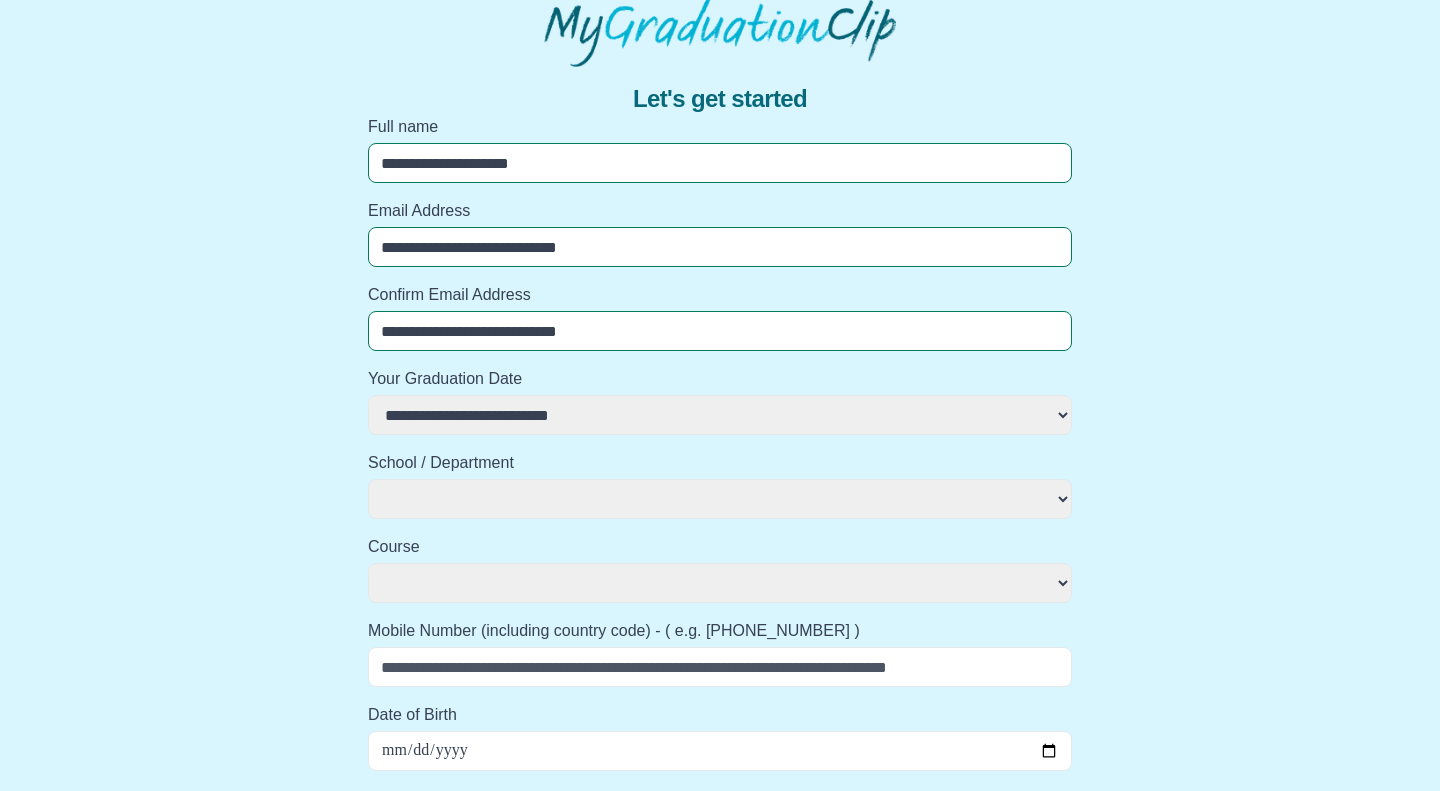 select 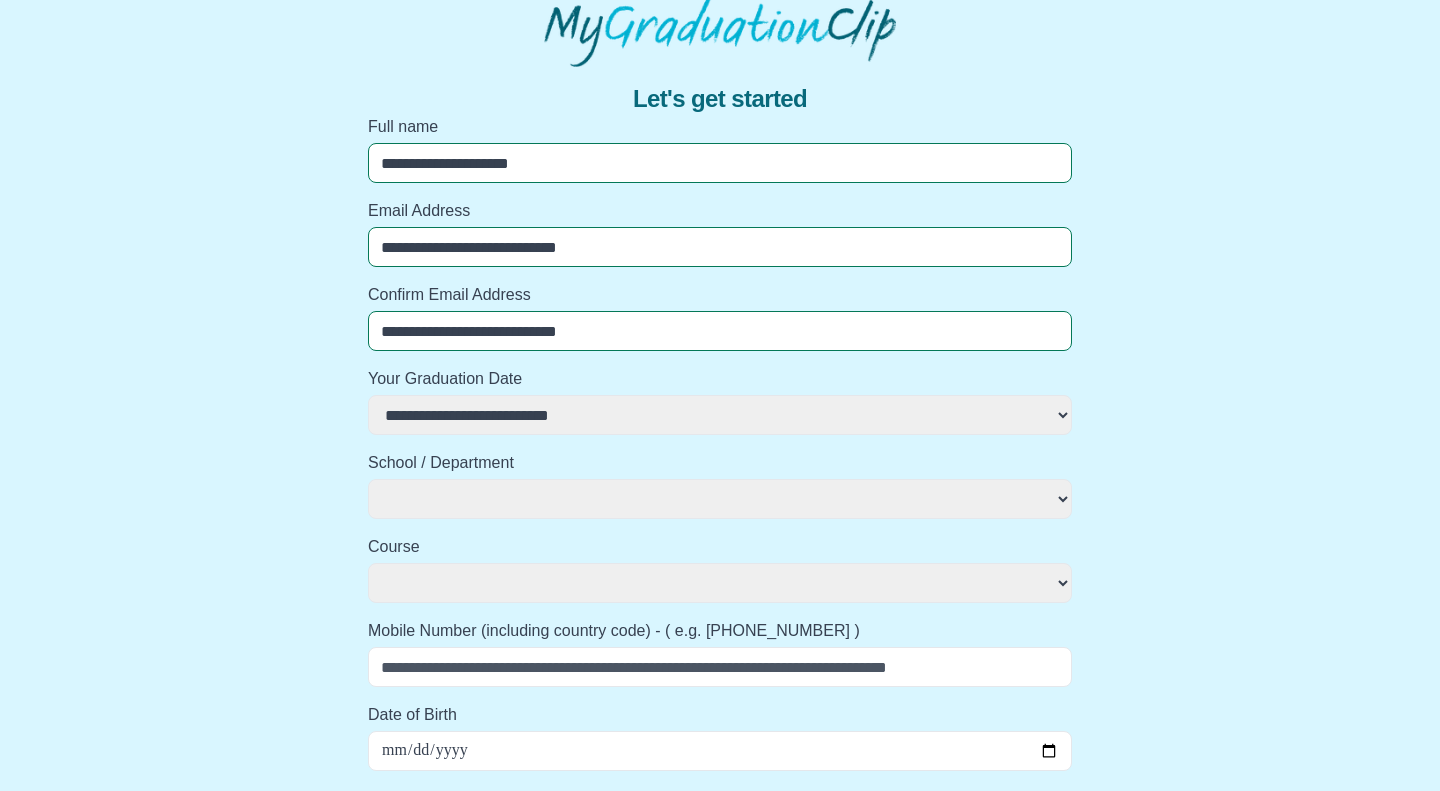 select 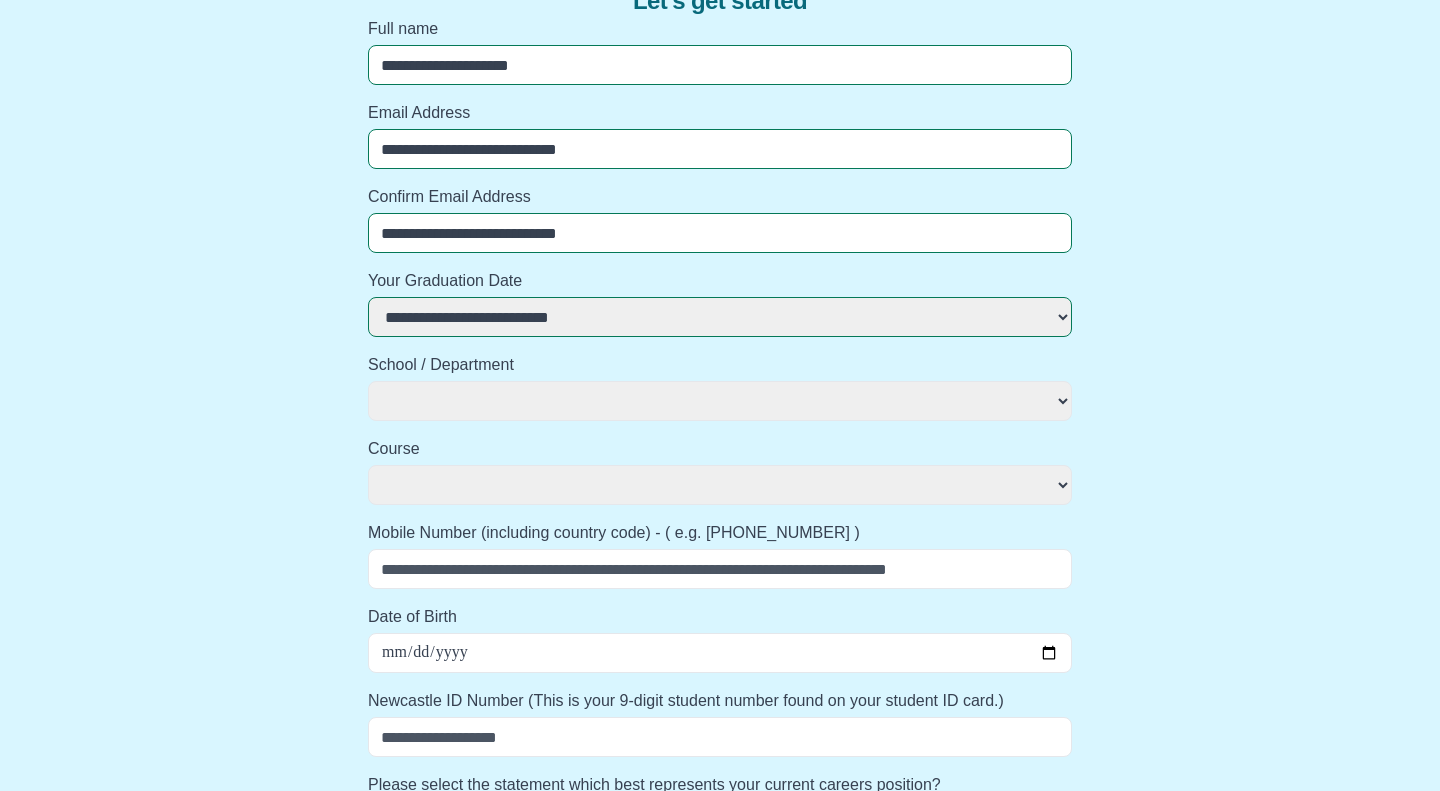 scroll, scrollTop: 319, scrollLeft: 0, axis: vertical 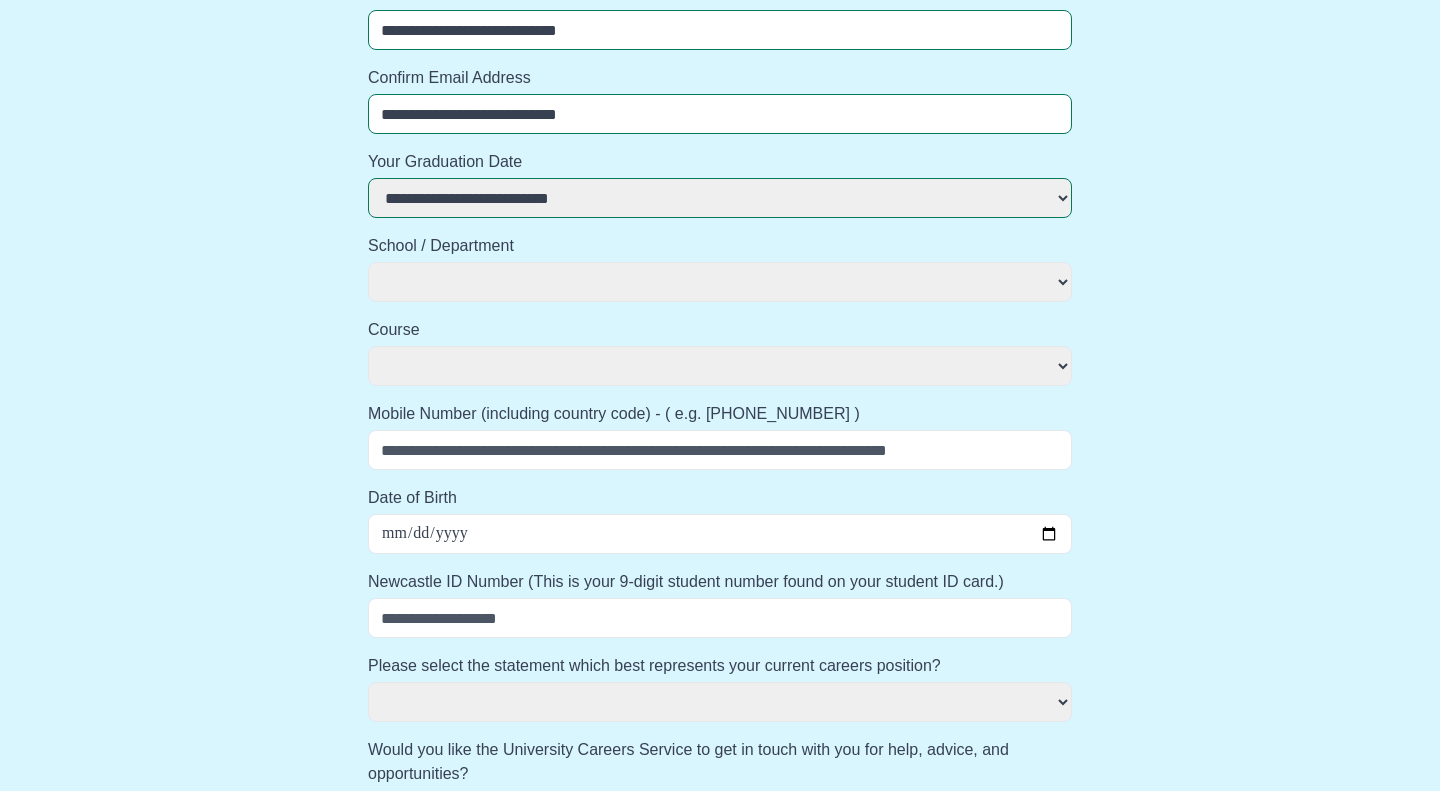 click on "**********" at bounding box center (720, 282) 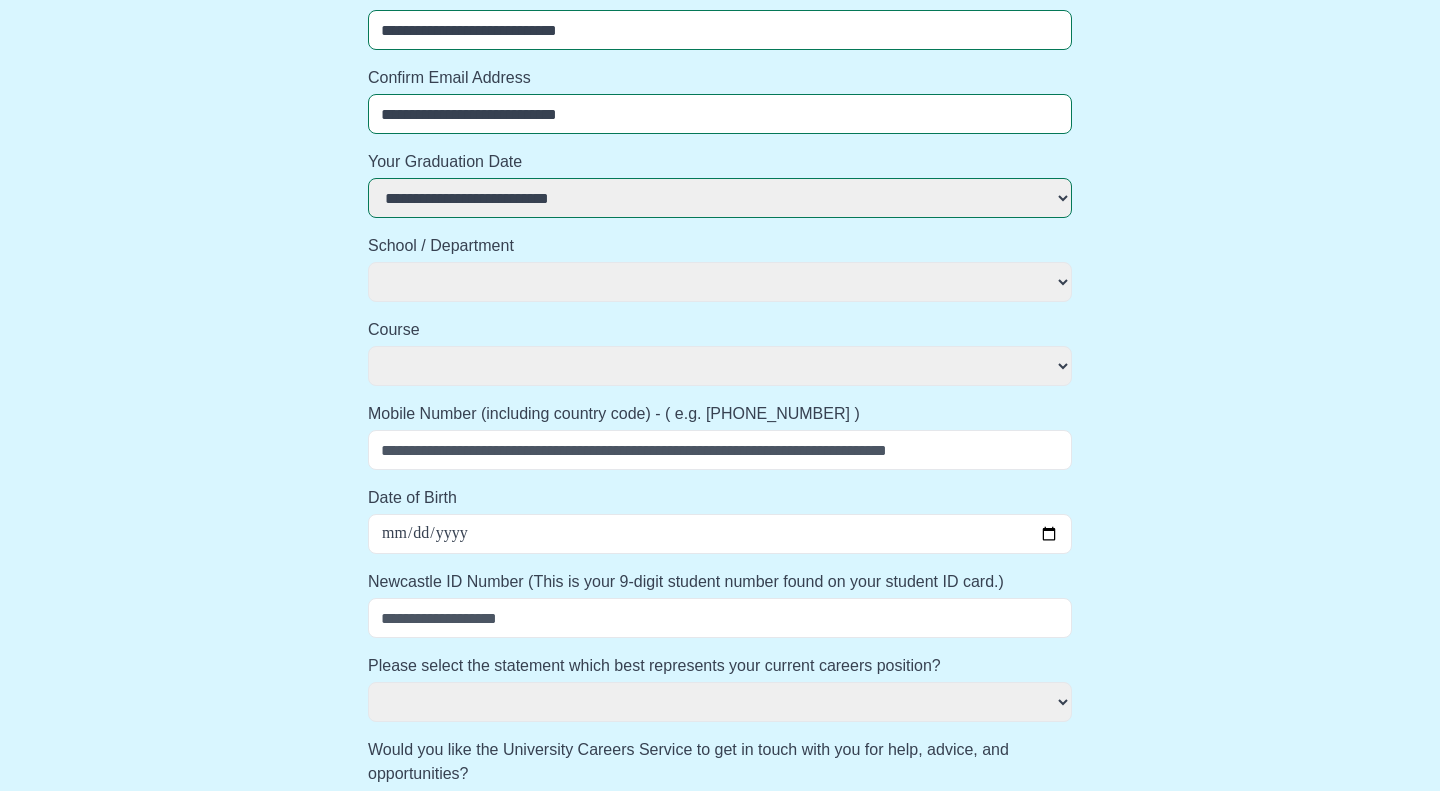 click on "**********" at bounding box center [0, 0] 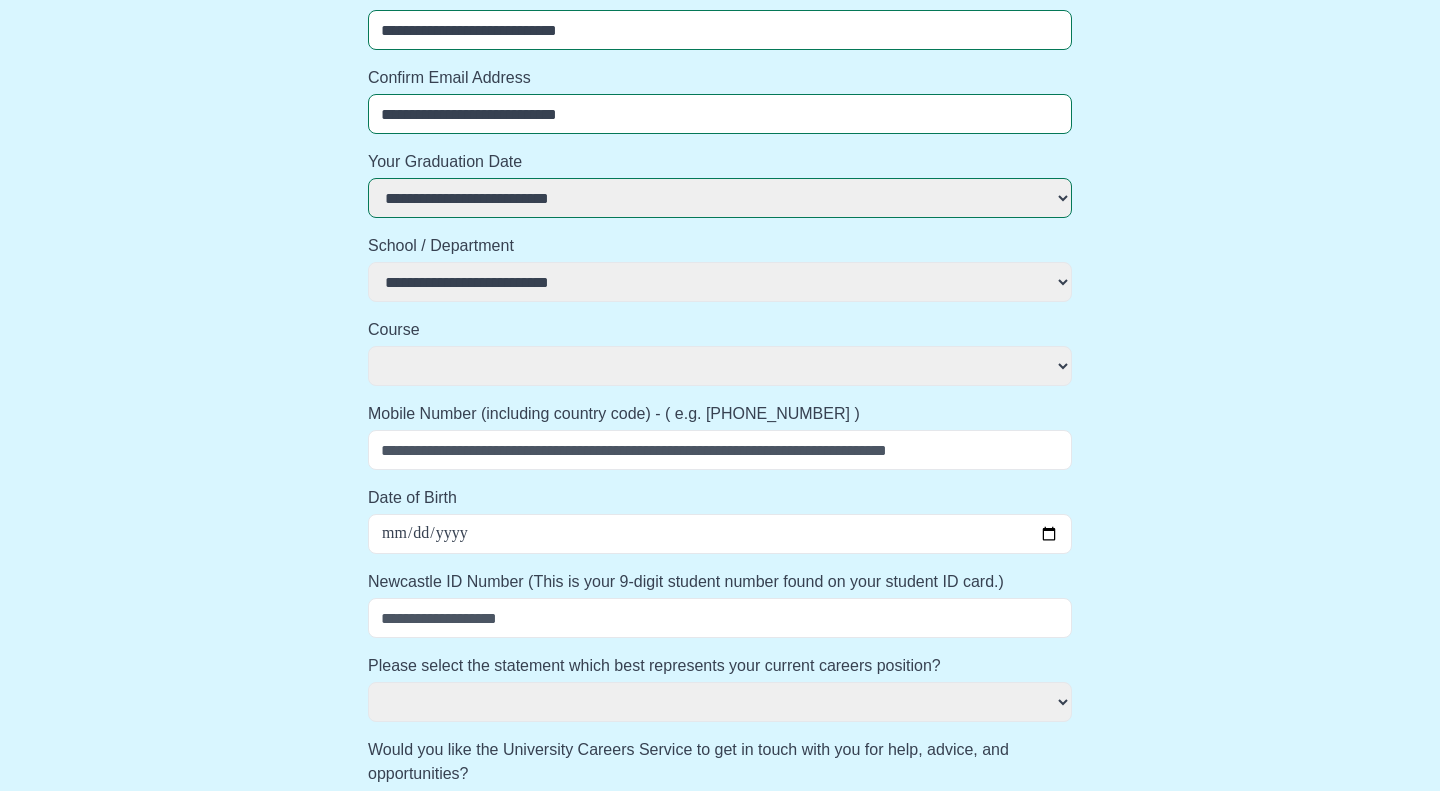 scroll, scrollTop: 391, scrollLeft: 0, axis: vertical 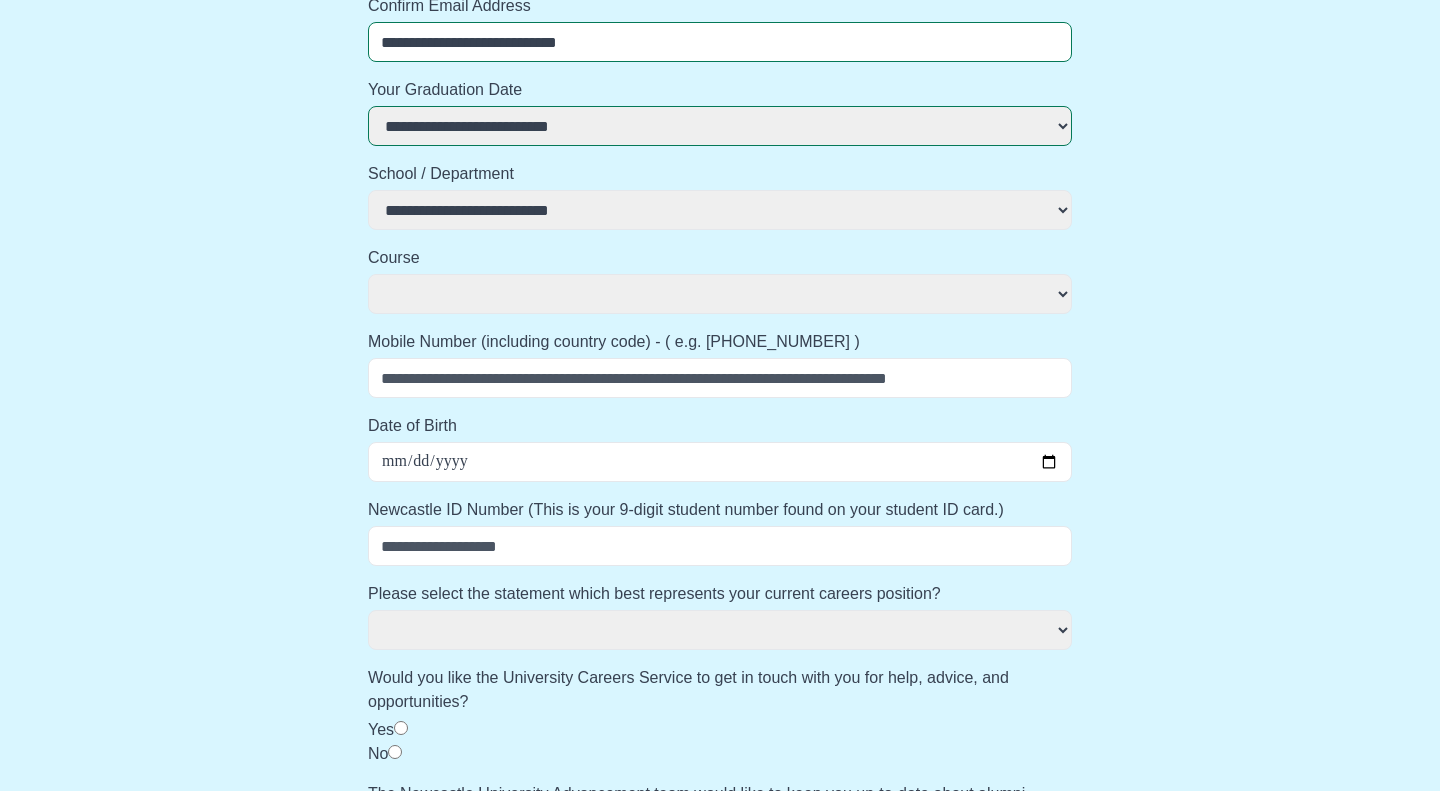 click on "**********" at bounding box center [720, 294] 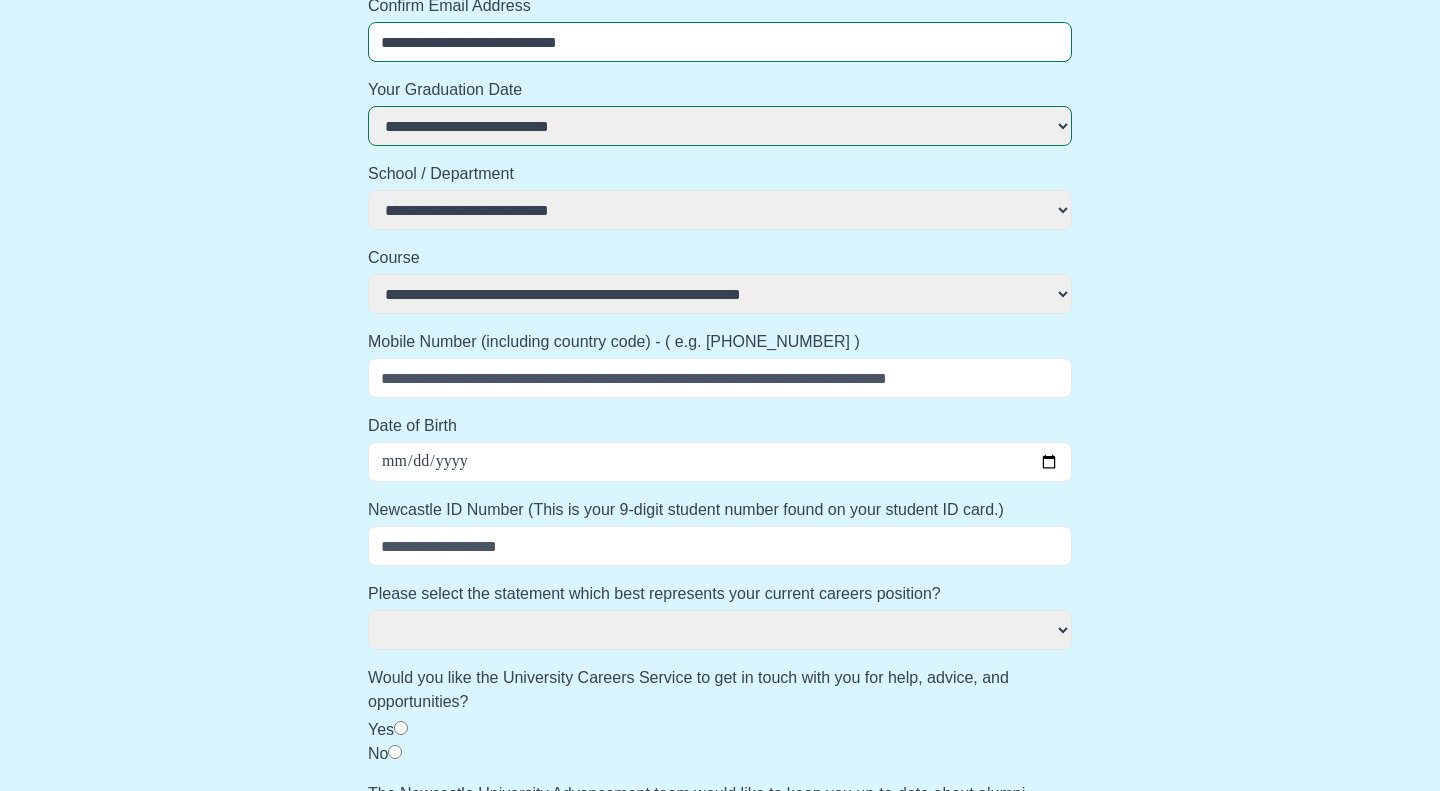 click on "**********" at bounding box center (0, 0) 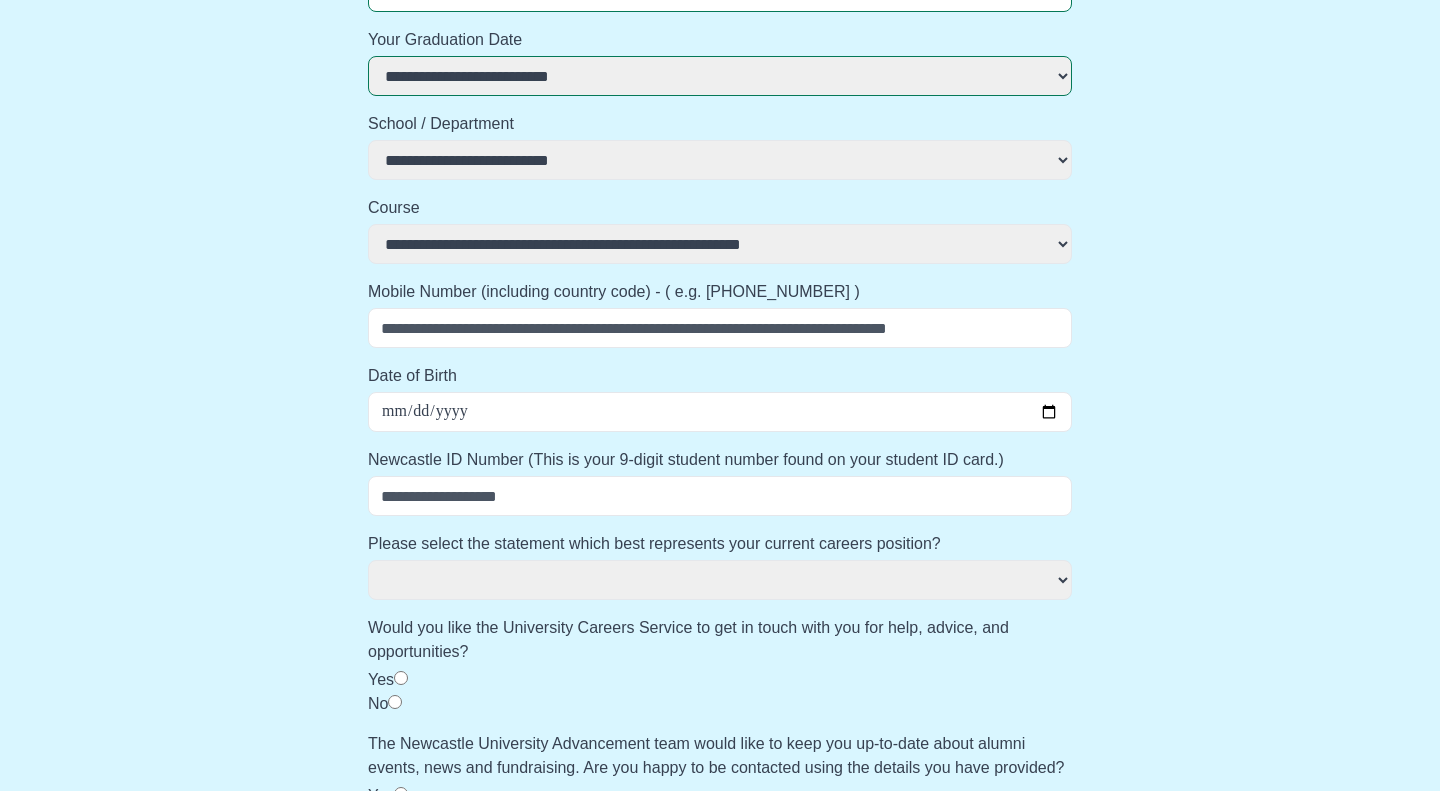 scroll, scrollTop: 458, scrollLeft: 0, axis: vertical 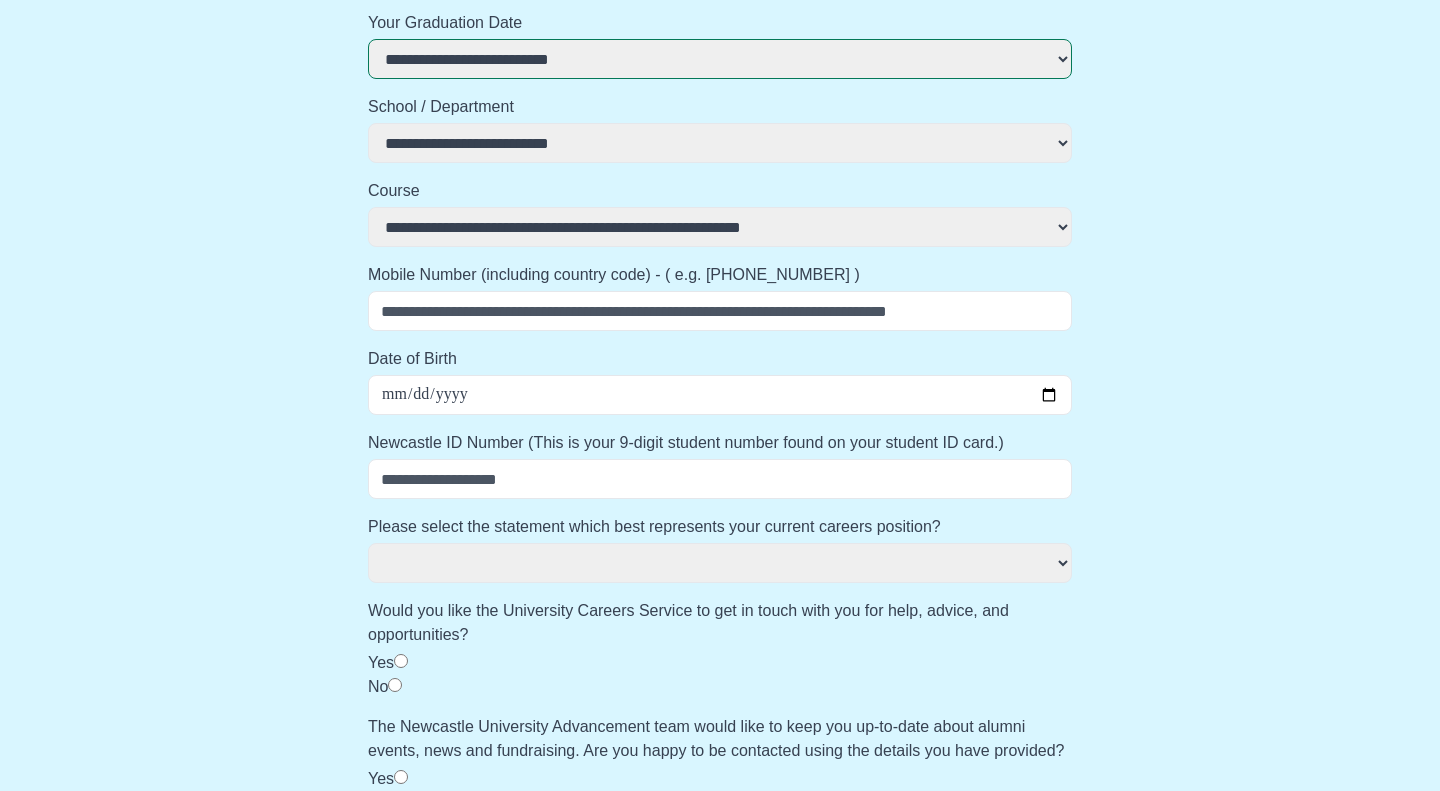 click on "Mobile Number (including country code) - ( e.g. [PHONE_NUMBER] )" at bounding box center [720, 311] 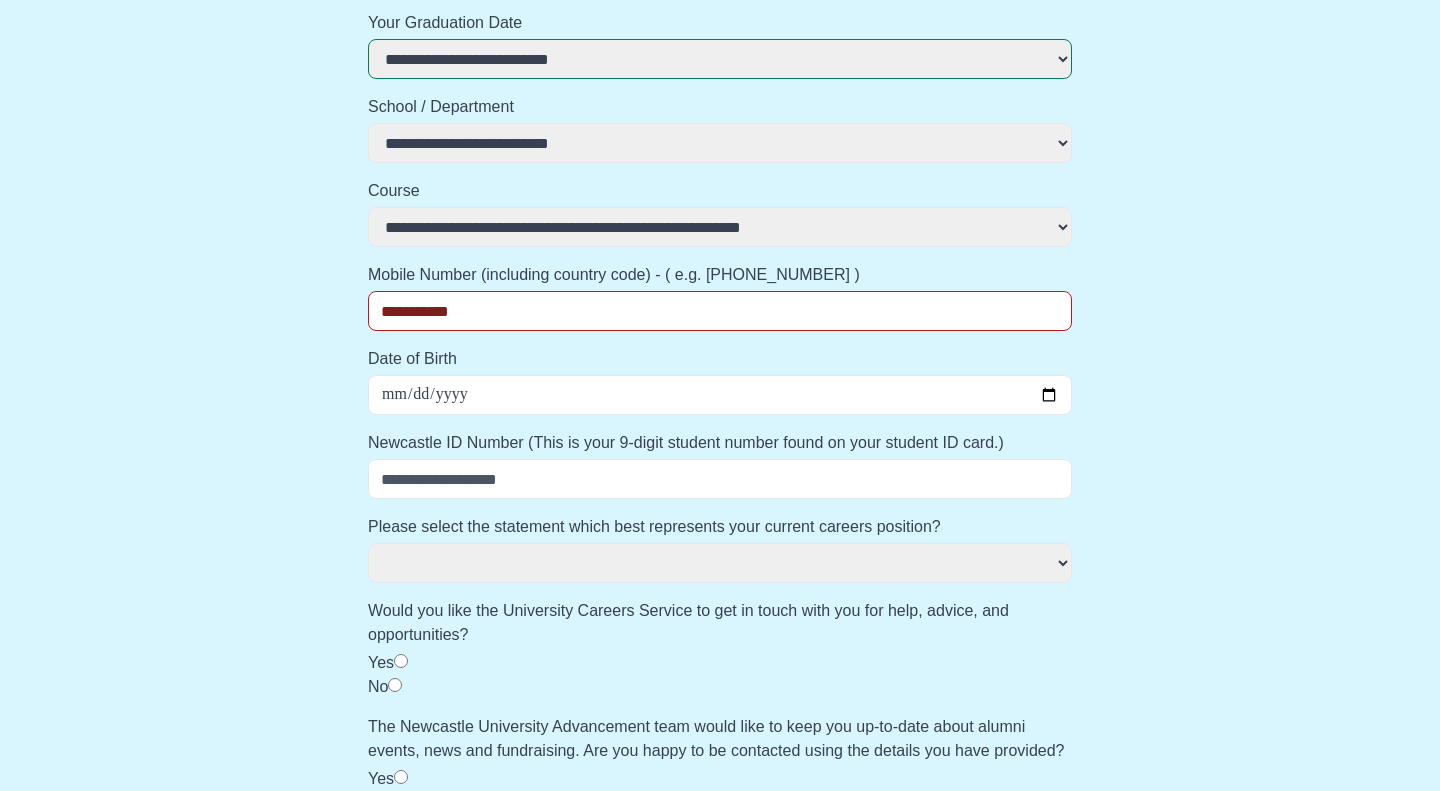 click on "Date of Birth" at bounding box center [720, 395] 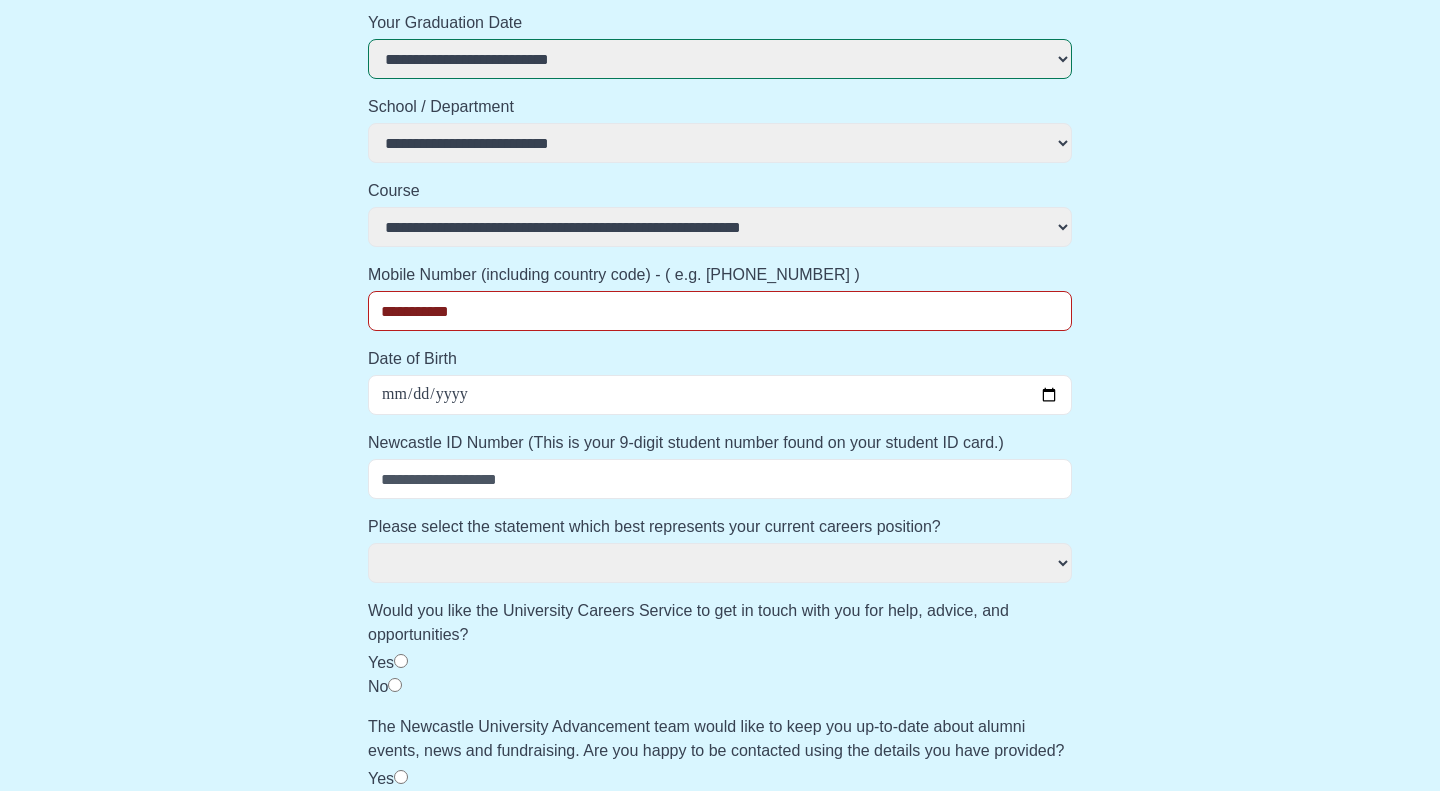 click on "Date of Birth" at bounding box center (720, 395) 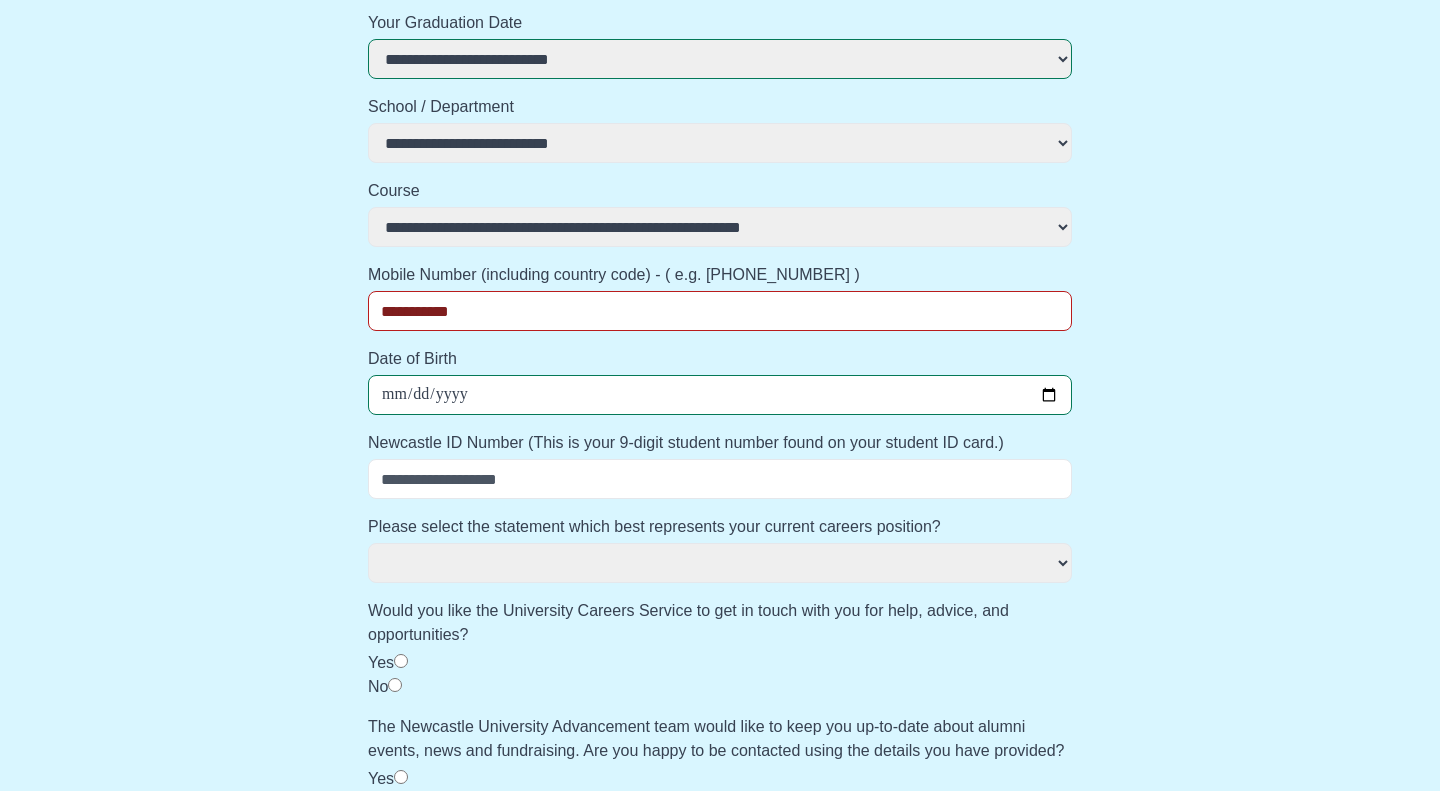 click on "Newcastle ID Number (This is your 9-digit student number found on your student ID card.)" at bounding box center (720, 443) 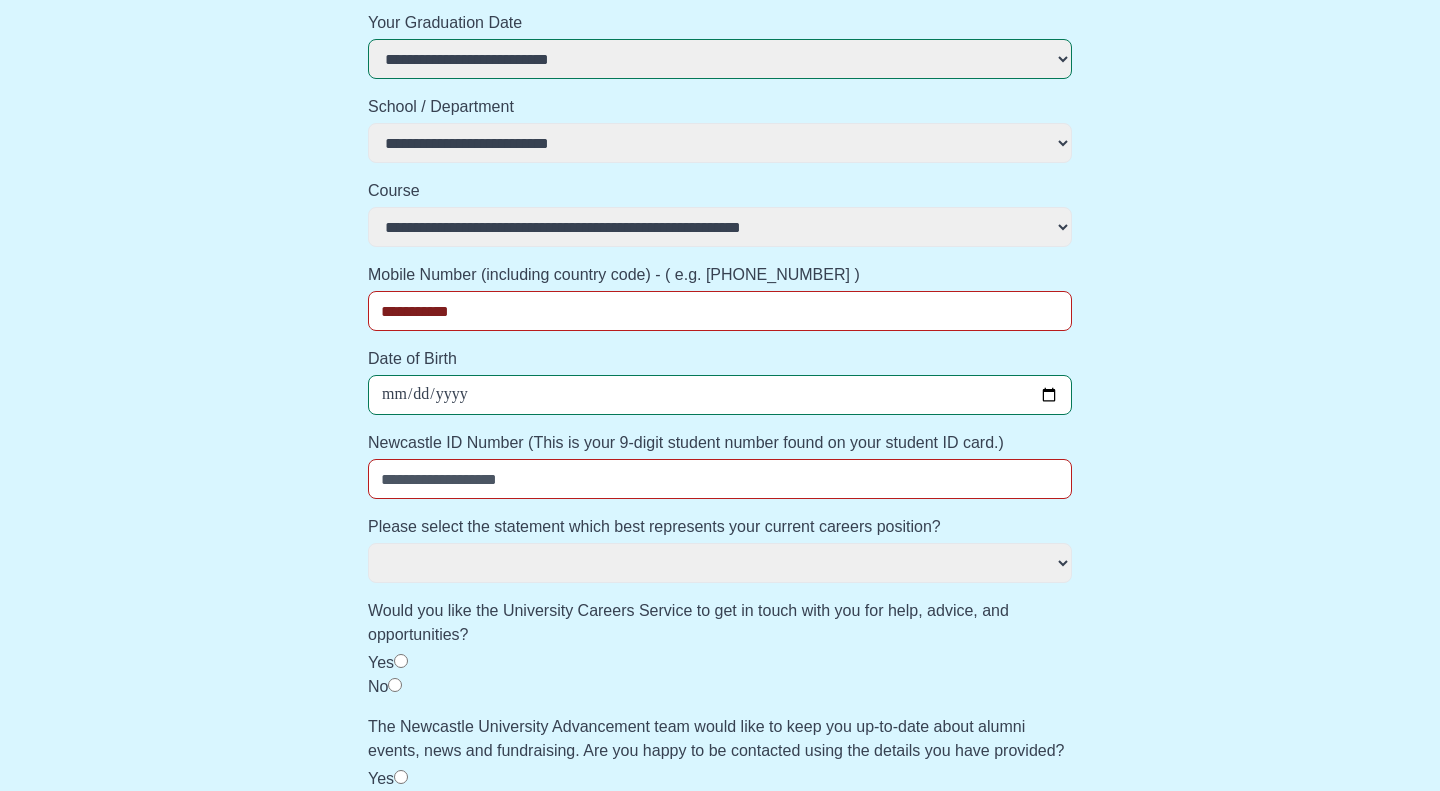 click on "Newcastle ID Number (This is your 9-digit student number found on your student ID card.)" at bounding box center (720, 443) 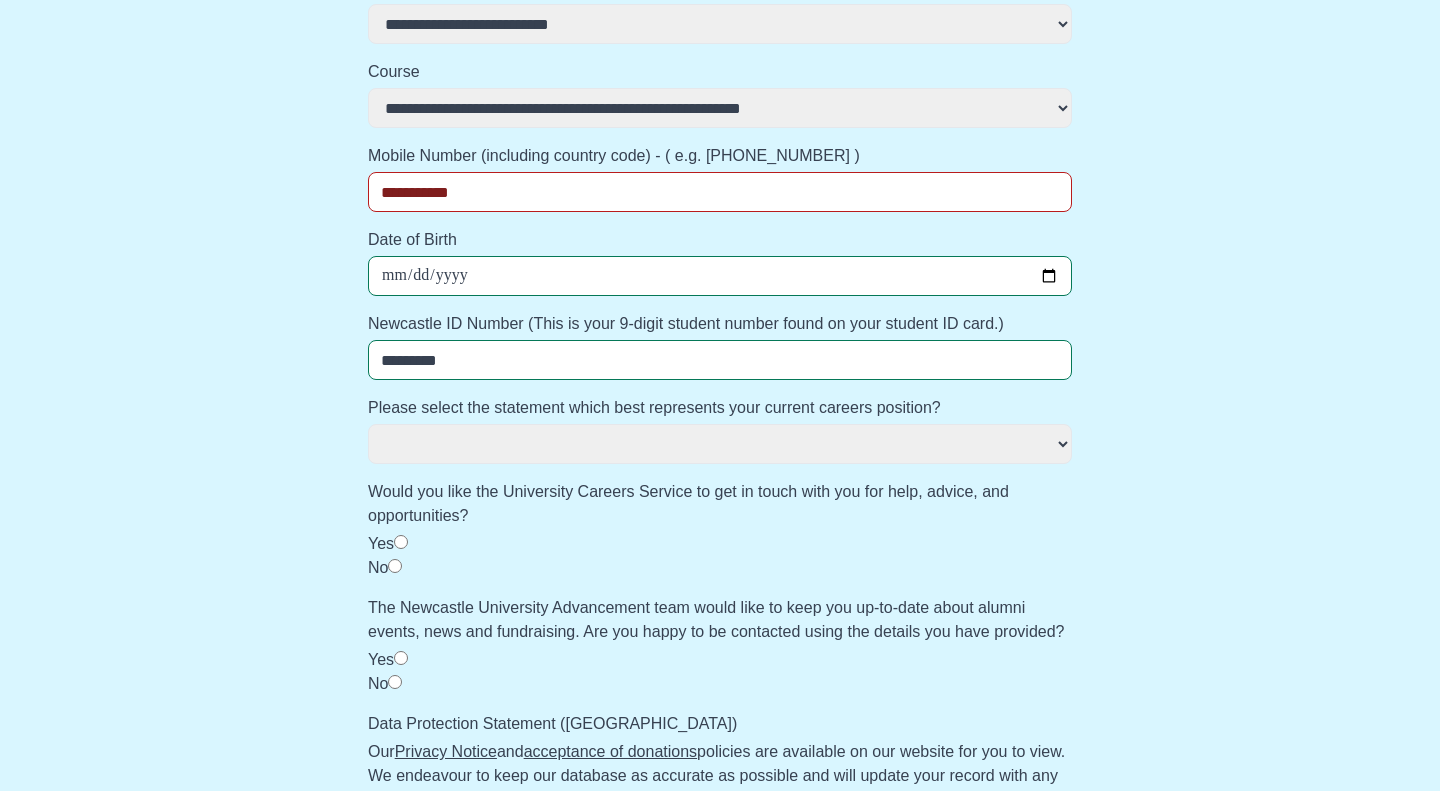 scroll, scrollTop: 600, scrollLeft: 0, axis: vertical 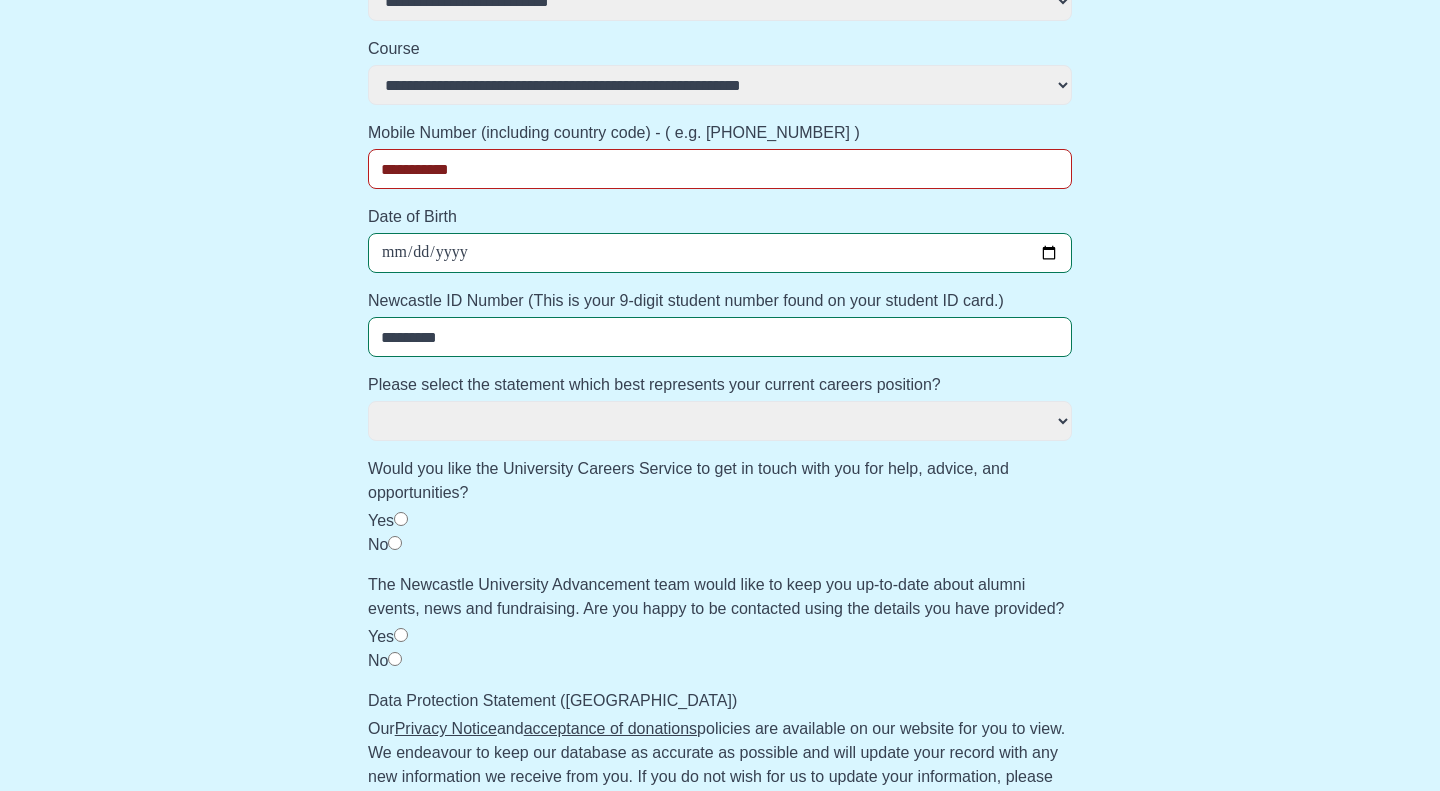 click on "**********" at bounding box center [720, 421] 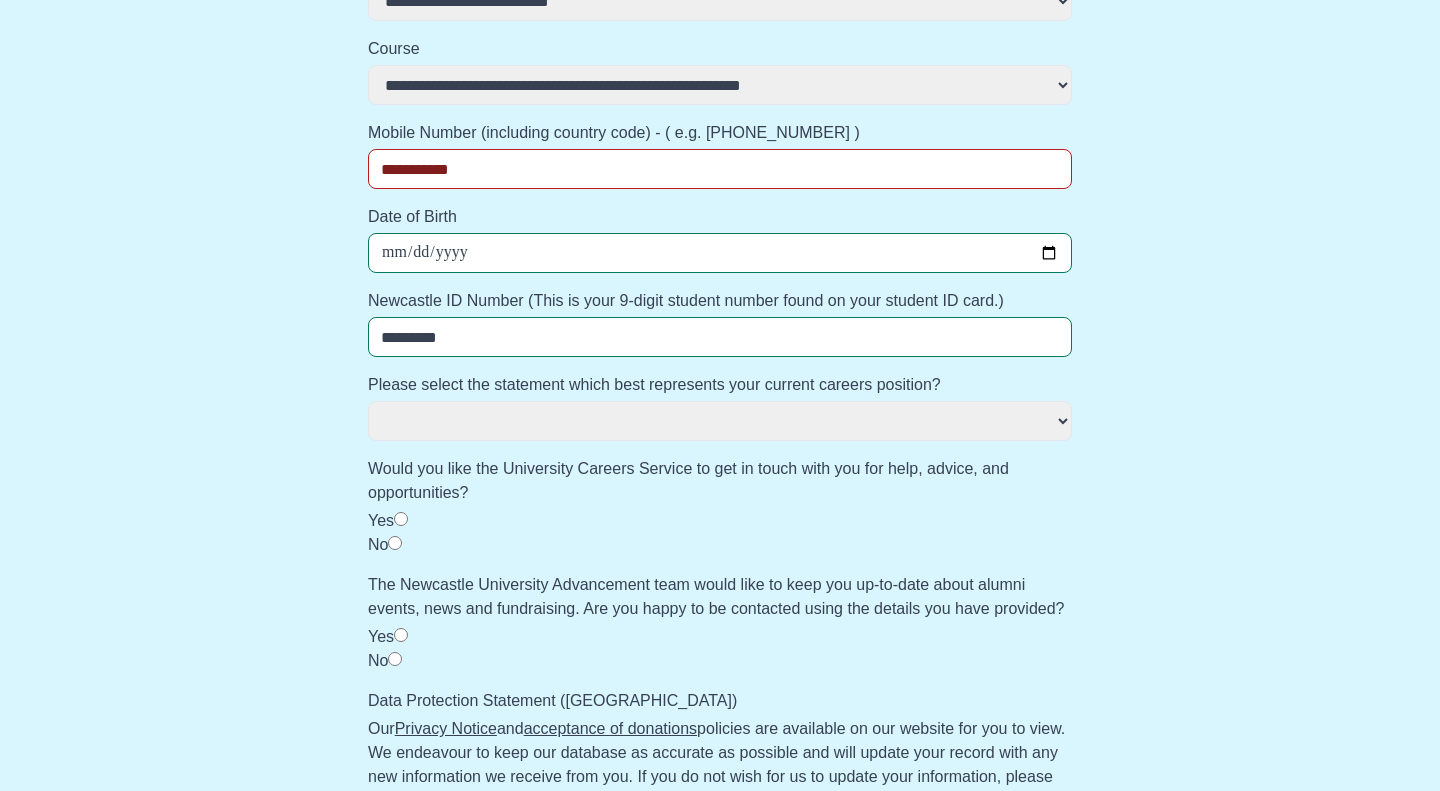 click on "**********" at bounding box center (720, 421) 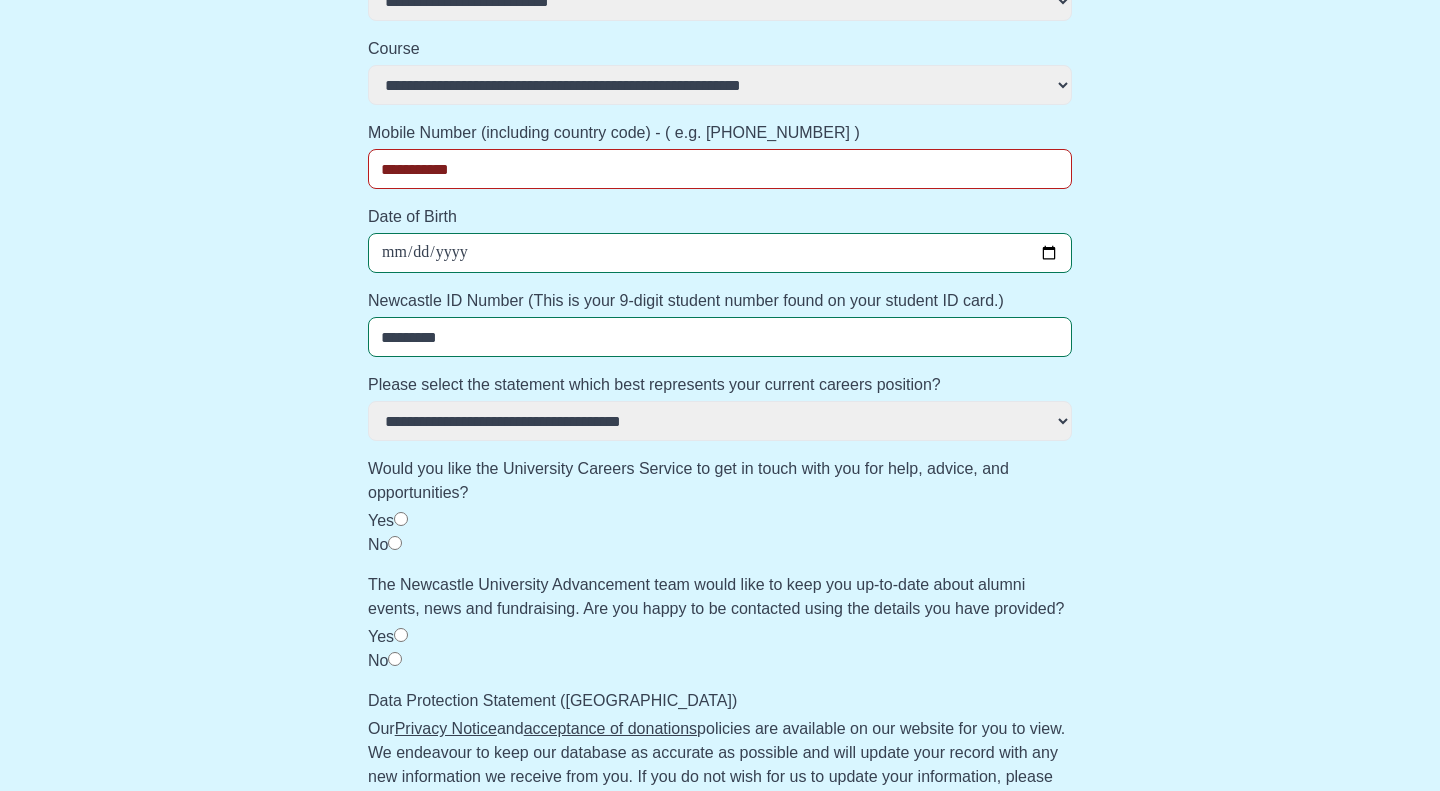 click on "**********" at bounding box center (0, 0) 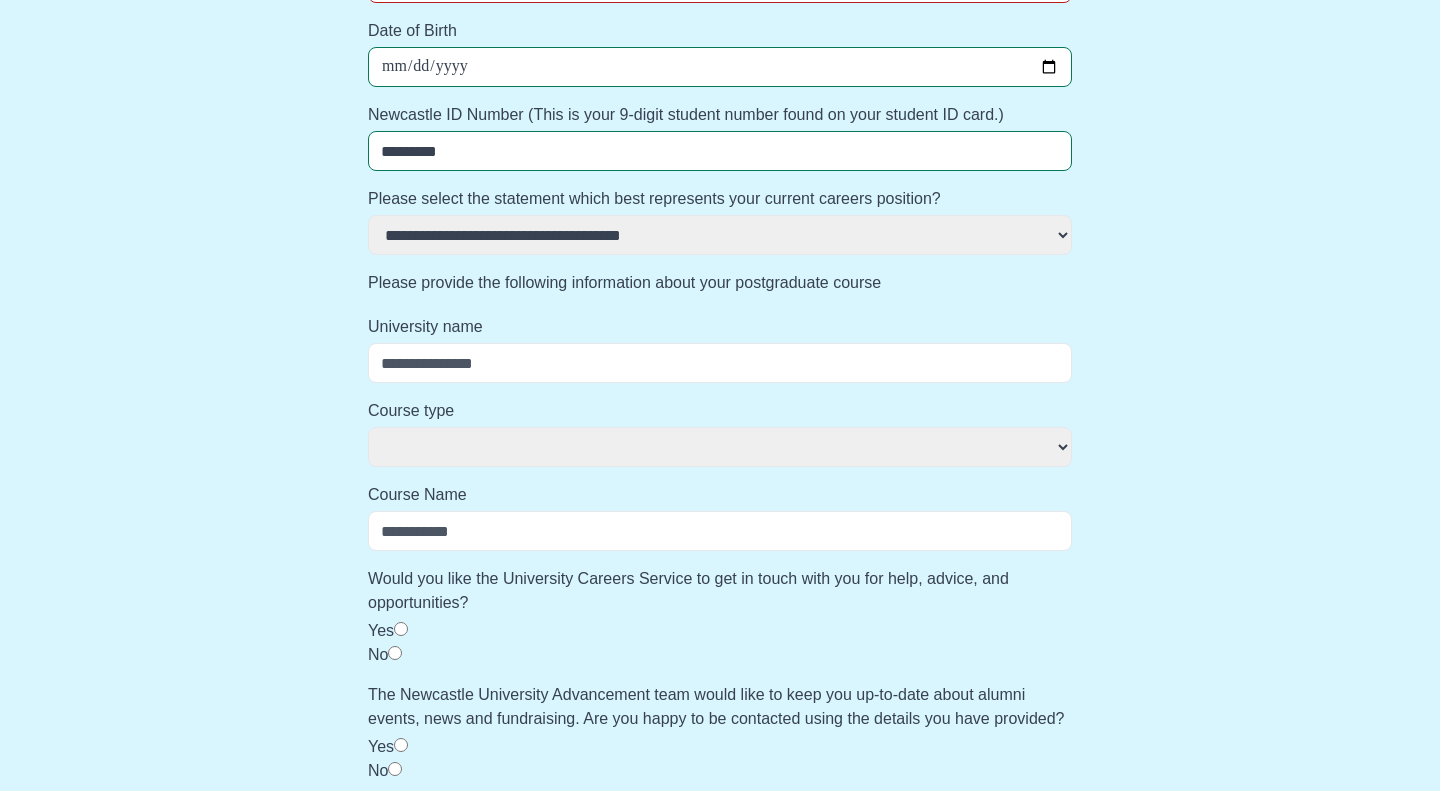 scroll, scrollTop: 787, scrollLeft: 0, axis: vertical 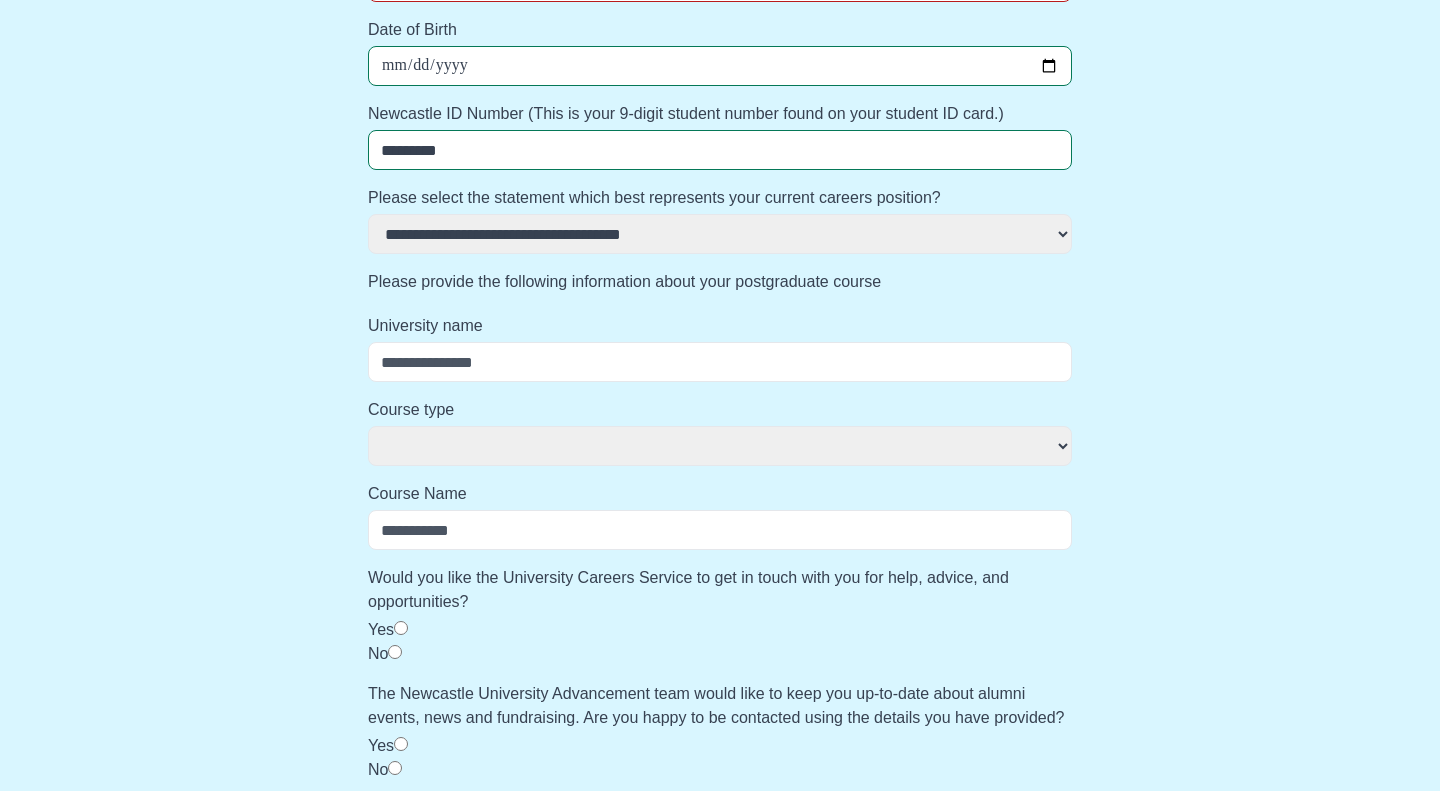 click on "University name" at bounding box center (720, 362) 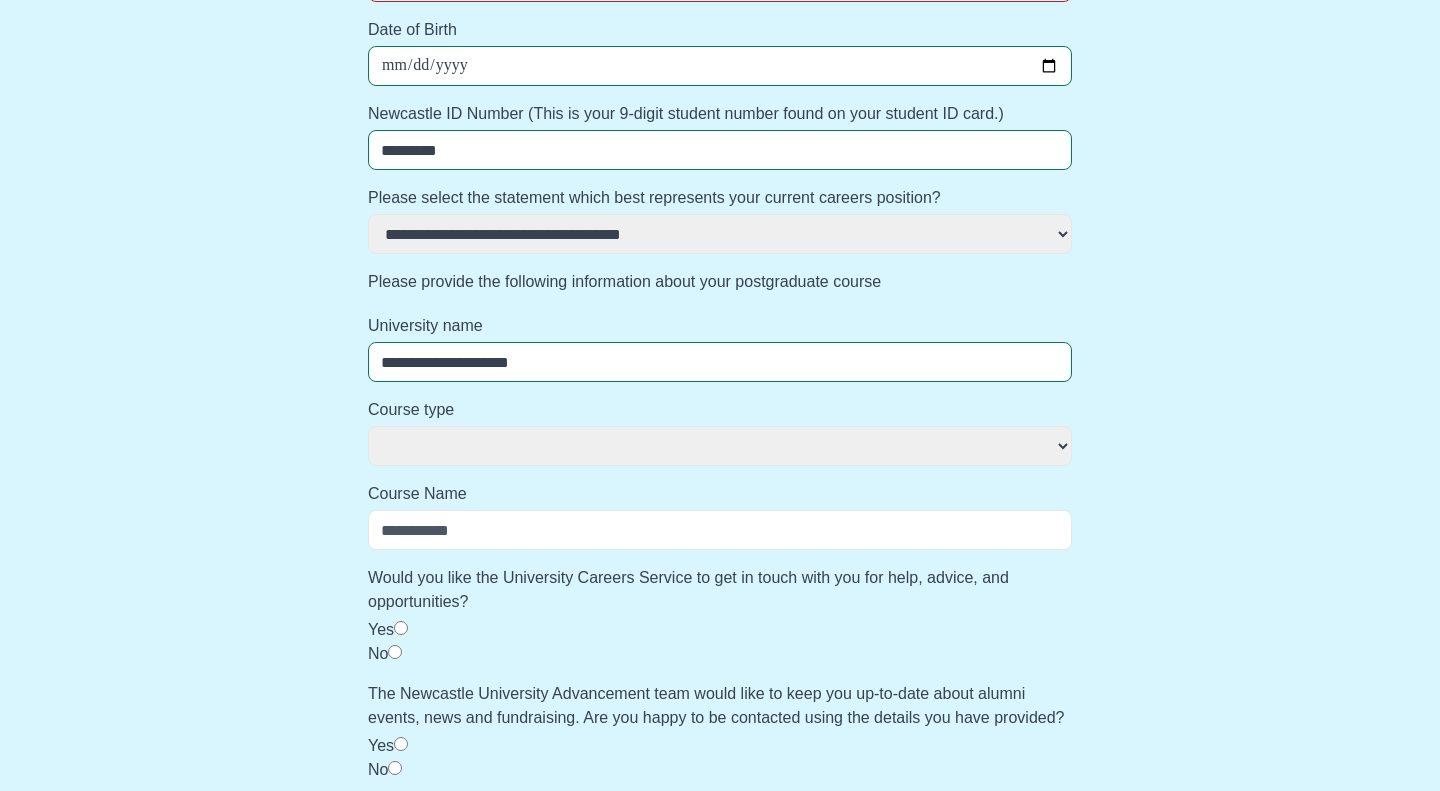 click on "**********" at bounding box center [720, 362] 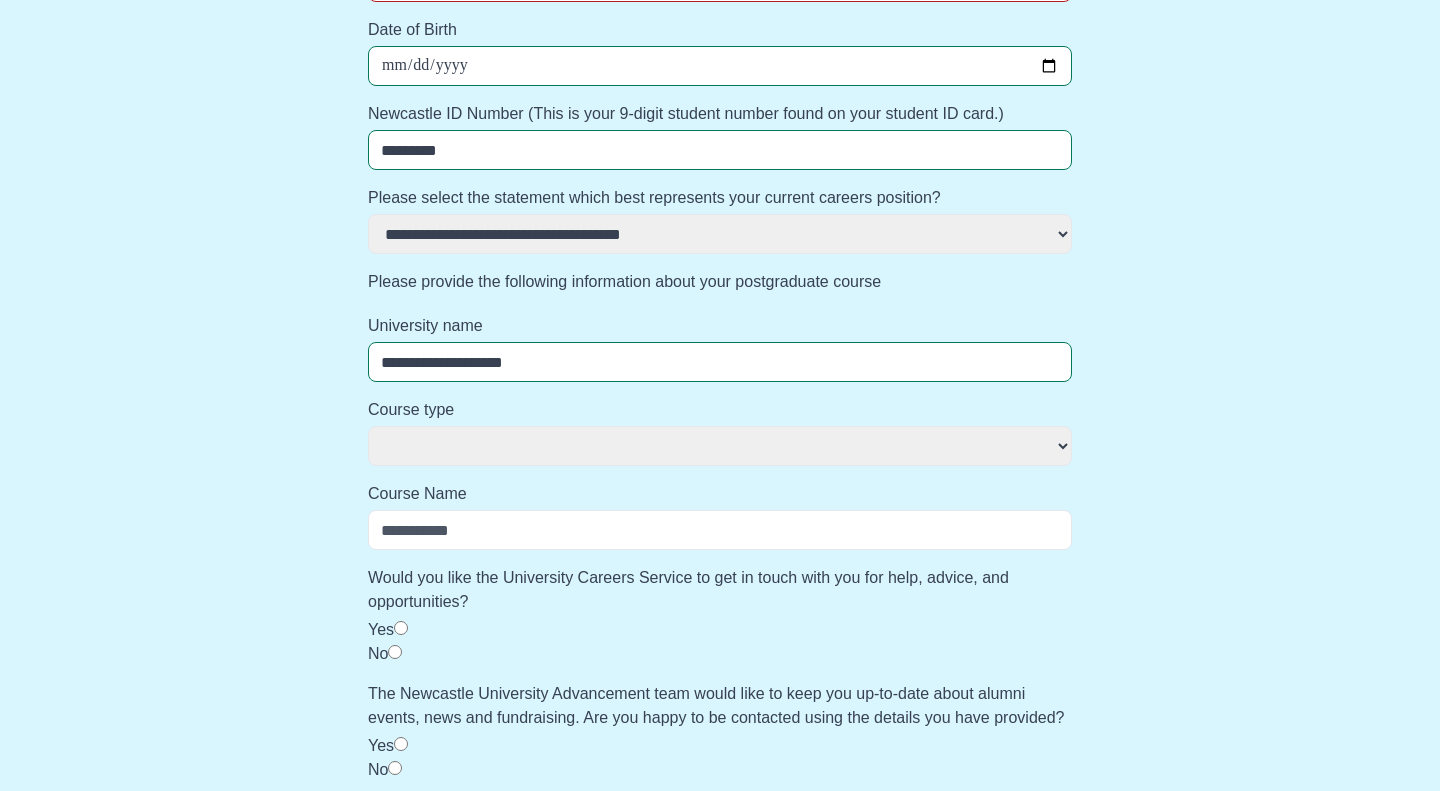 click on "******* *** ********* *****" at bounding box center [720, 446] 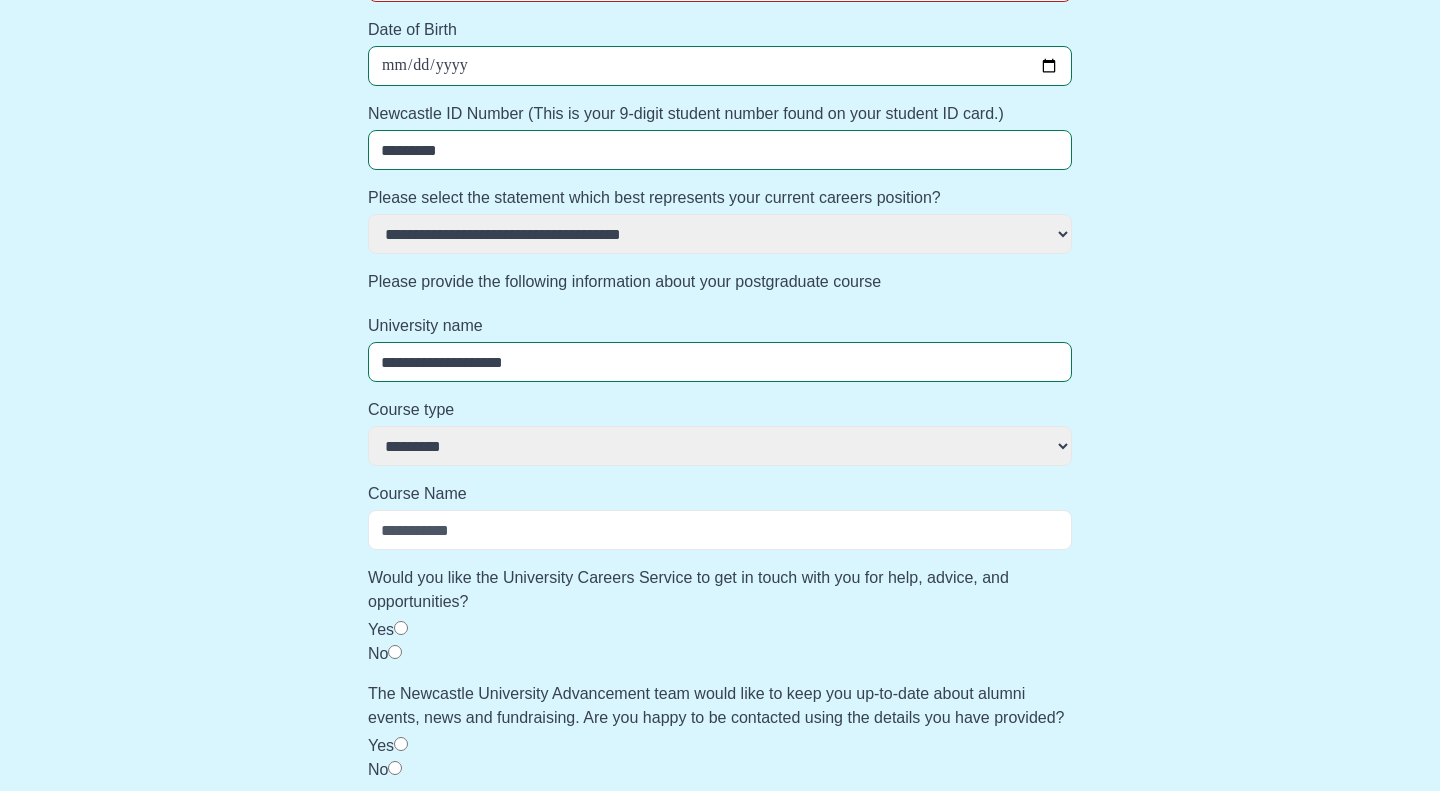 click on "*********" at bounding box center (0, 0) 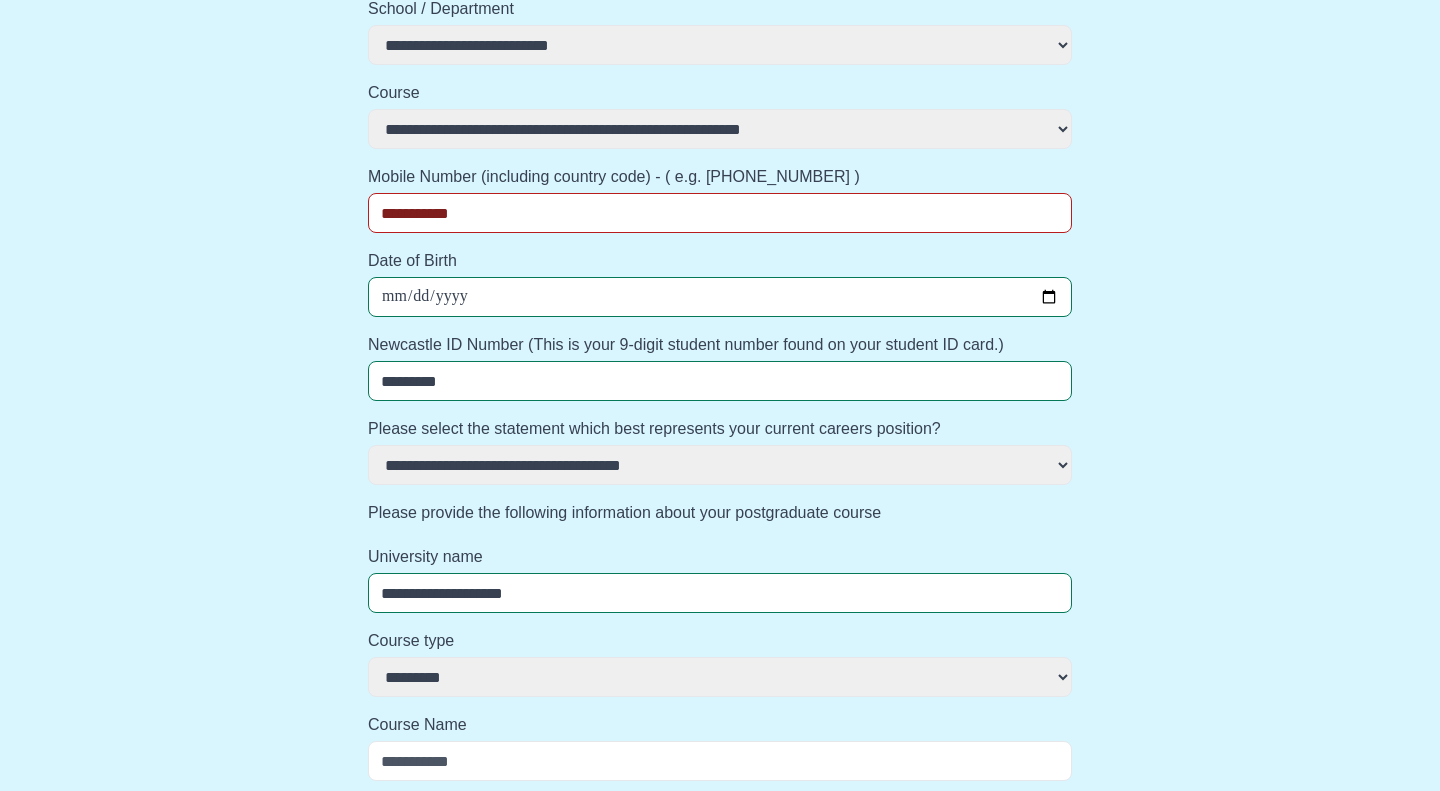 scroll, scrollTop: 432, scrollLeft: 0, axis: vertical 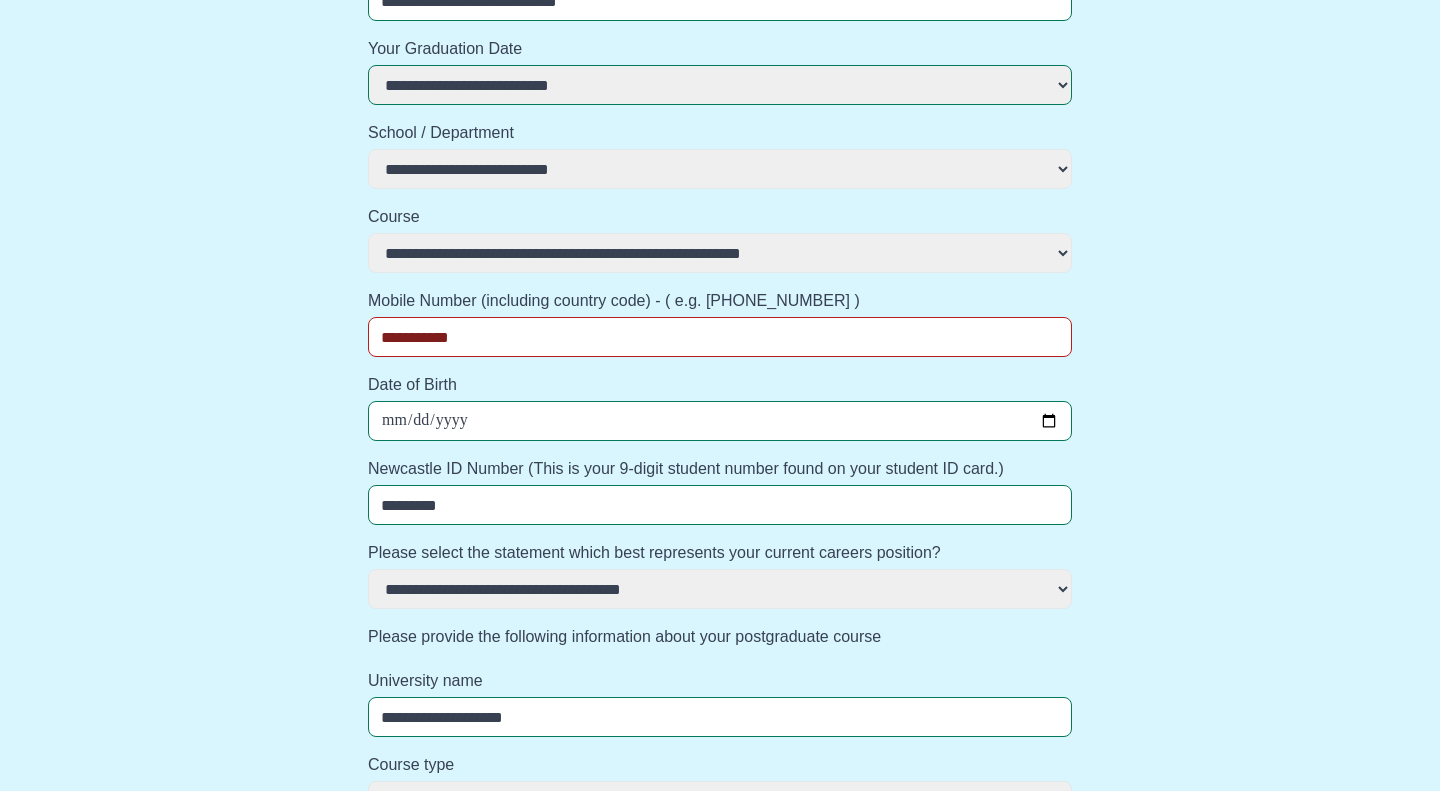 click on "**********" at bounding box center (0, 0) 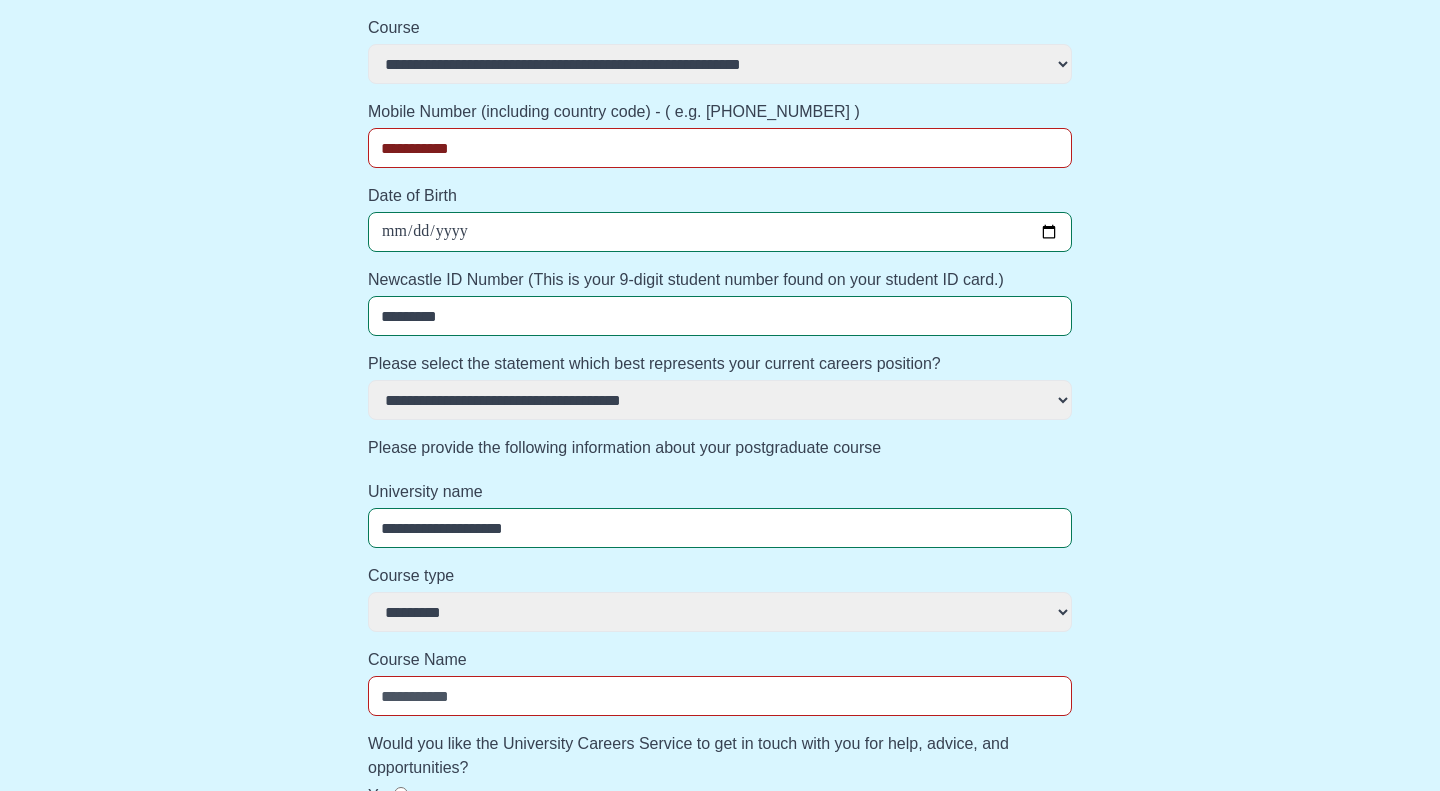 scroll, scrollTop: 634, scrollLeft: 0, axis: vertical 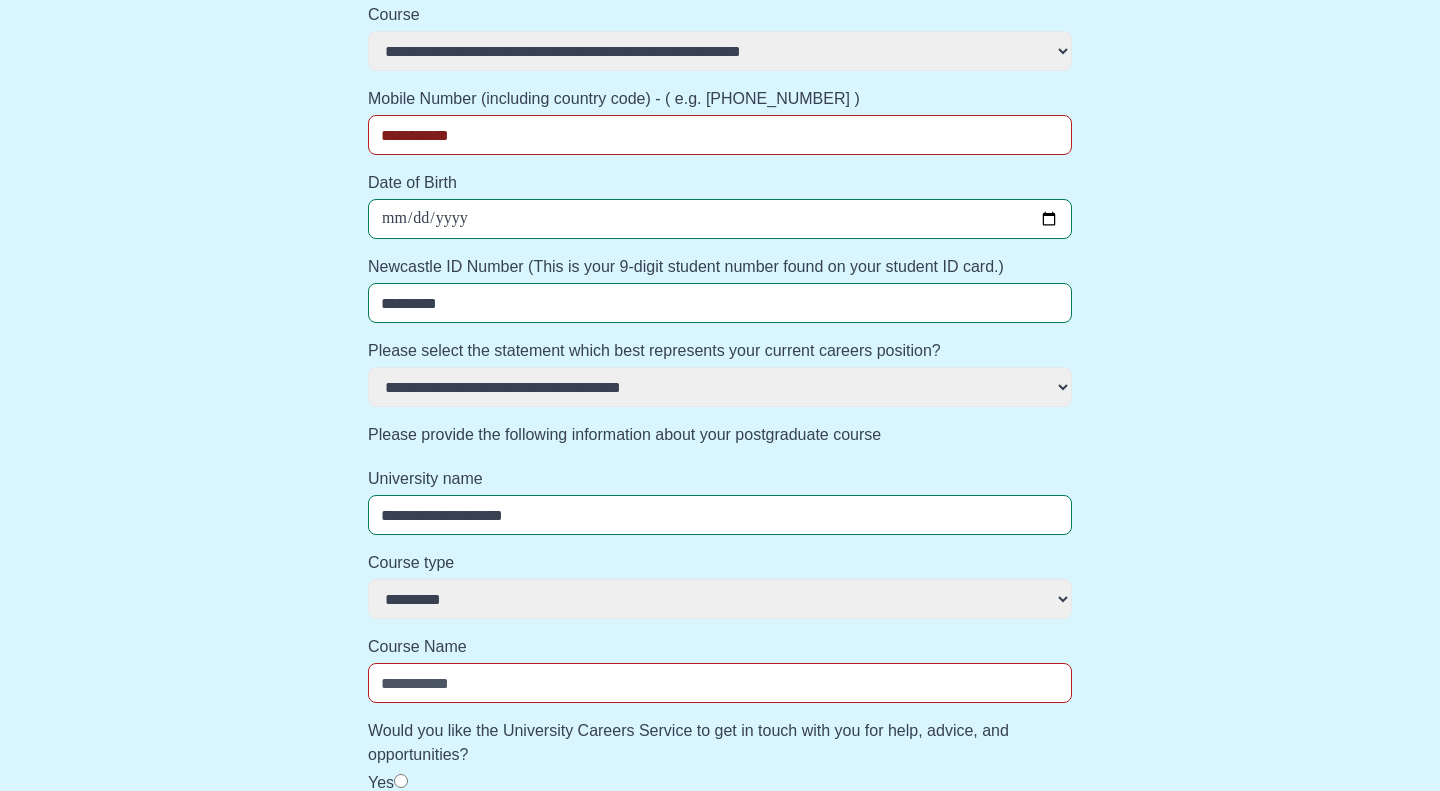 click on "Course Name" at bounding box center (720, 683) 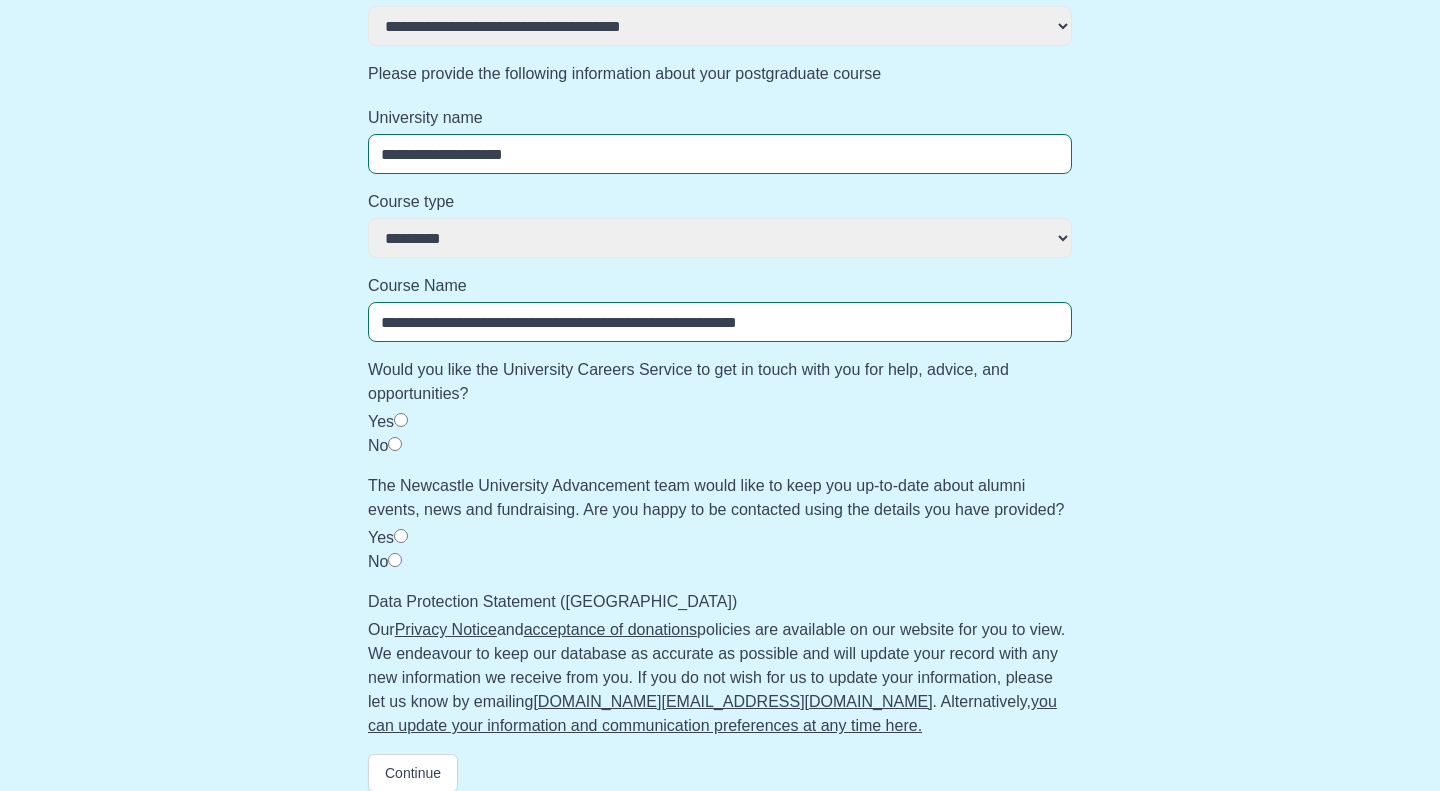 scroll, scrollTop: 1002, scrollLeft: 0, axis: vertical 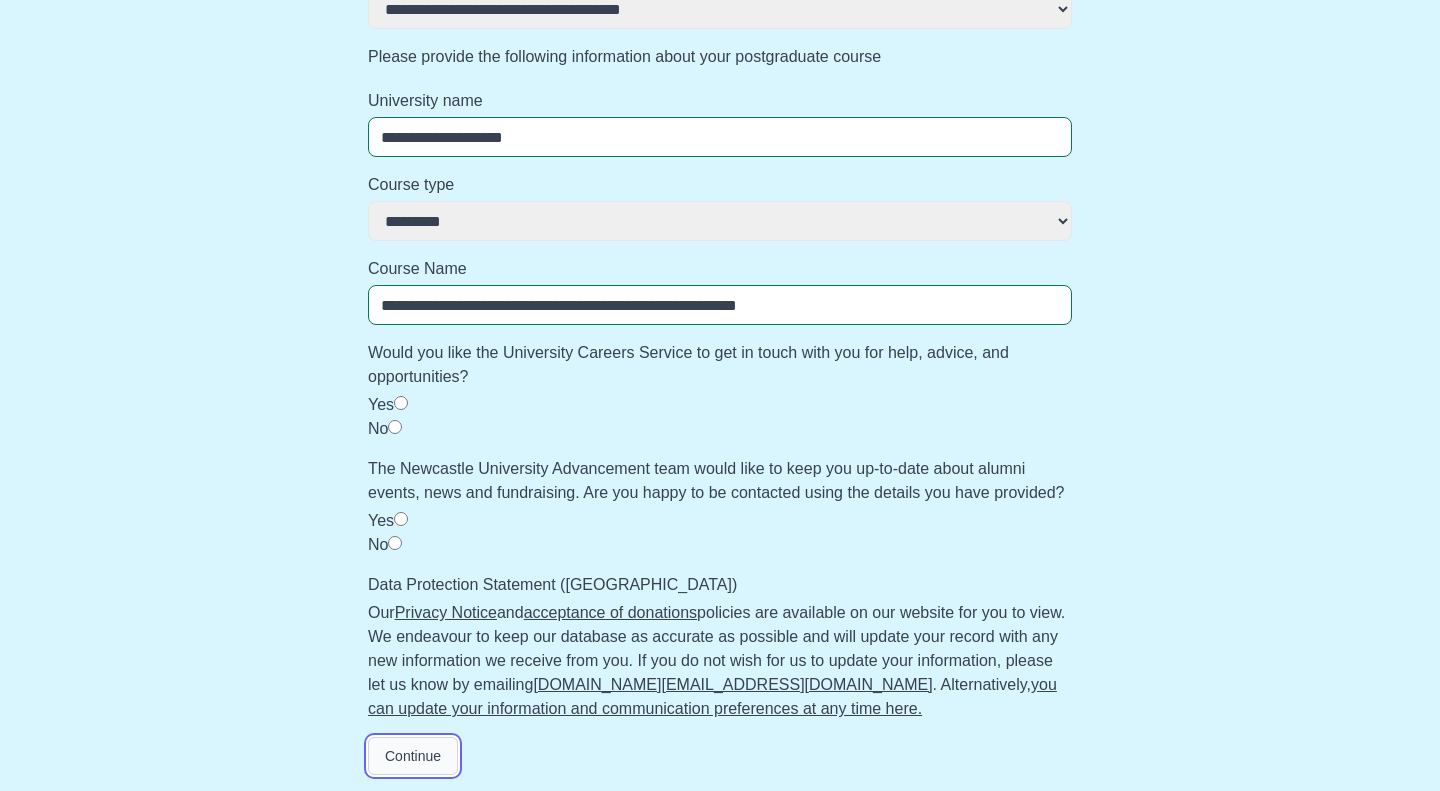 click on "Continue" at bounding box center (413, 756) 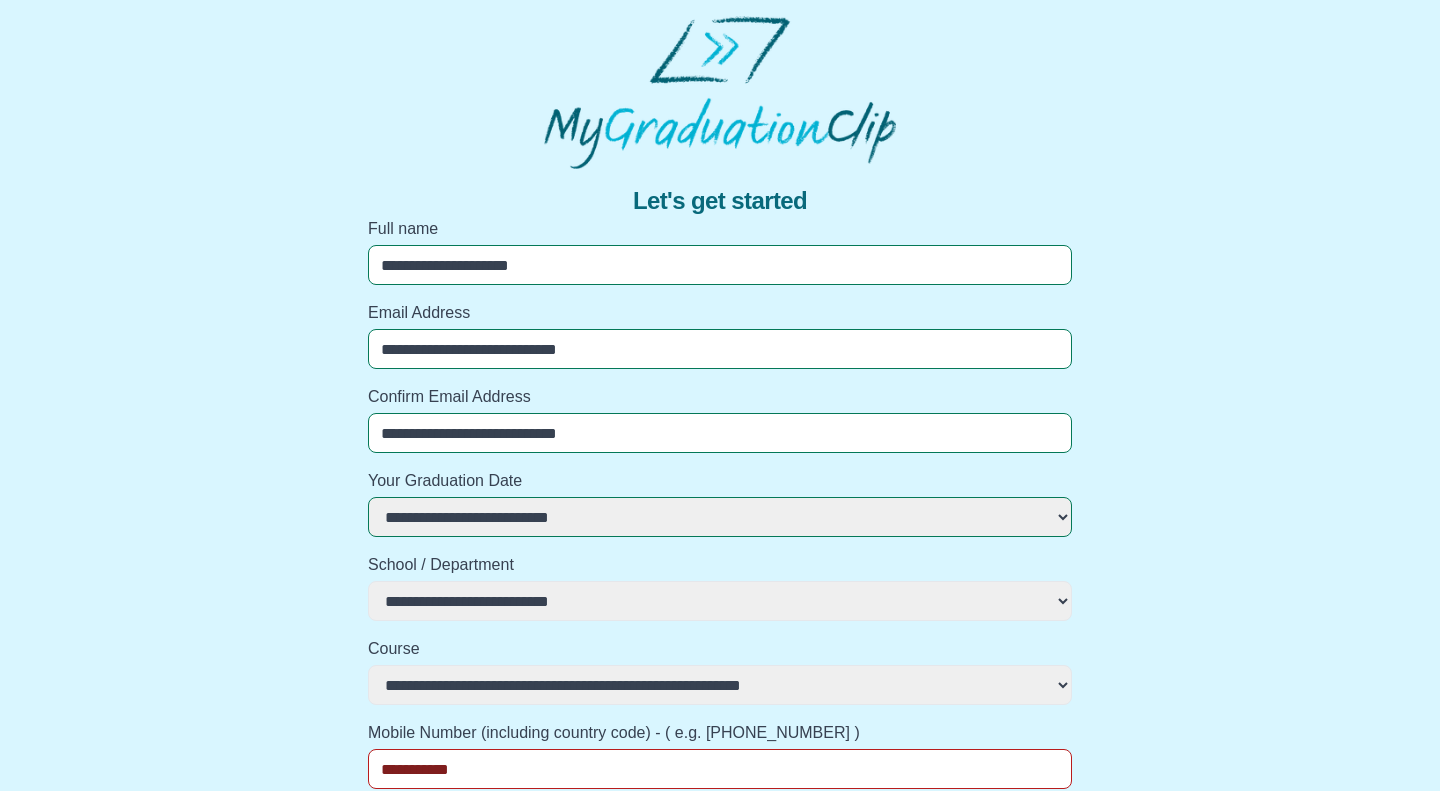 scroll, scrollTop: 1036, scrollLeft: 0, axis: vertical 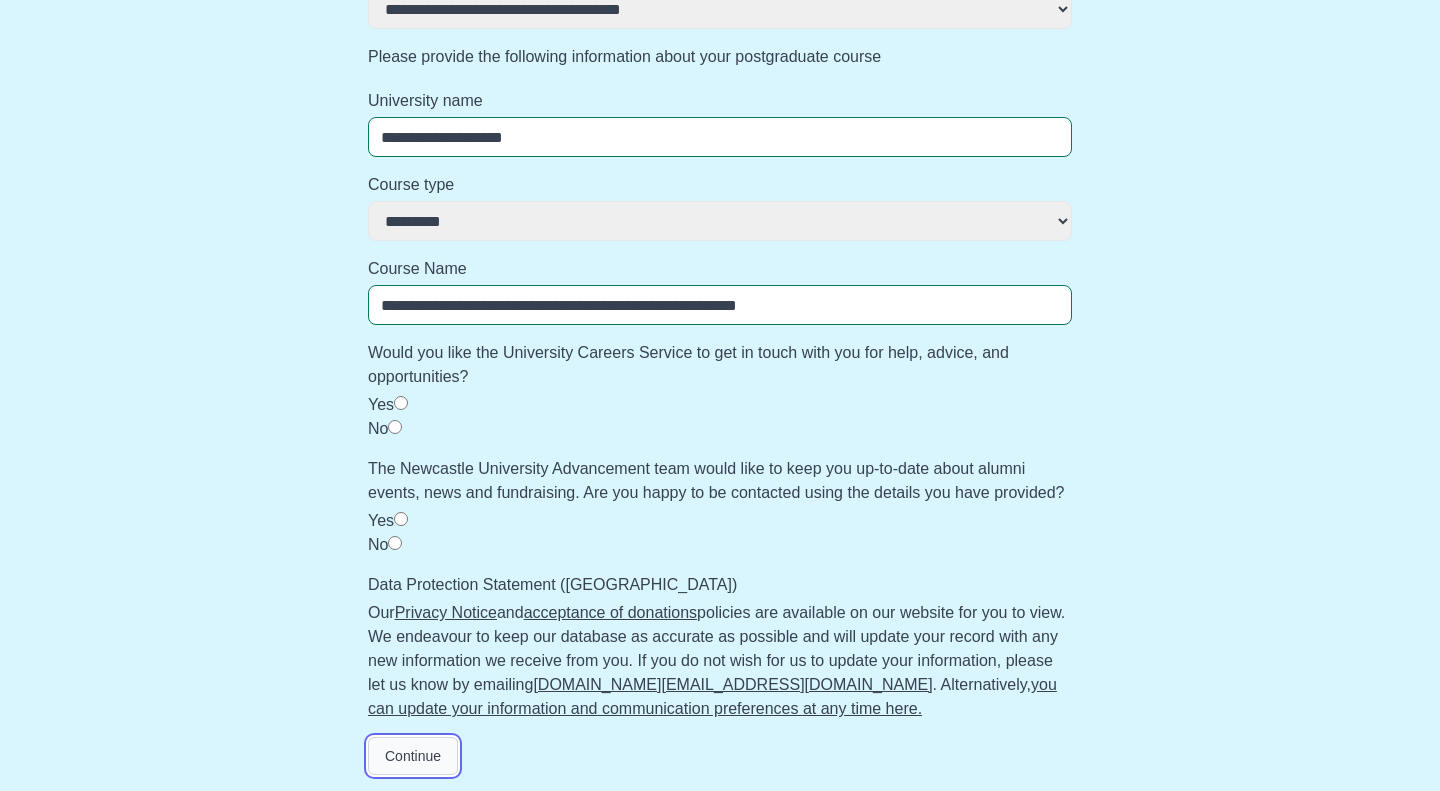 click on "Continue" at bounding box center [413, 756] 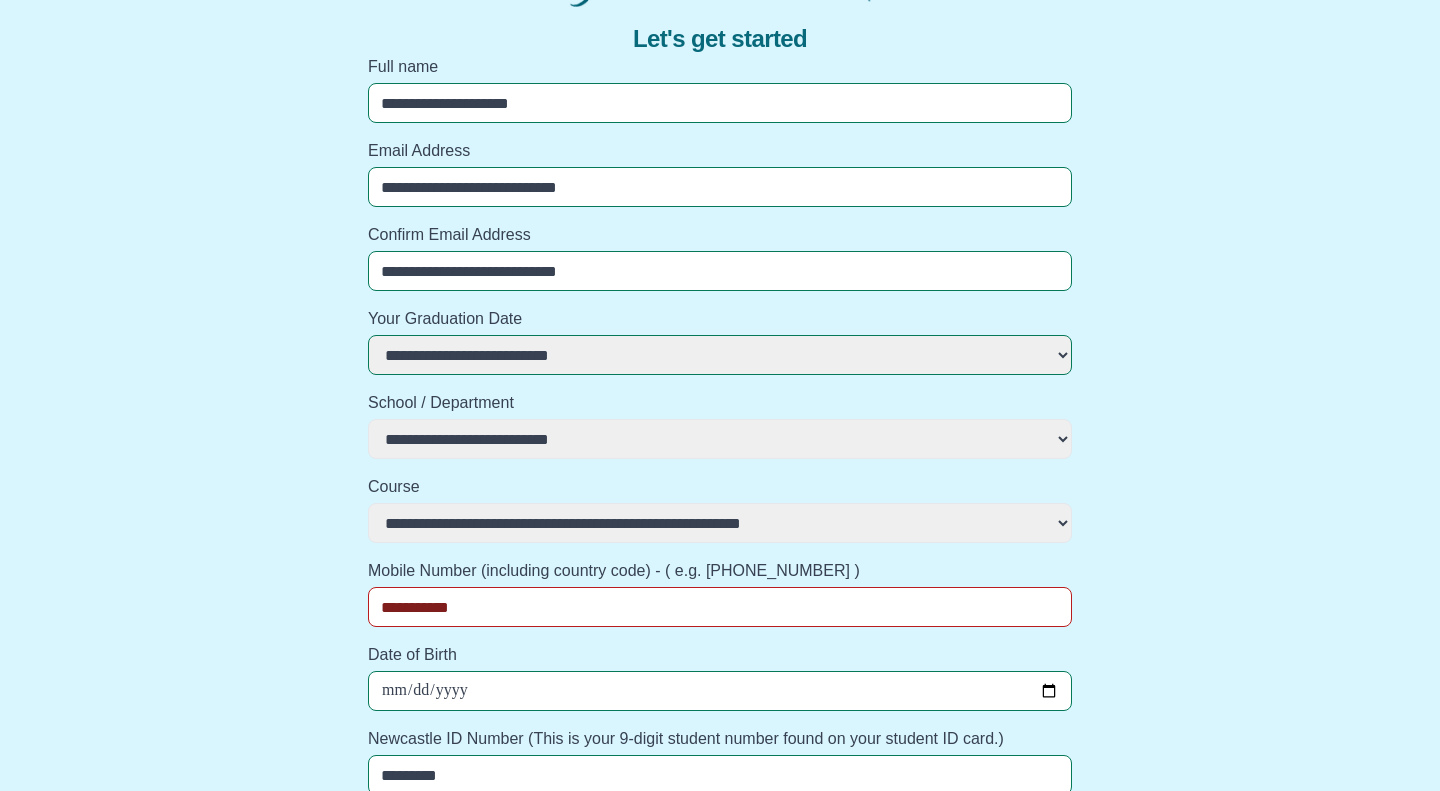 scroll, scrollTop: 179, scrollLeft: 0, axis: vertical 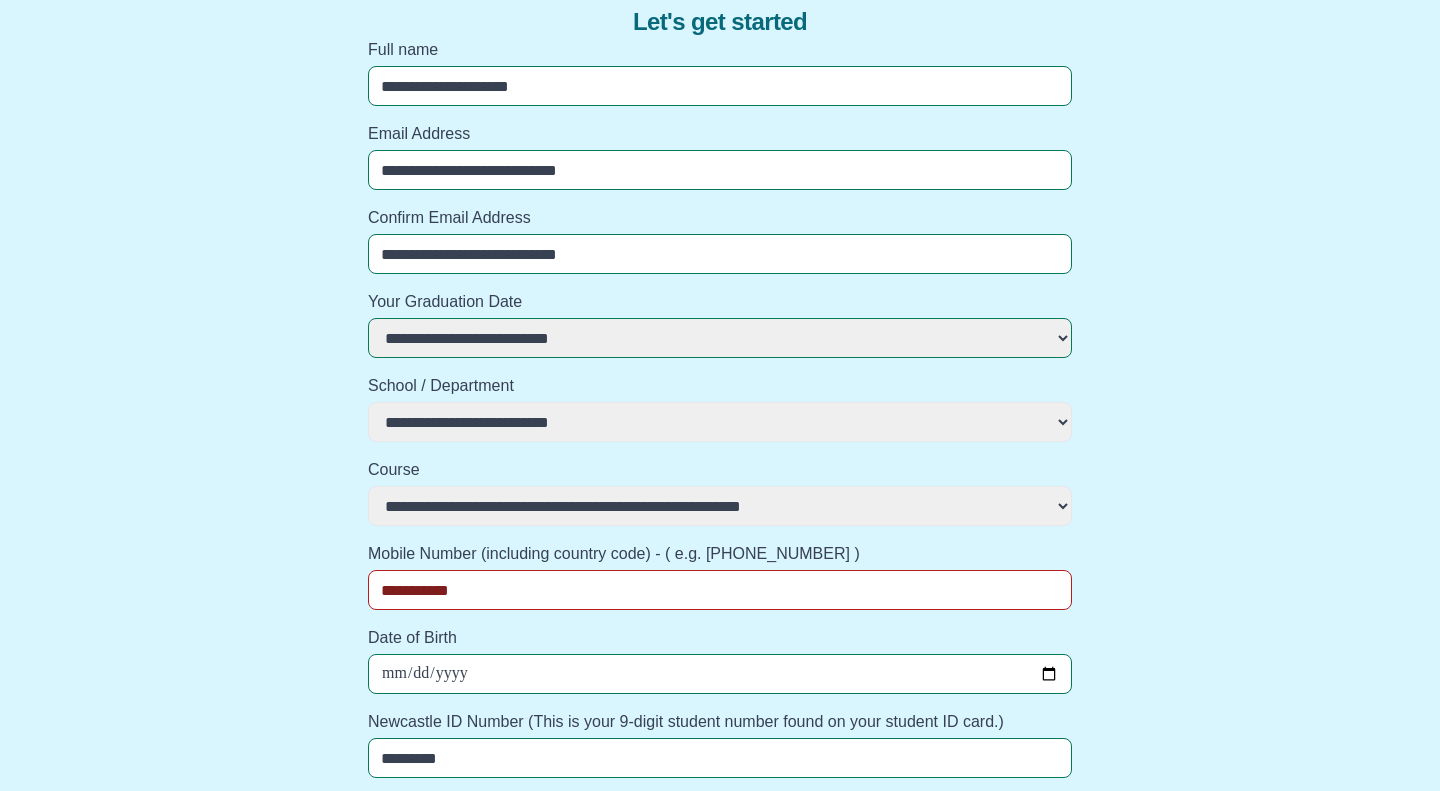 click on "**********" at bounding box center (720, 590) 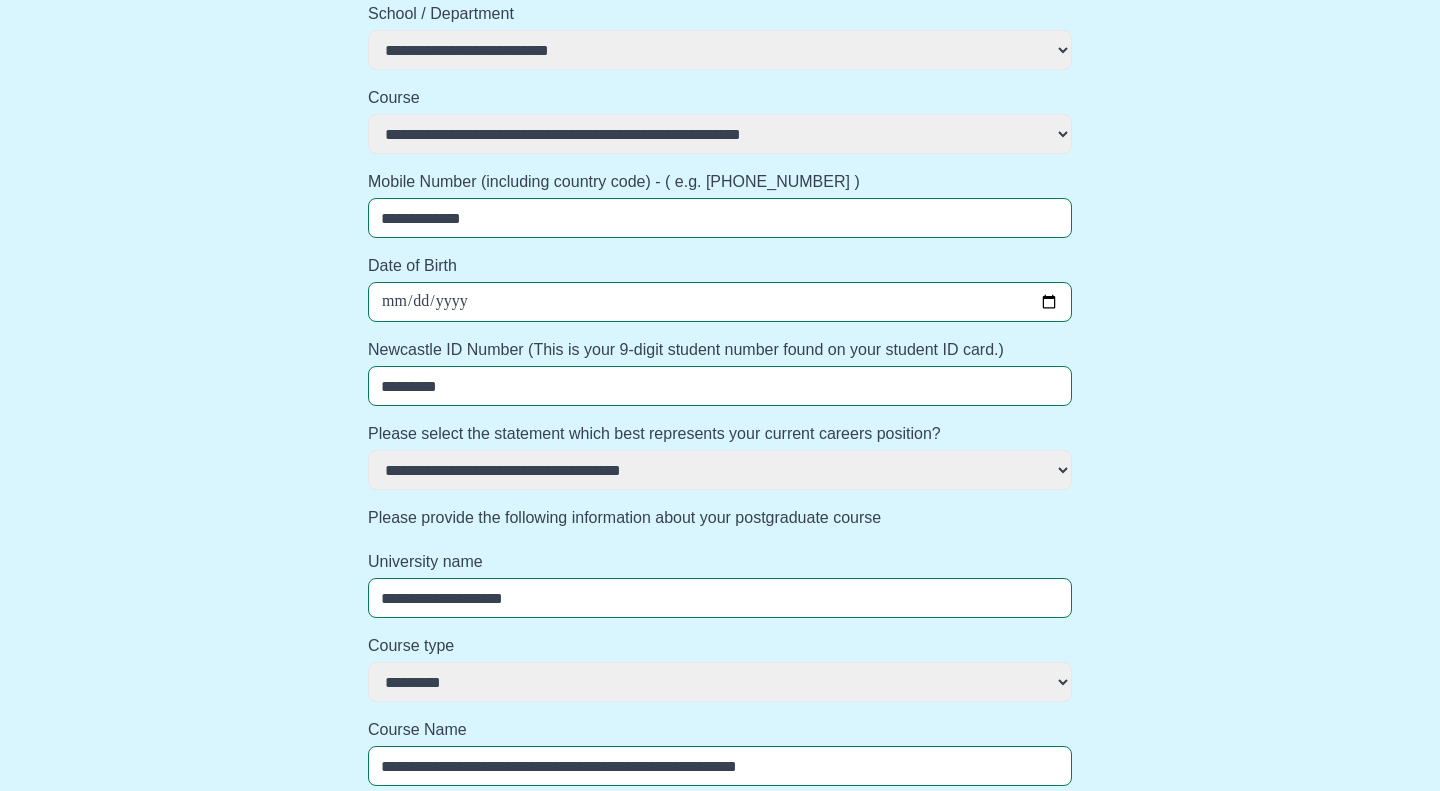 scroll, scrollTop: 1036, scrollLeft: 0, axis: vertical 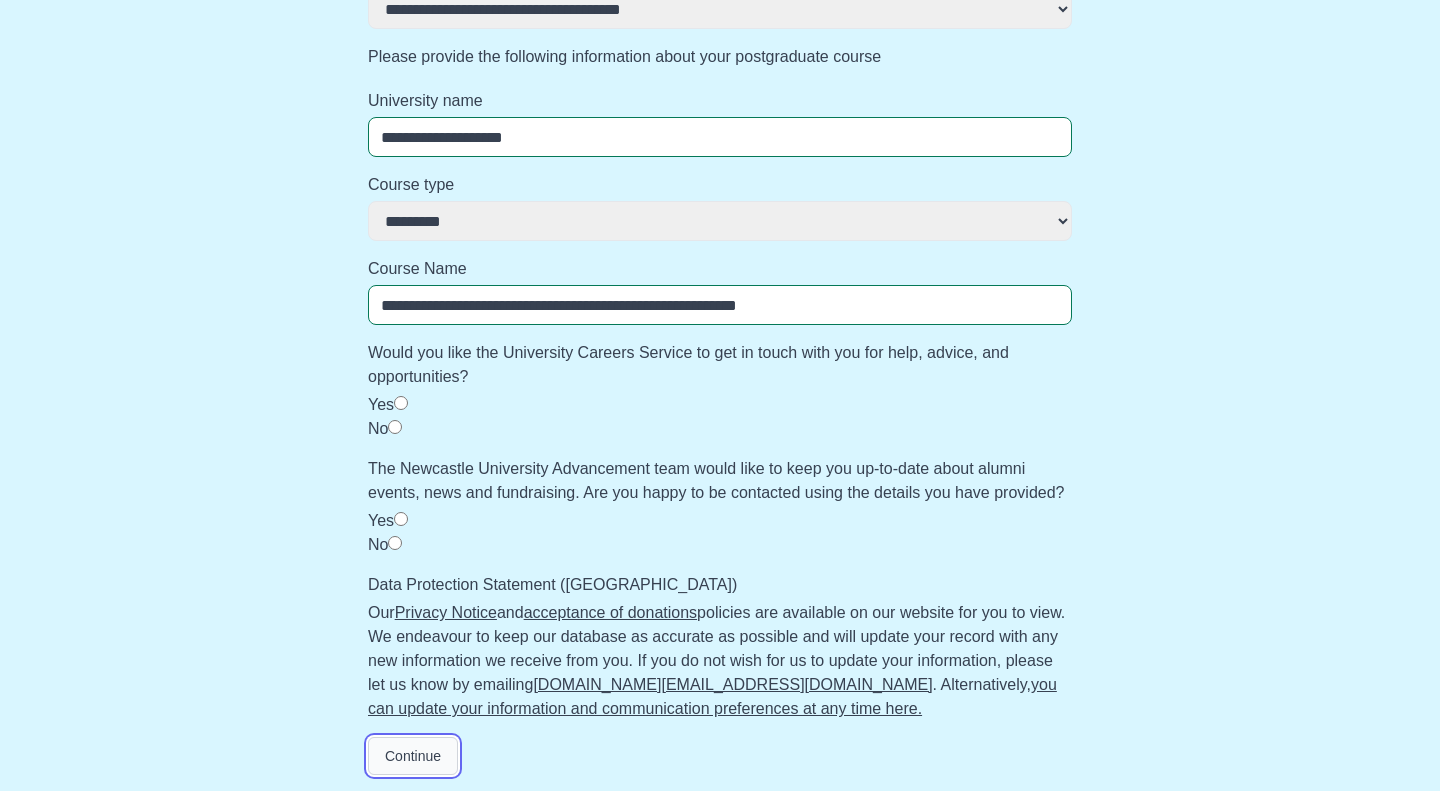 click on "Continue" at bounding box center (413, 756) 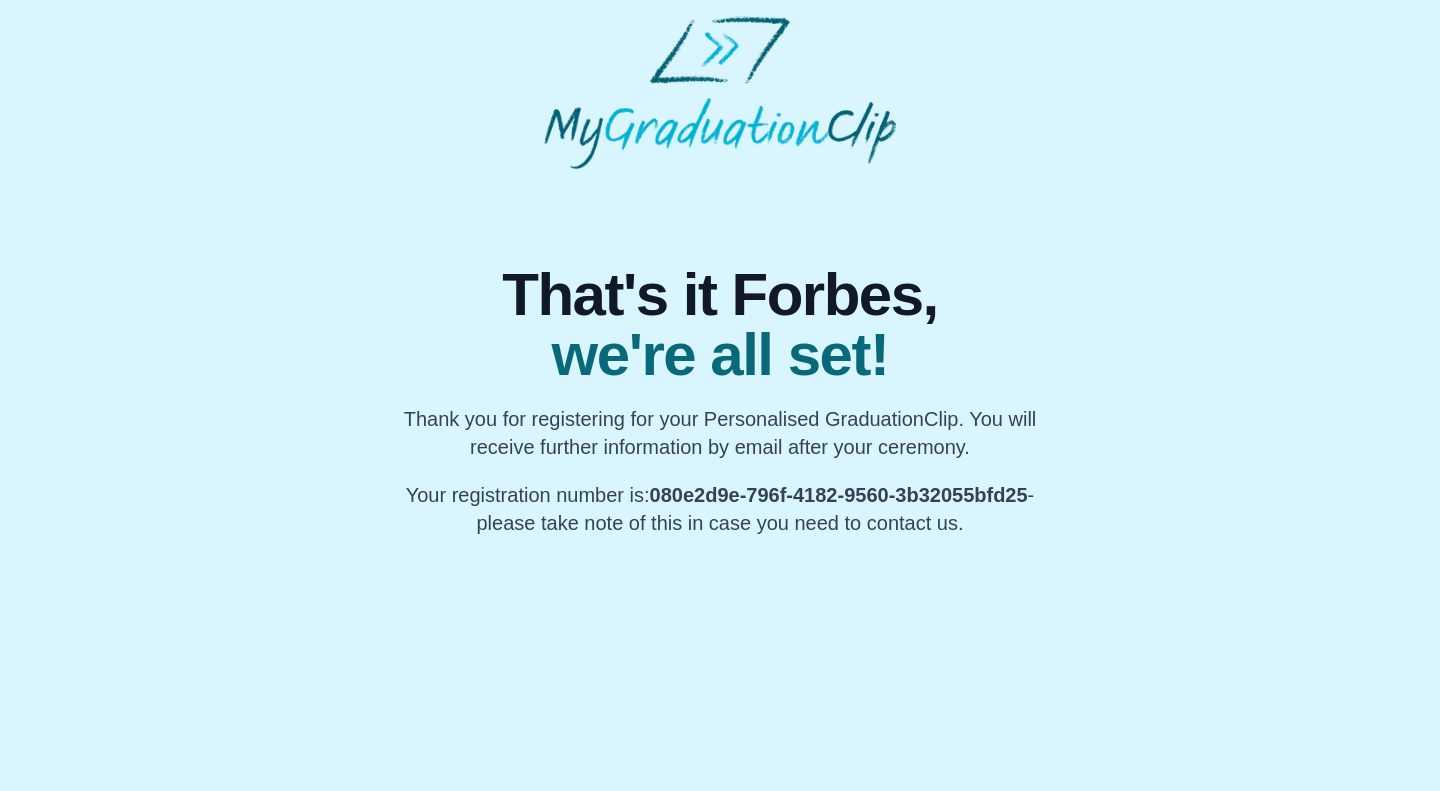 scroll, scrollTop: 0, scrollLeft: 0, axis: both 